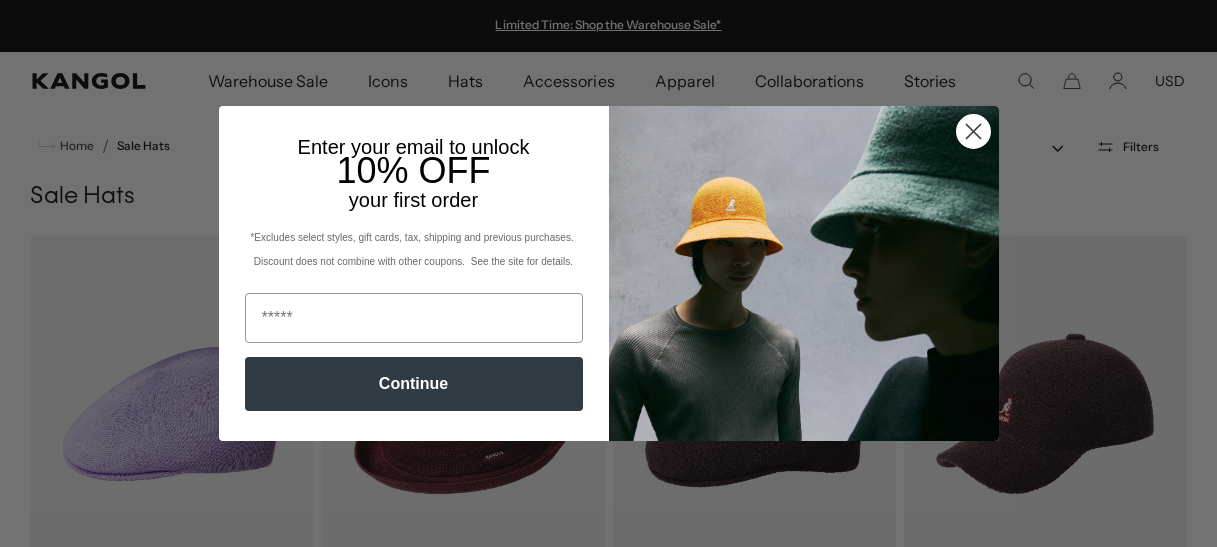 scroll, scrollTop: 0, scrollLeft: 0, axis: both 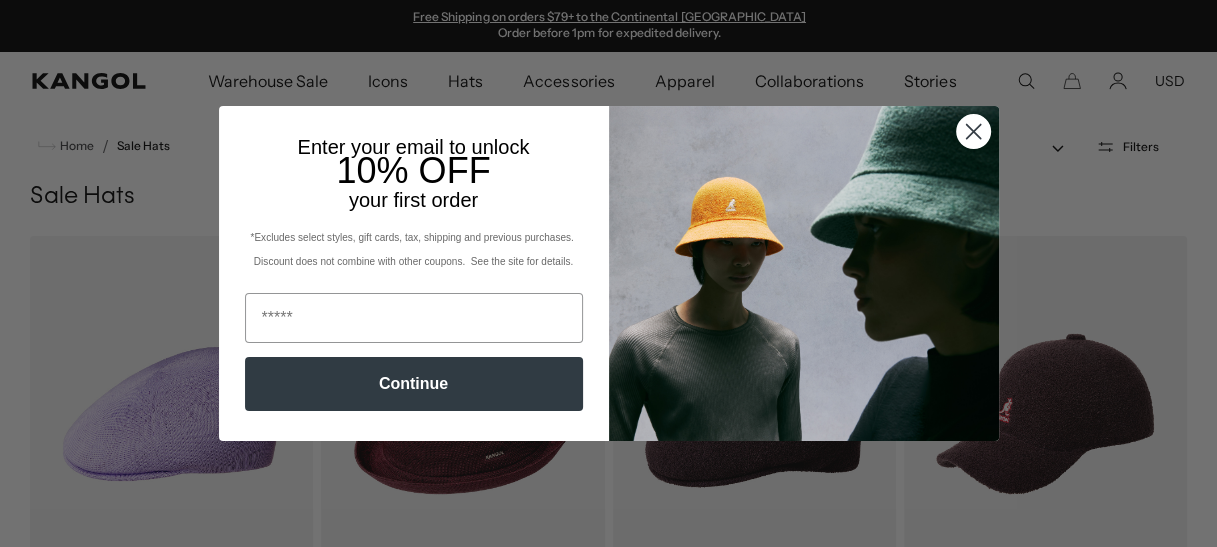 click on "Close dialog" 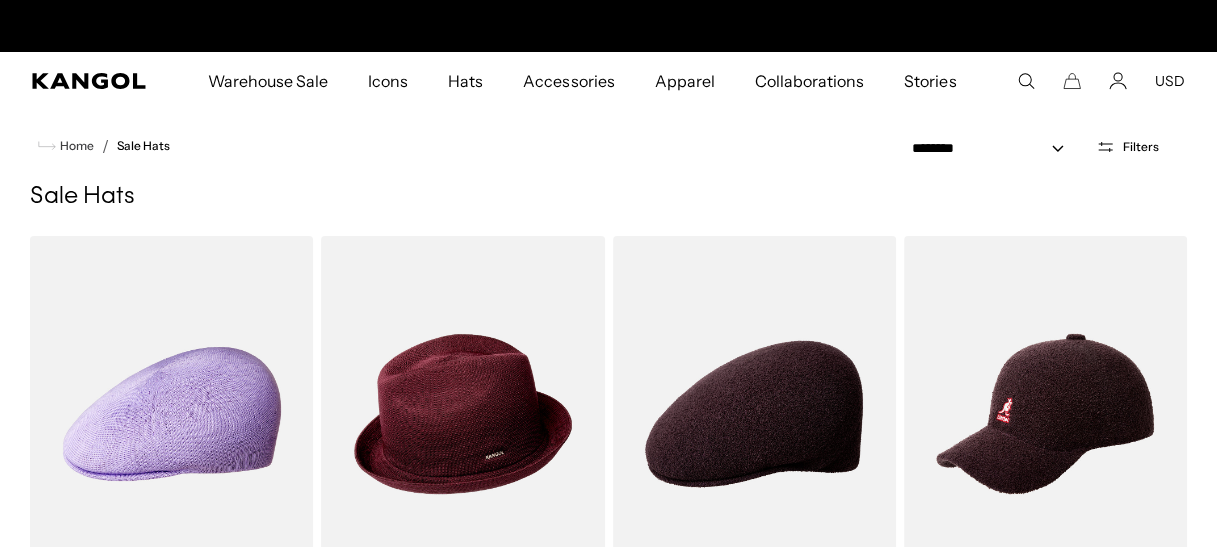 scroll, scrollTop: 0, scrollLeft: 411, axis: horizontal 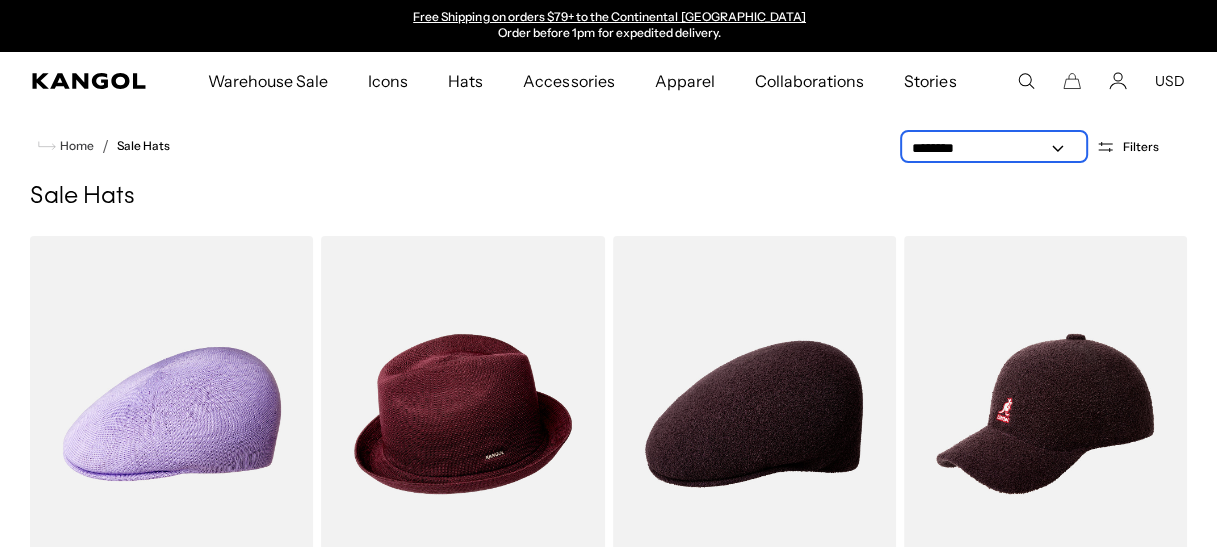 click on "**********" at bounding box center [994, 148] 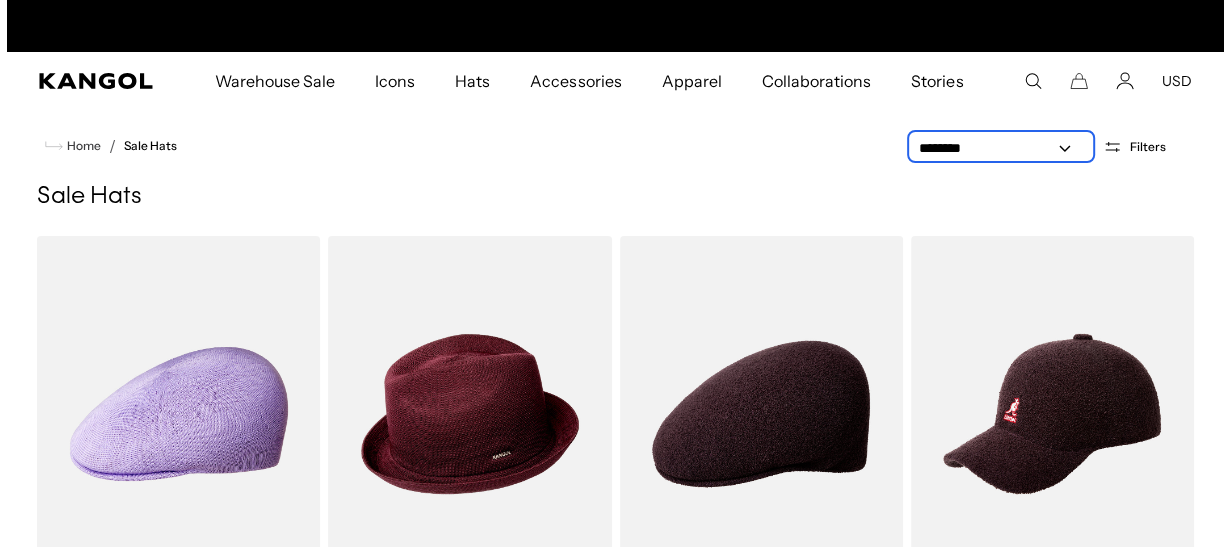 scroll, scrollTop: 0, scrollLeft: 0, axis: both 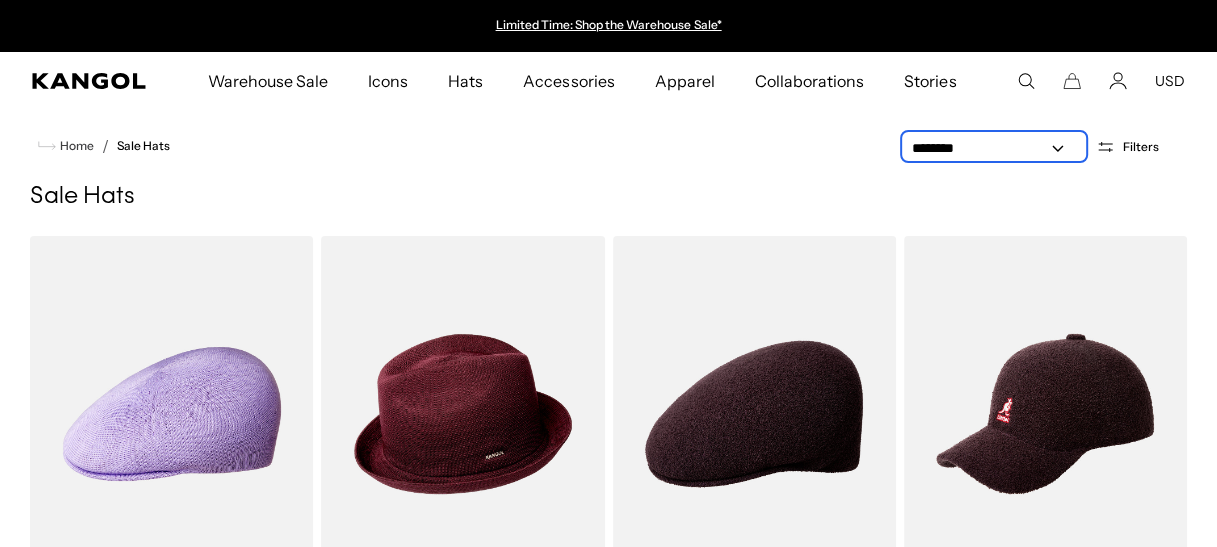 select on "*****" 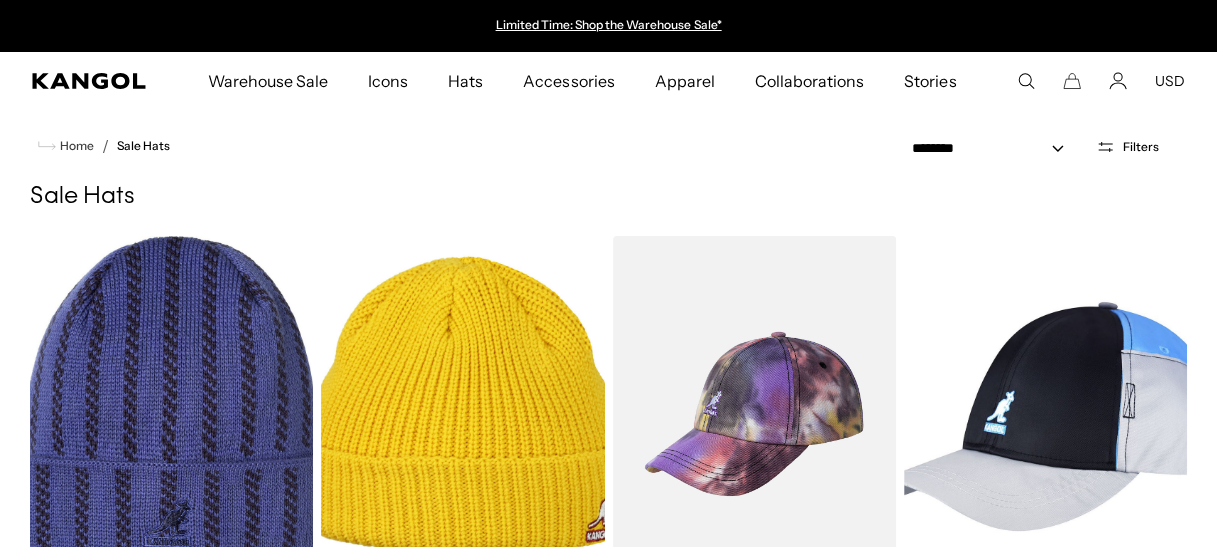 click 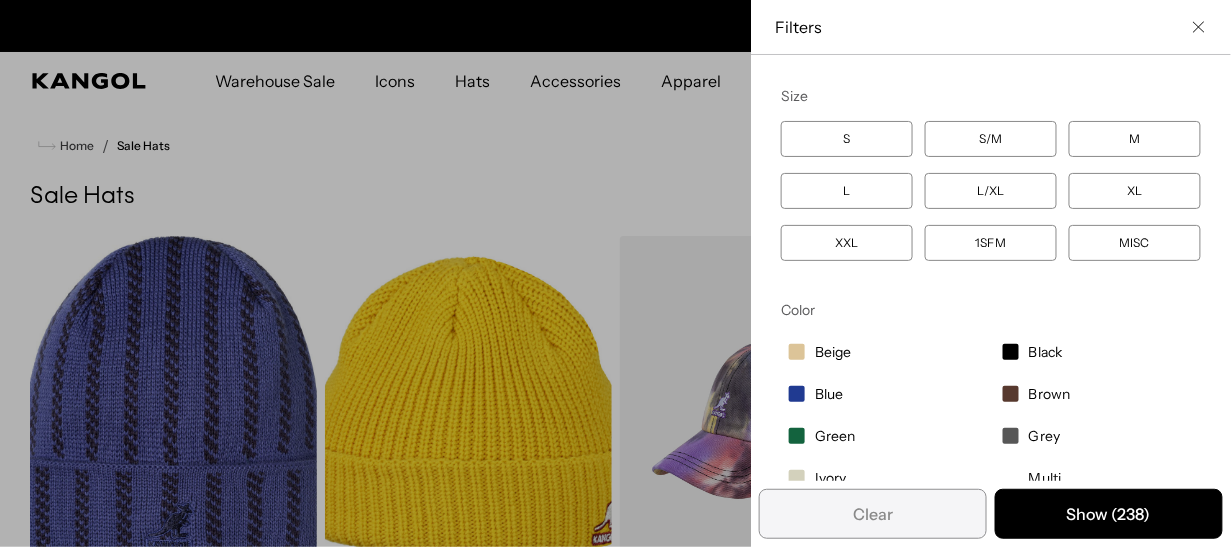 scroll, scrollTop: 0, scrollLeft: 0, axis: both 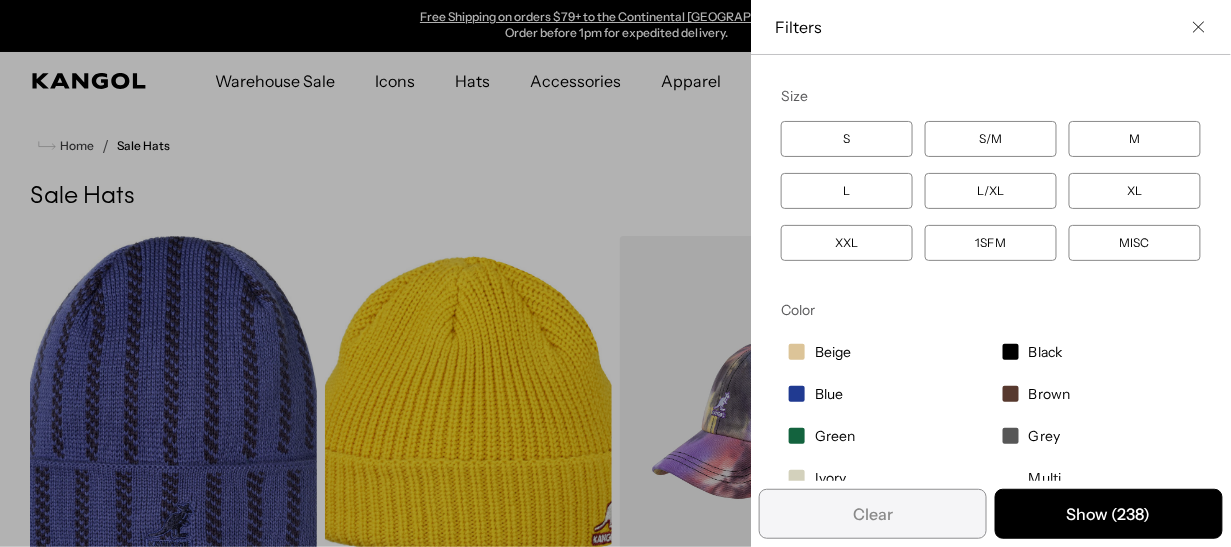 click on "S" at bounding box center (847, 139) 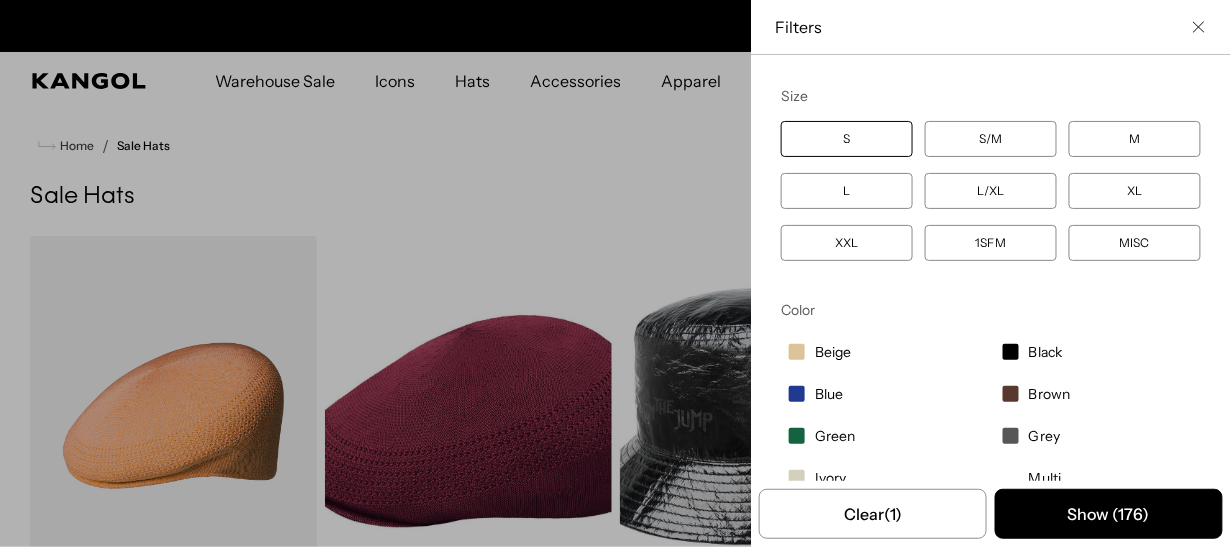 scroll, scrollTop: 0, scrollLeft: 0, axis: both 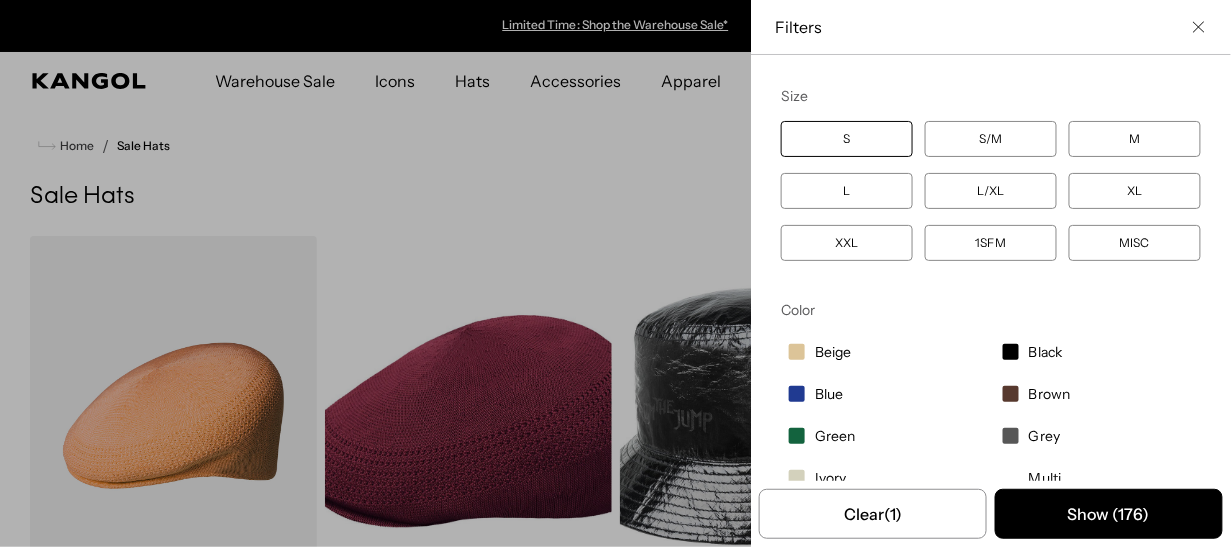 click on "S/M" at bounding box center (991, 139) 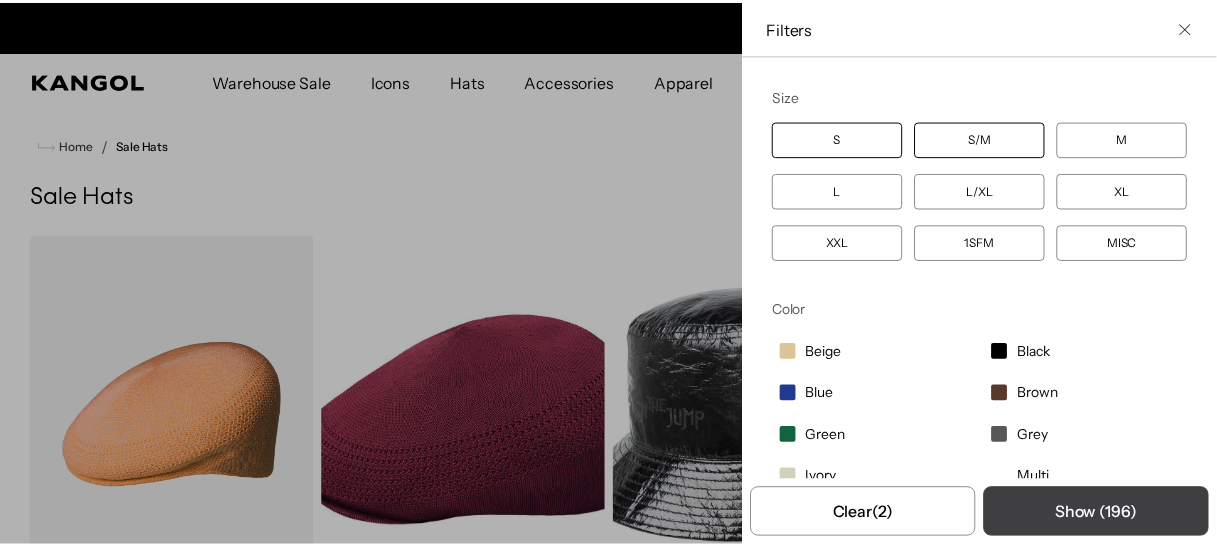 scroll, scrollTop: 0, scrollLeft: 411, axis: horizontal 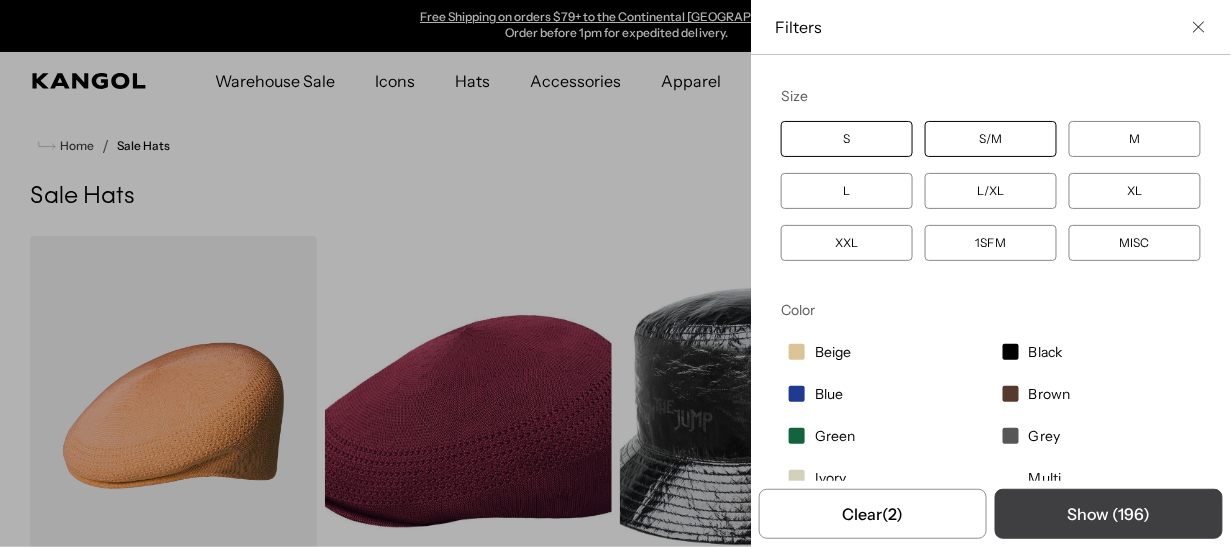 click on "Show ( 196 )" at bounding box center [1109, 514] 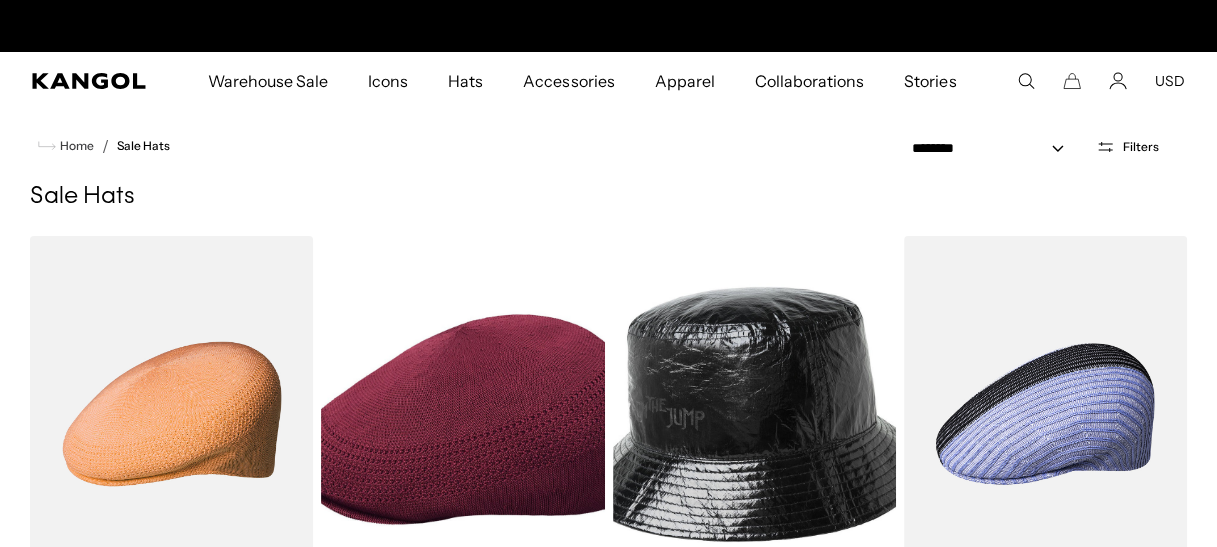 scroll, scrollTop: 0, scrollLeft: 0, axis: both 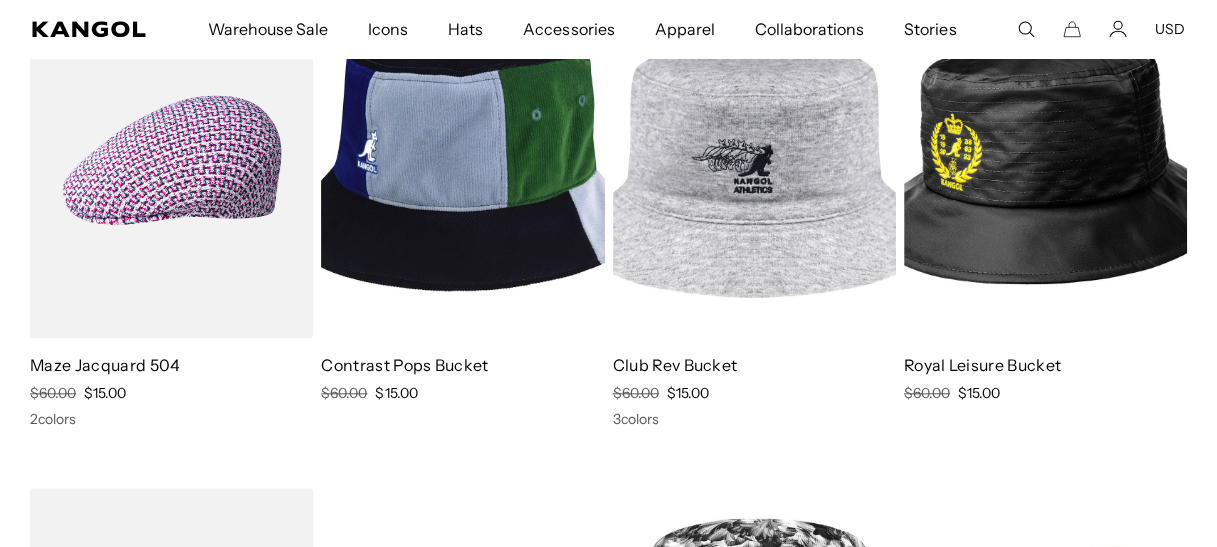 click on "Royal Leisure Bucket" at bounding box center [982, 365] 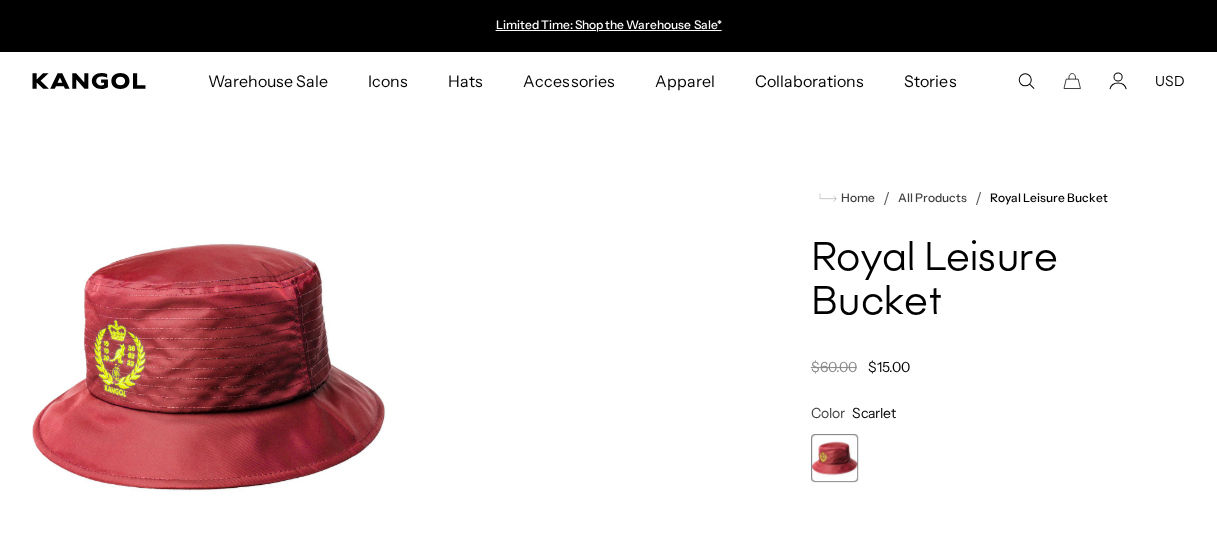 scroll, scrollTop: 0, scrollLeft: 0, axis: both 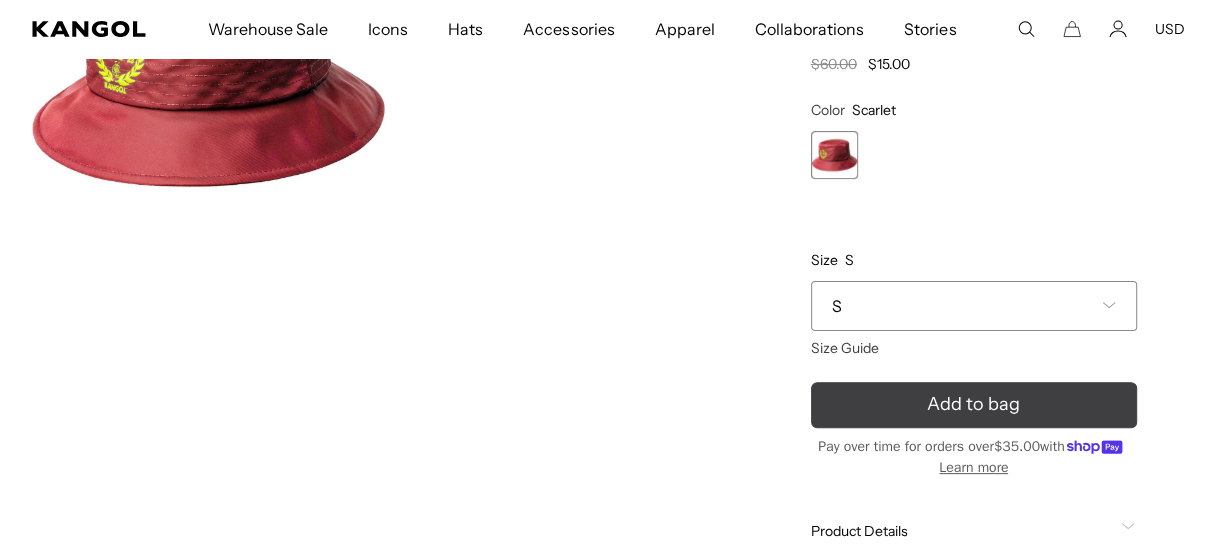 click on "Add to bag" at bounding box center (974, 405) 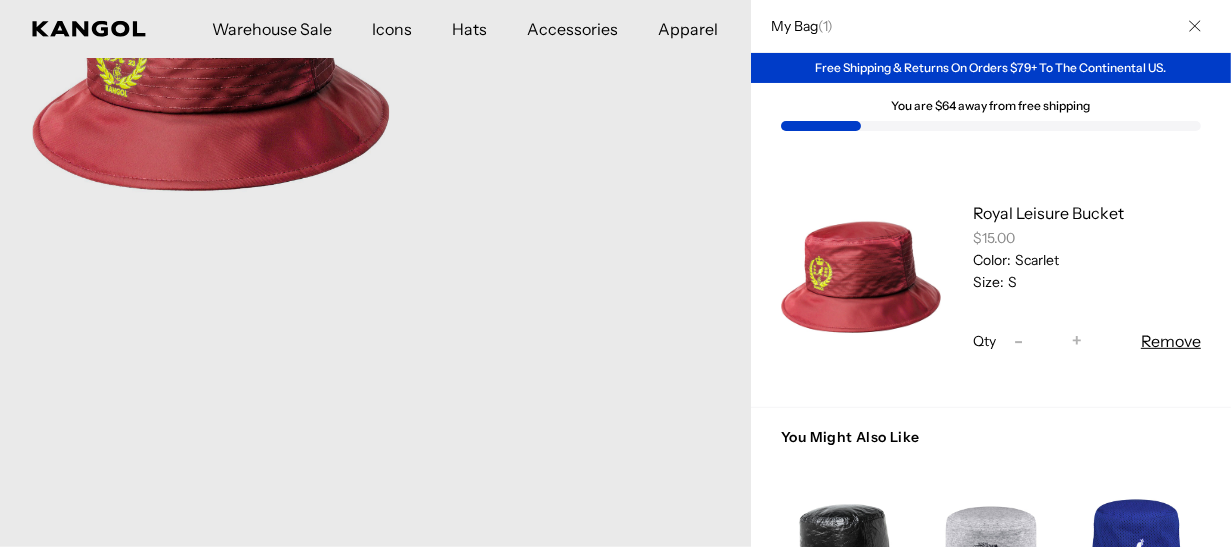 click at bounding box center (615, 273) 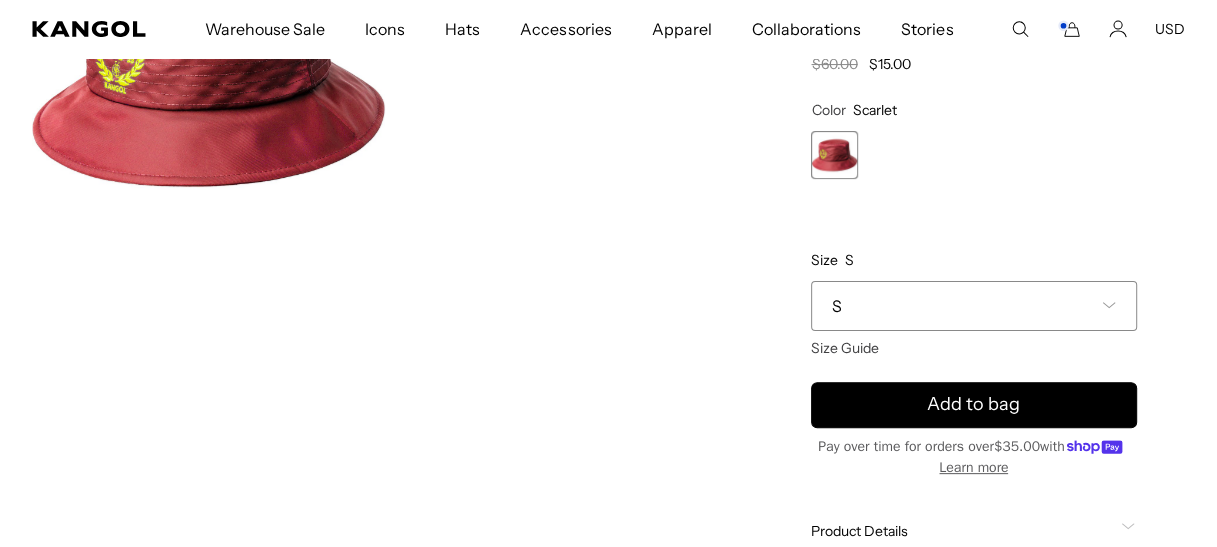 scroll, scrollTop: 0, scrollLeft: 411, axis: horizontal 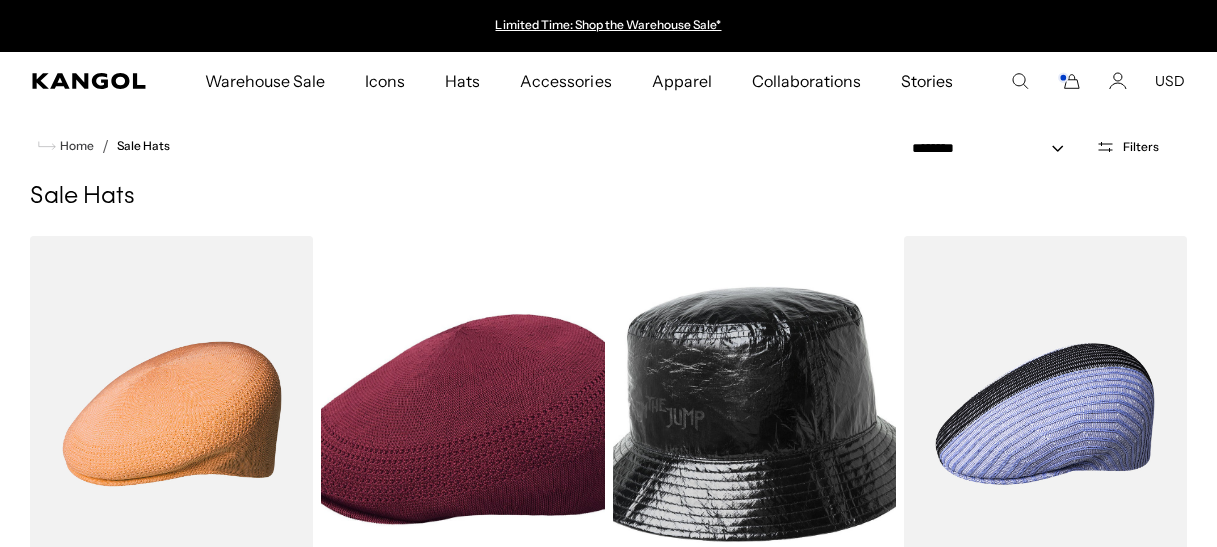 select on "*****" 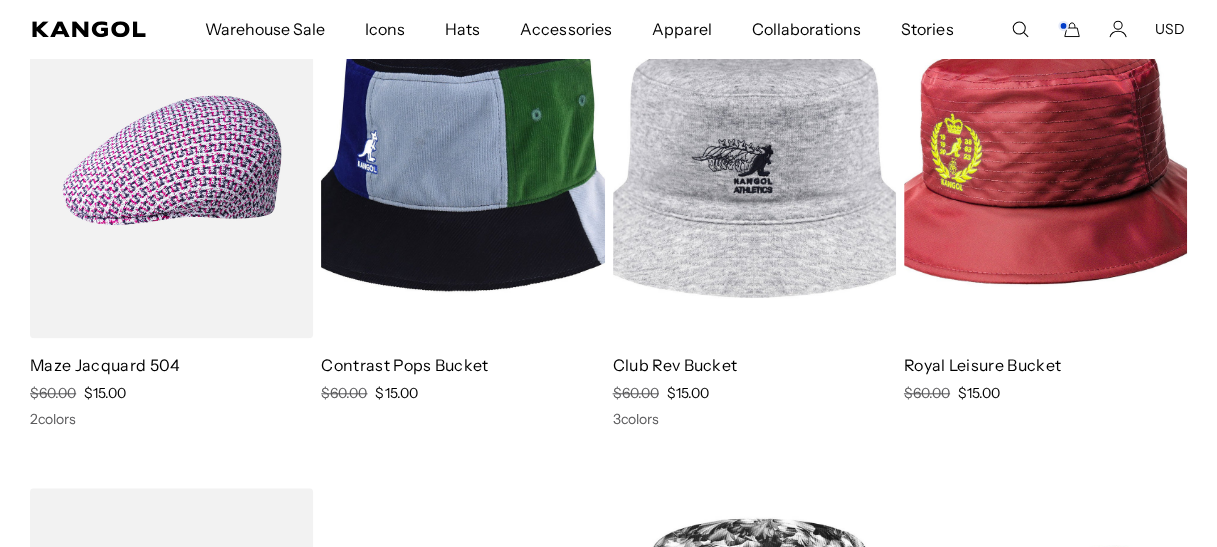 scroll, scrollTop: 0, scrollLeft: 0, axis: both 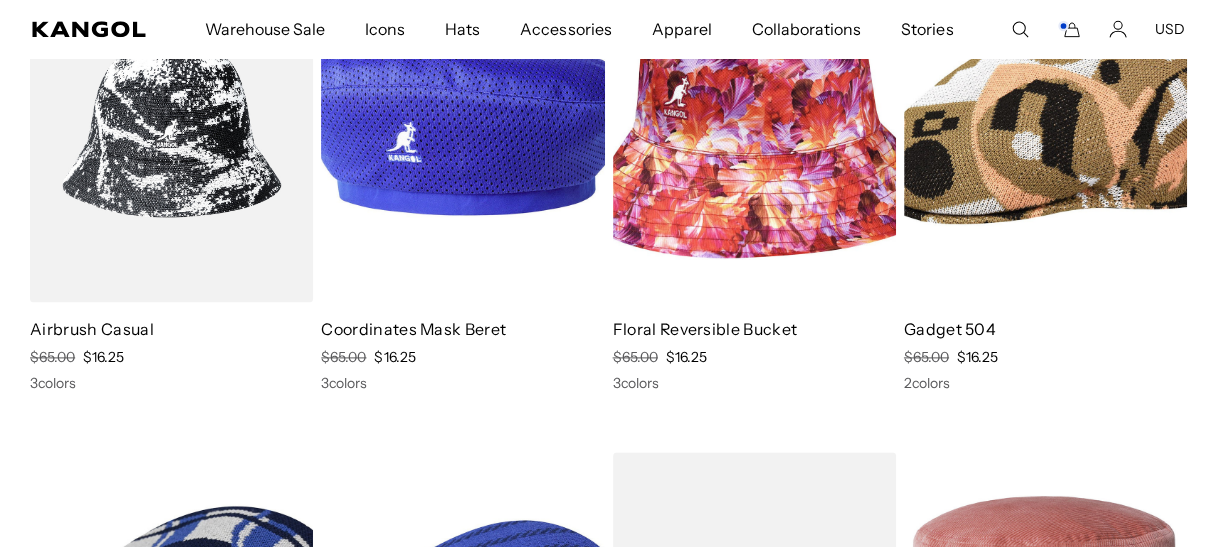 click on "Floral Reversible Bucket Regular Price $65.00 Sale Price $16.25 3  colors" at bounding box center [754, 355] 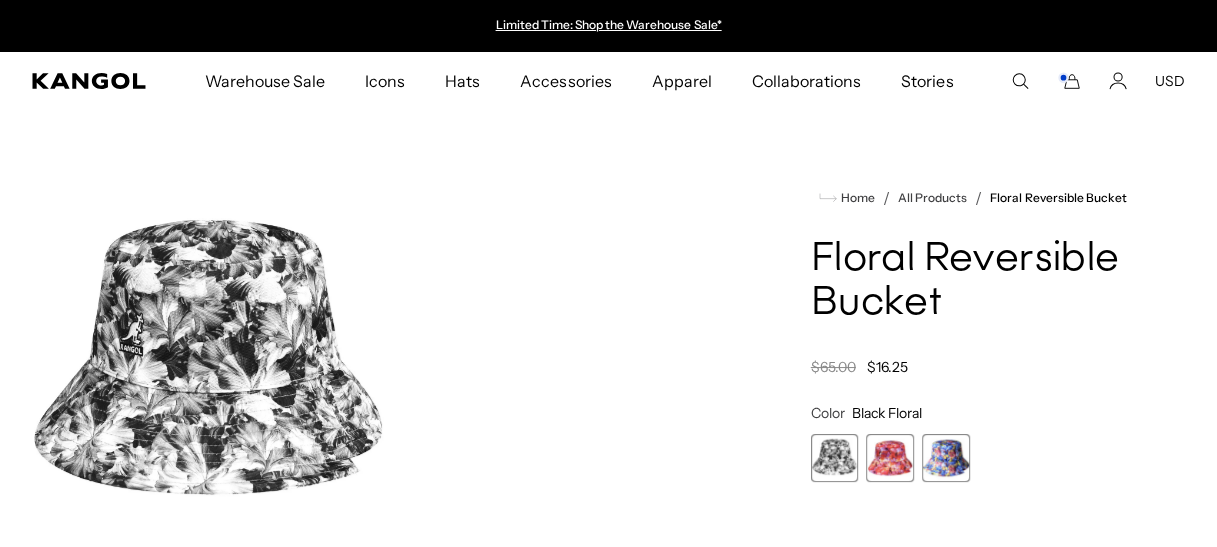 scroll, scrollTop: 0, scrollLeft: 0, axis: both 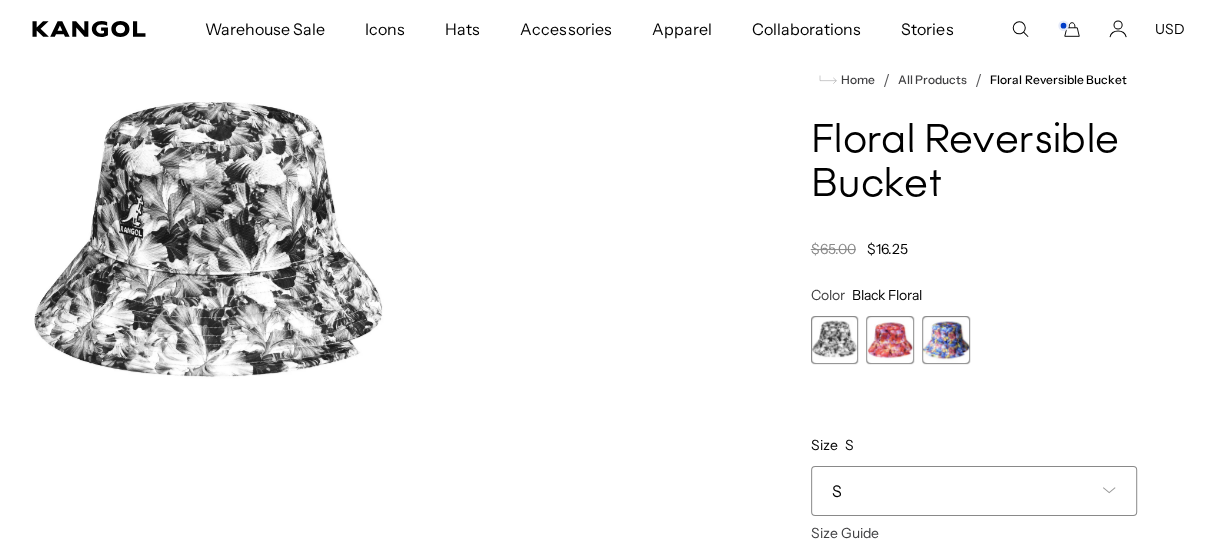 click at bounding box center (890, 340) 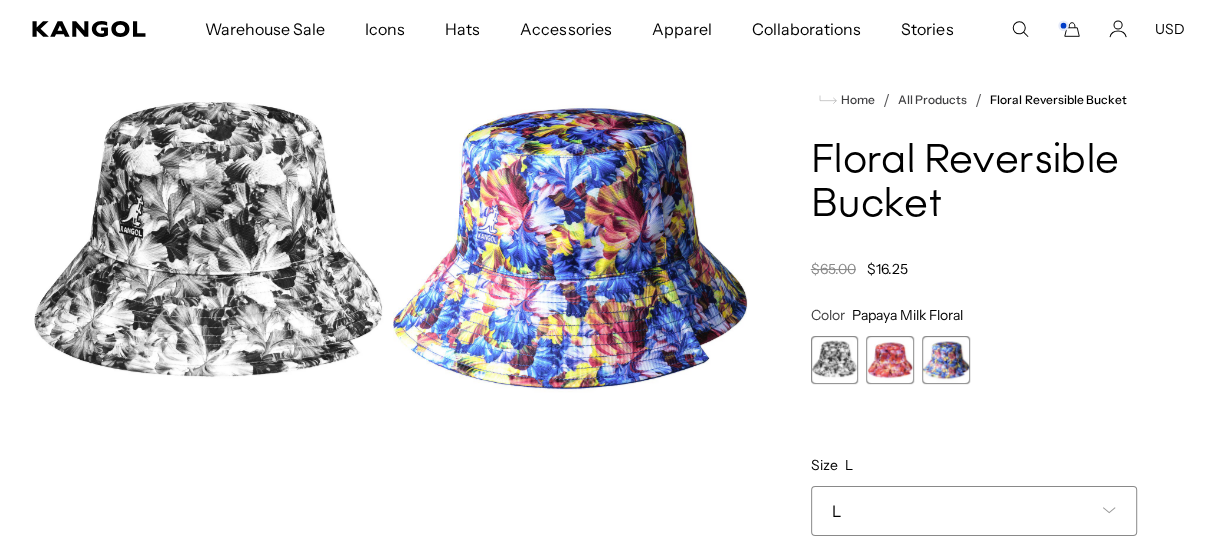 scroll, scrollTop: 0, scrollLeft: 0, axis: both 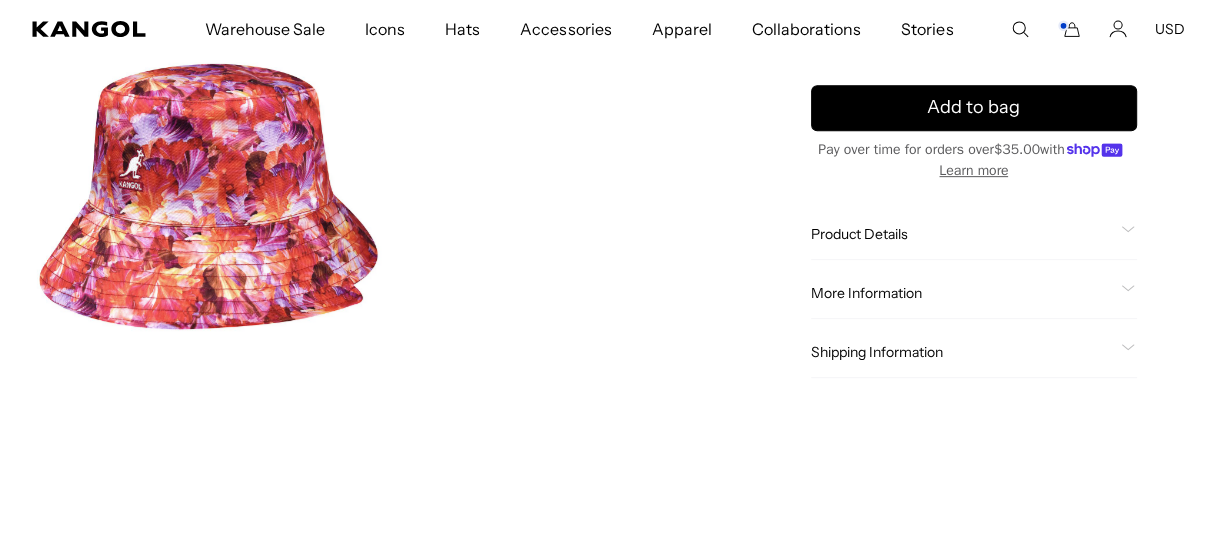 click on "Product Details" 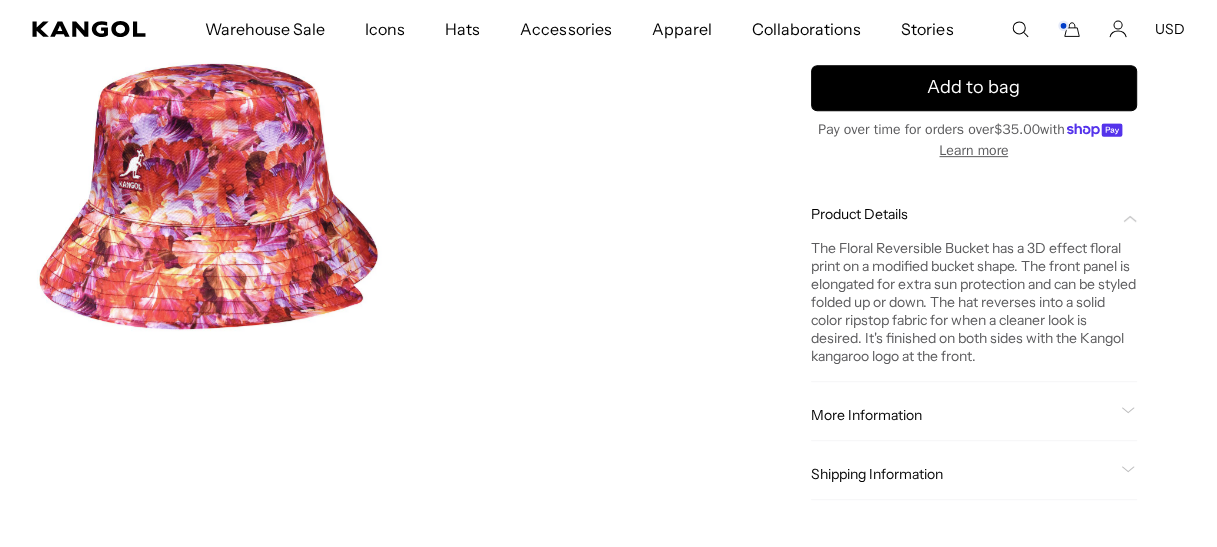 scroll, scrollTop: 0, scrollLeft: 411, axis: horizontal 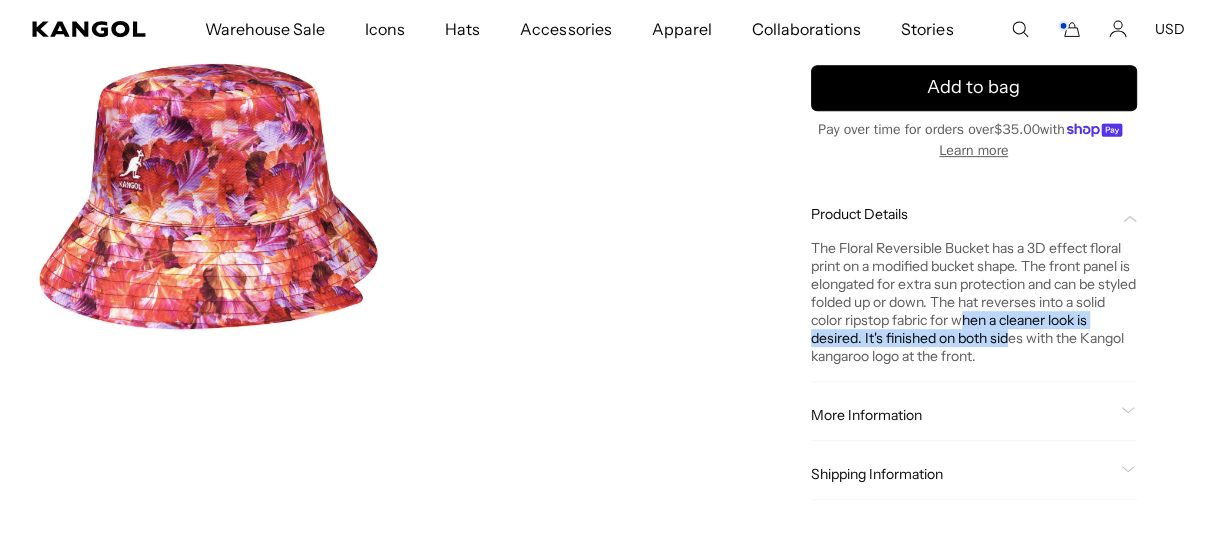 click on "The Floral Reversible Bucket has a 3D effect floral print on a modified bucket shape. The front panel is elongated for extra sun protection and can be styled folded up or down. The hat reverses into a solid color ripstop fabric for when a cleaner look is desired. It's finished on both sides with the Kangol kangaroo logo at the front." 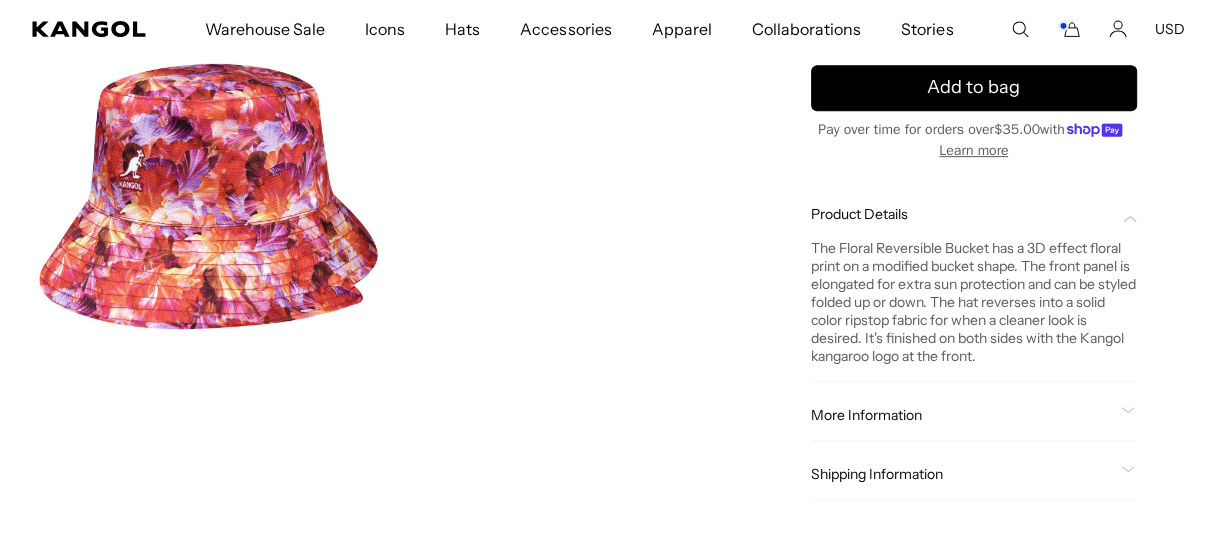 click at bounding box center (389, -29) 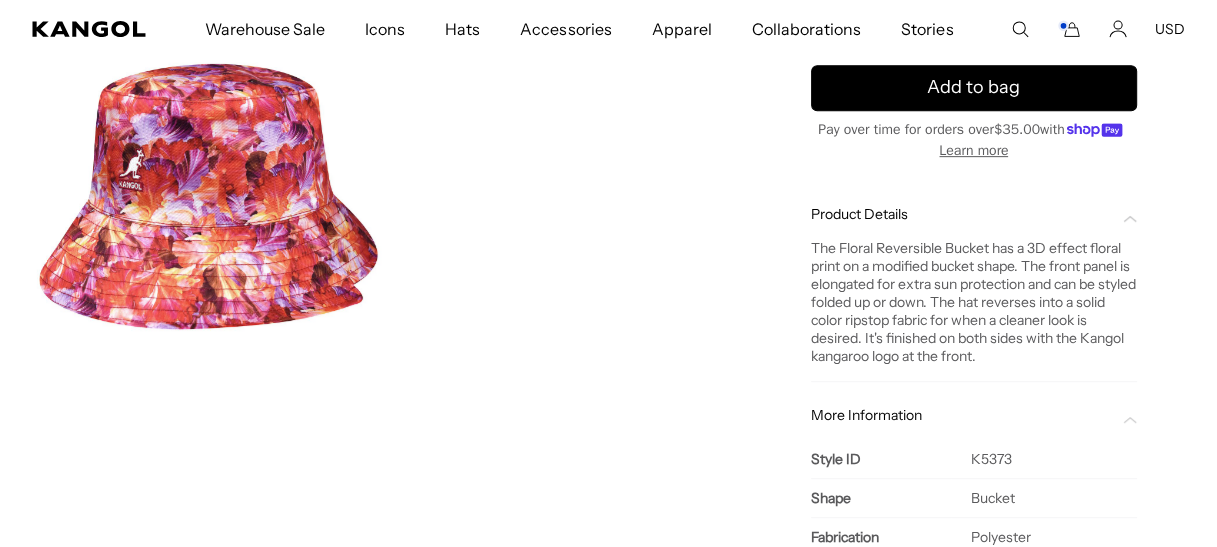 scroll, scrollTop: 0, scrollLeft: 0, axis: both 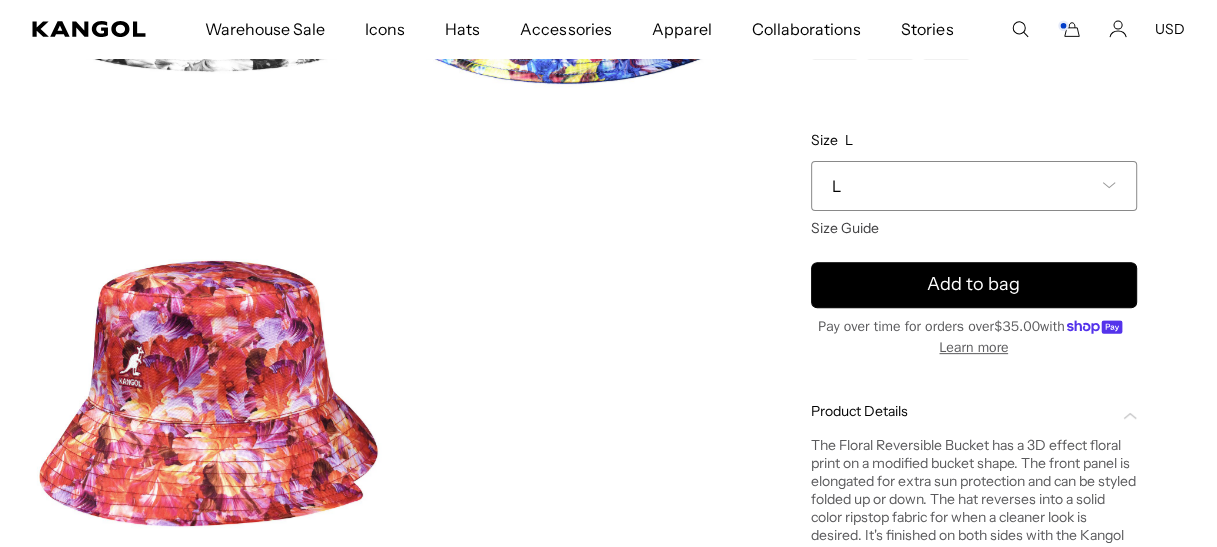 click at bounding box center (208, 394) 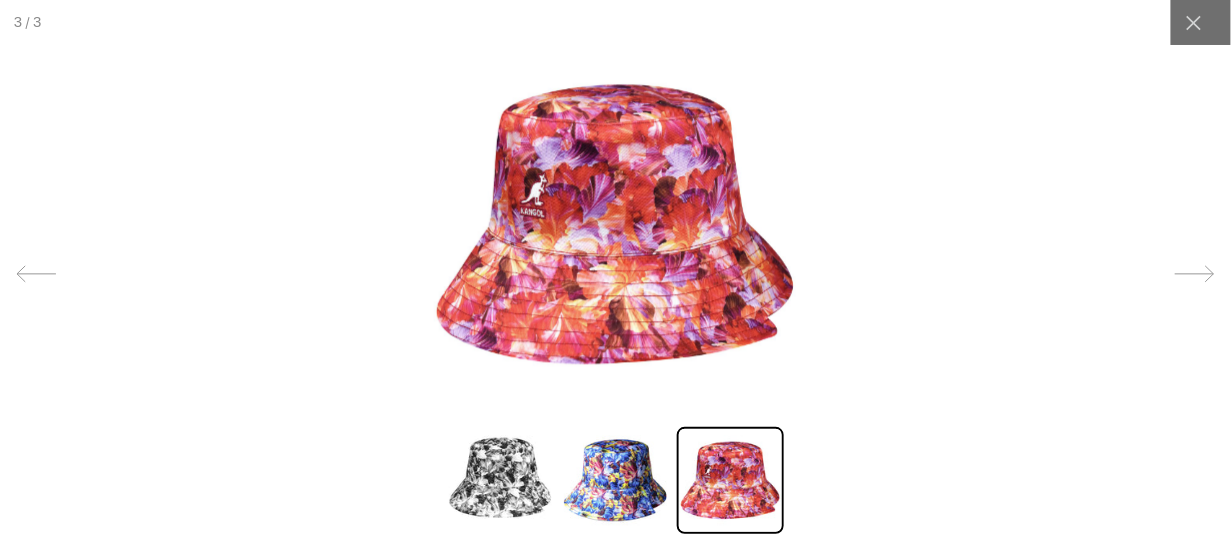 scroll, scrollTop: 0, scrollLeft: 411, axis: horizontal 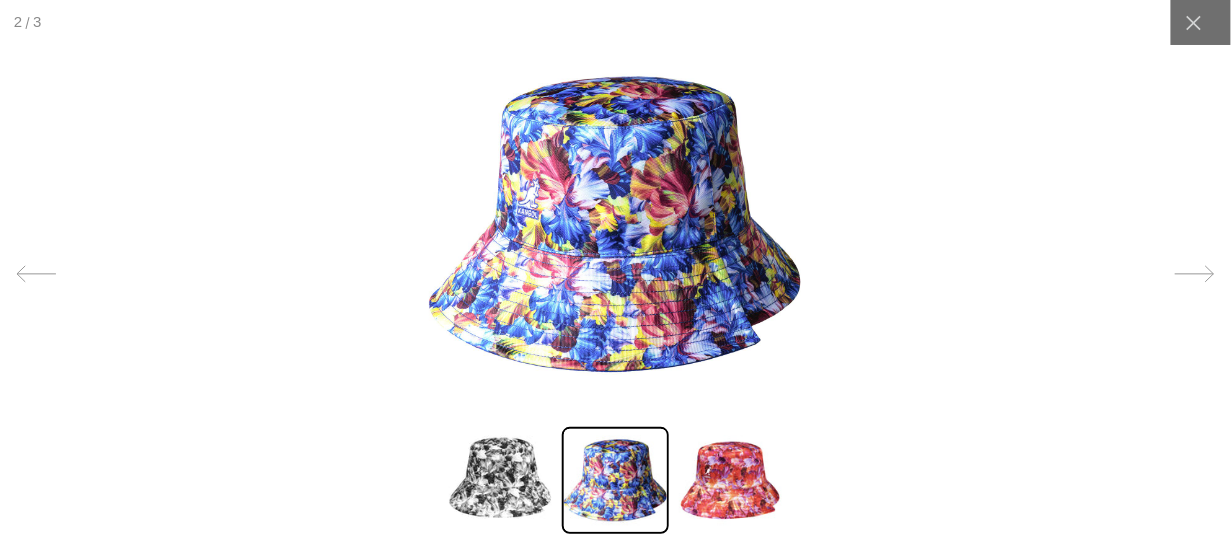 click at bounding box center (500, 480) 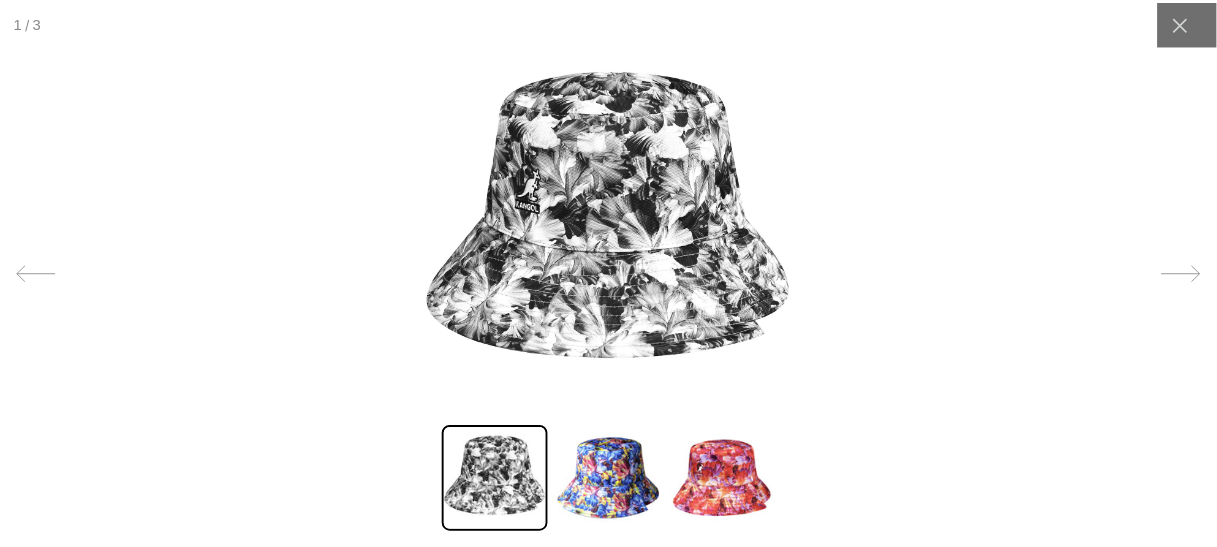 scroll, scrollTop: 0, scrollLeft: 0, axis: both 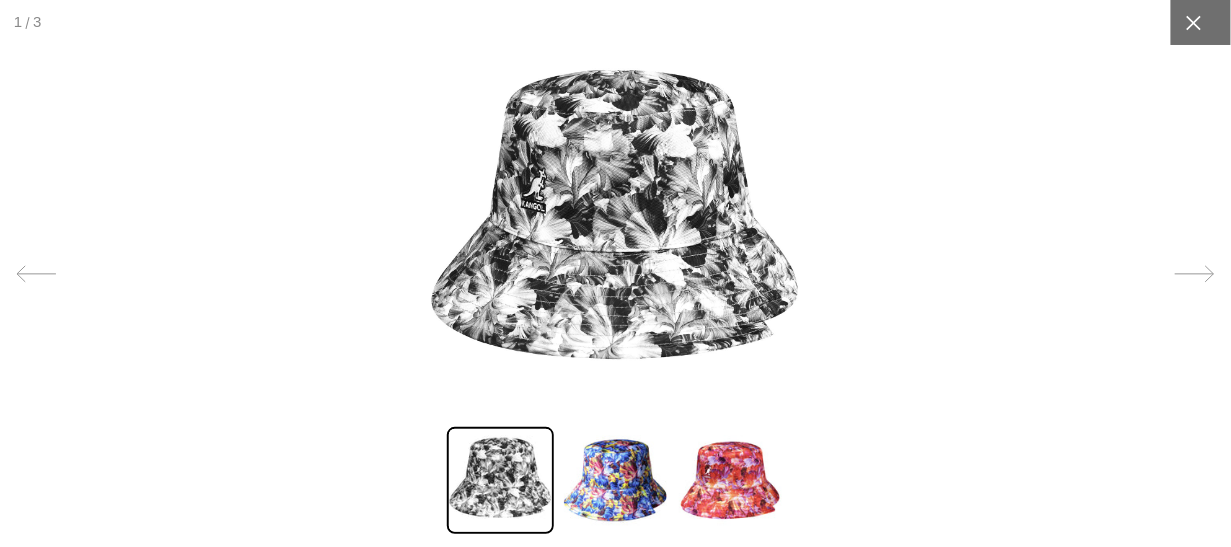 click 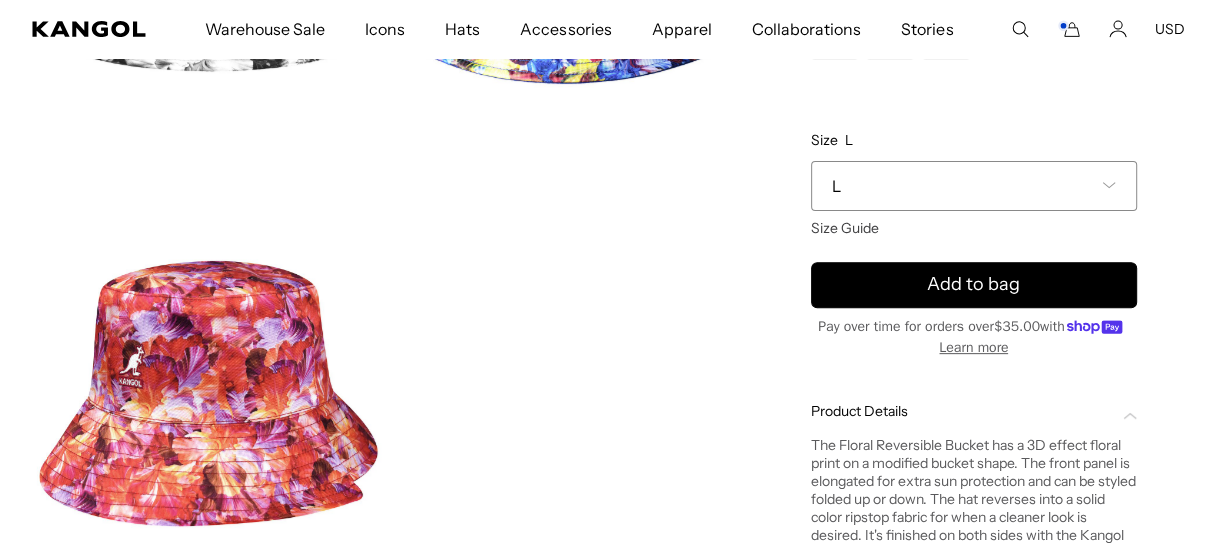 scroll, scrollTop: 0, scrollLeft: 411, axis: horizontal 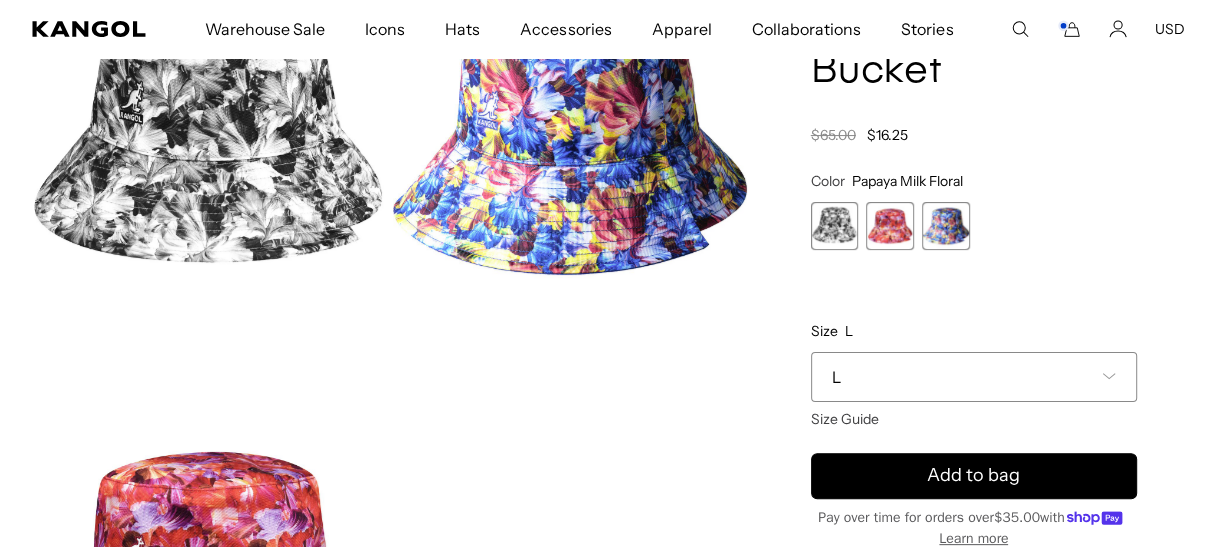 click 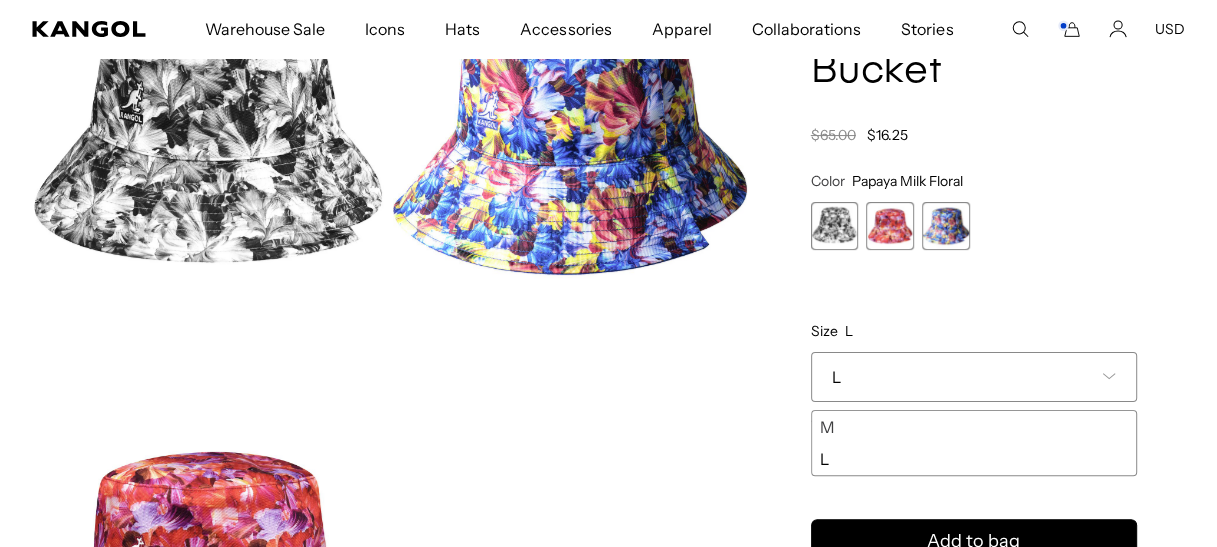 click 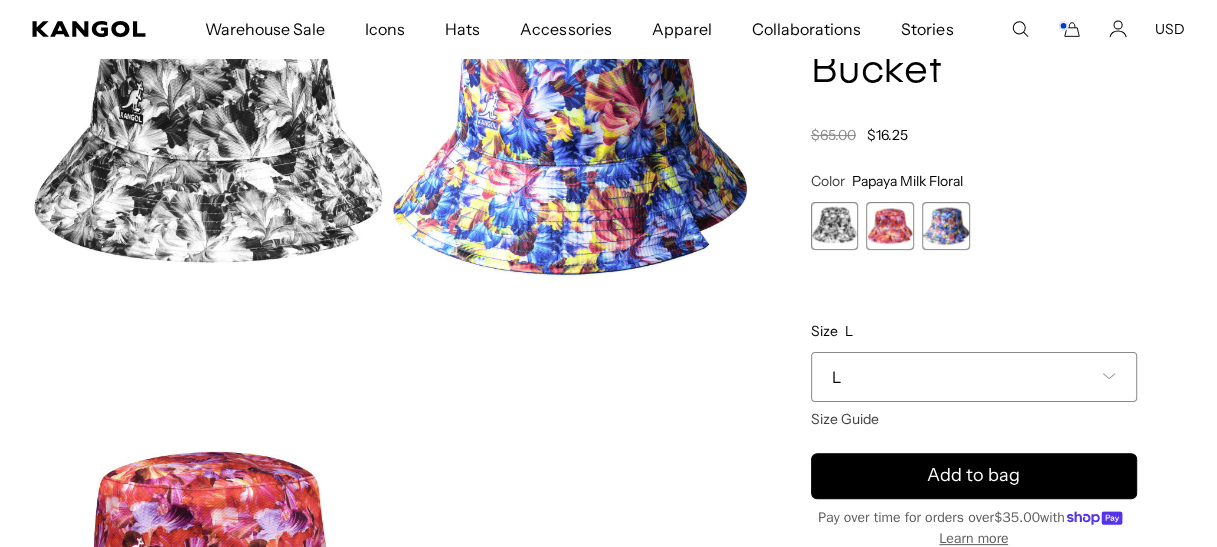 scroll, scrollTop: 0, scrollLeft: 411, axis: horizontal 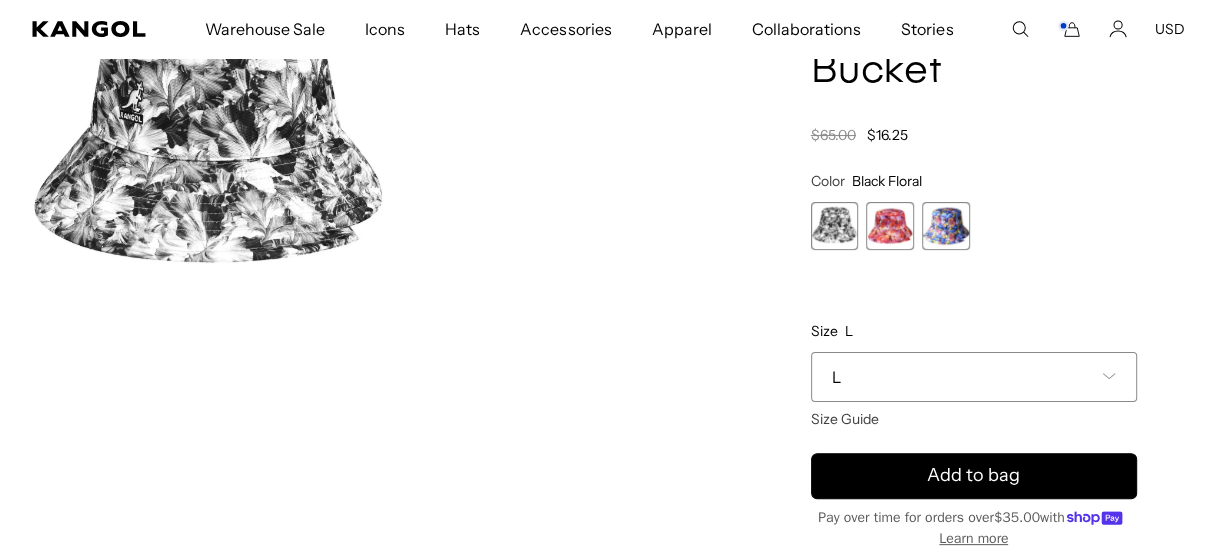 click on "L" at bounding box center (974, 377) 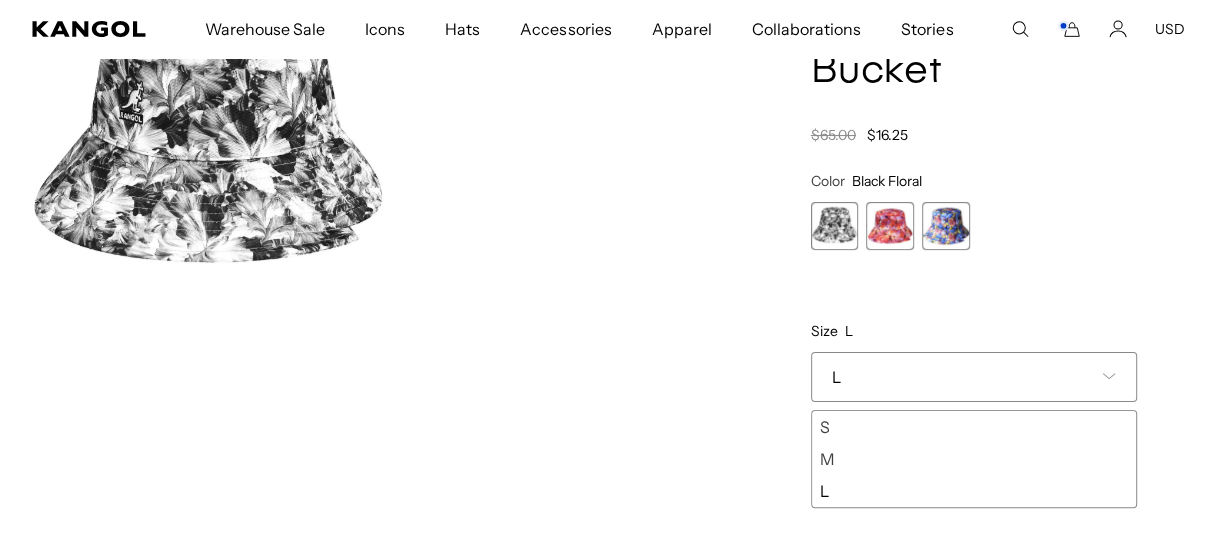 click on "S" at bounding box center (974, 427) 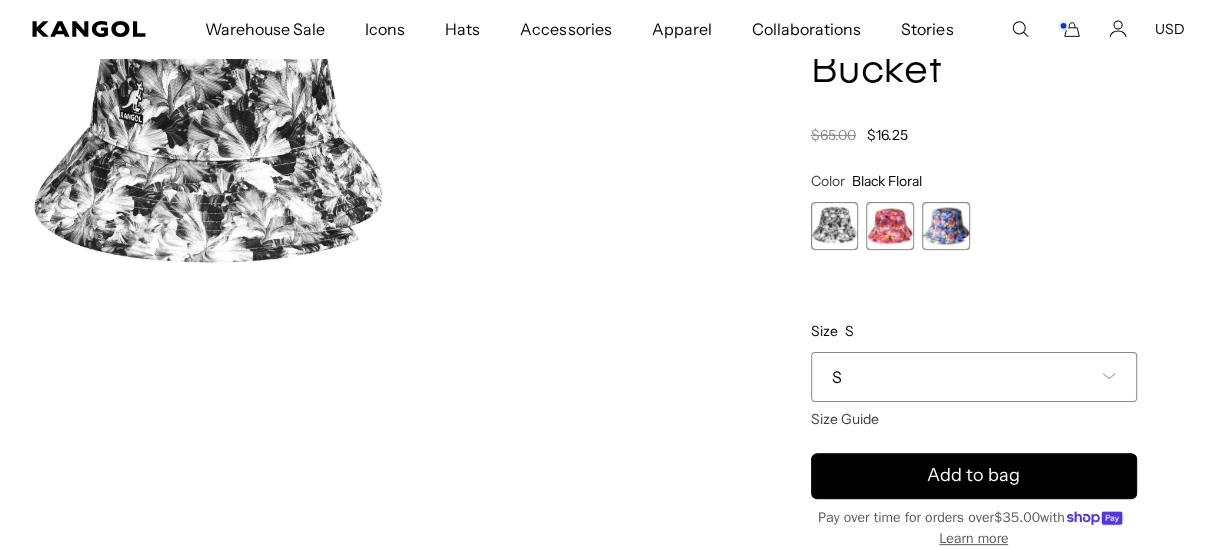 scroll, scrollTop: 0, scrollLeft: 411, axis: horizontal 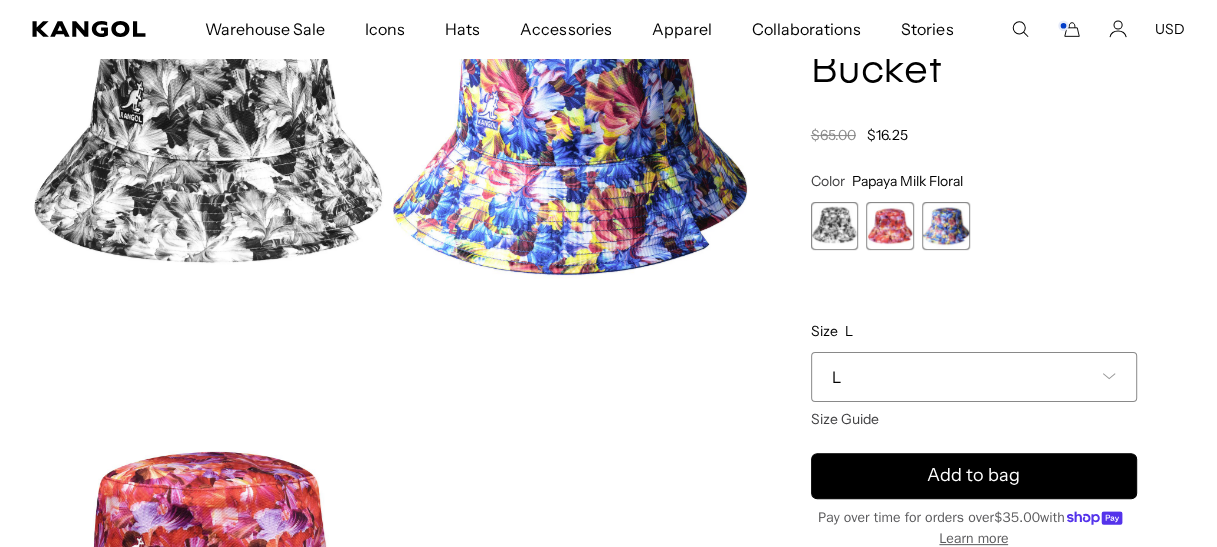 click on "L" at bounding box center (974, 377) 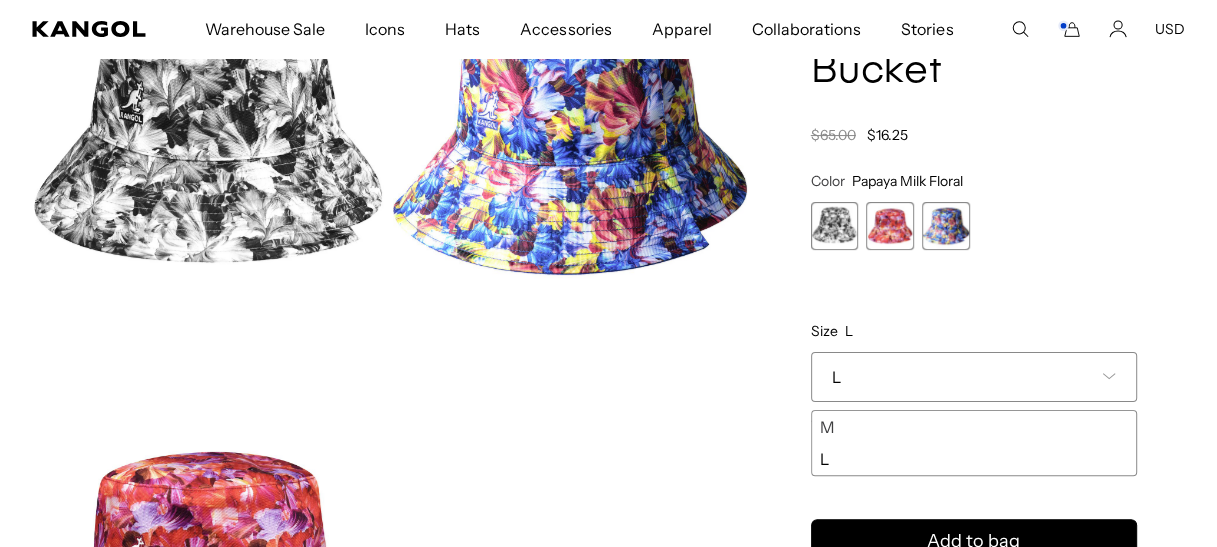 click on "L" at bounding box center (974, 377) 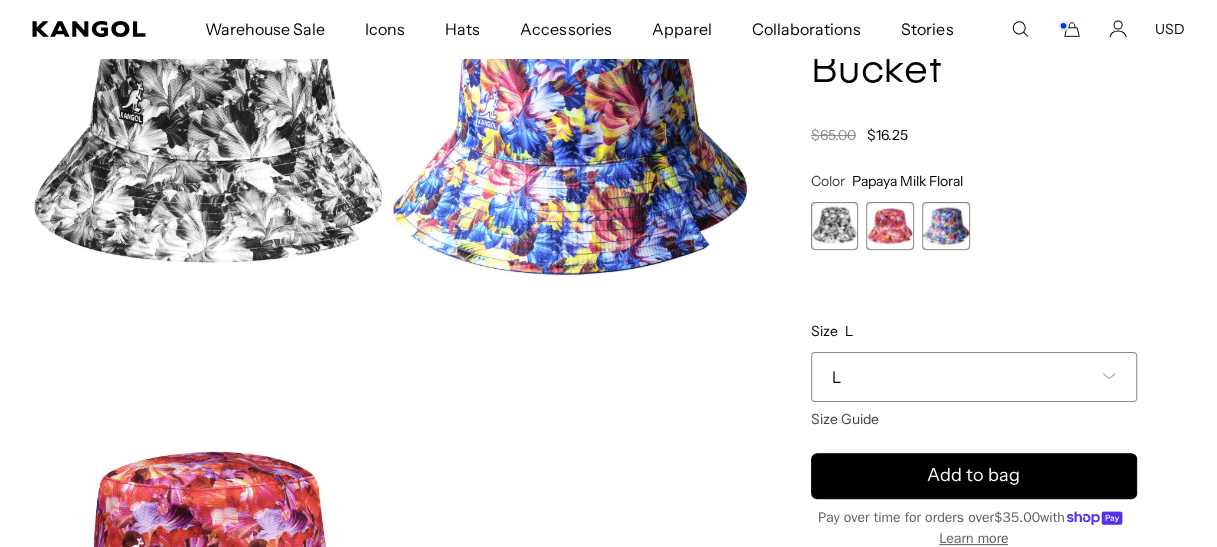 scroll, scrollTop: 0, scrollLeft: 0, axis: both 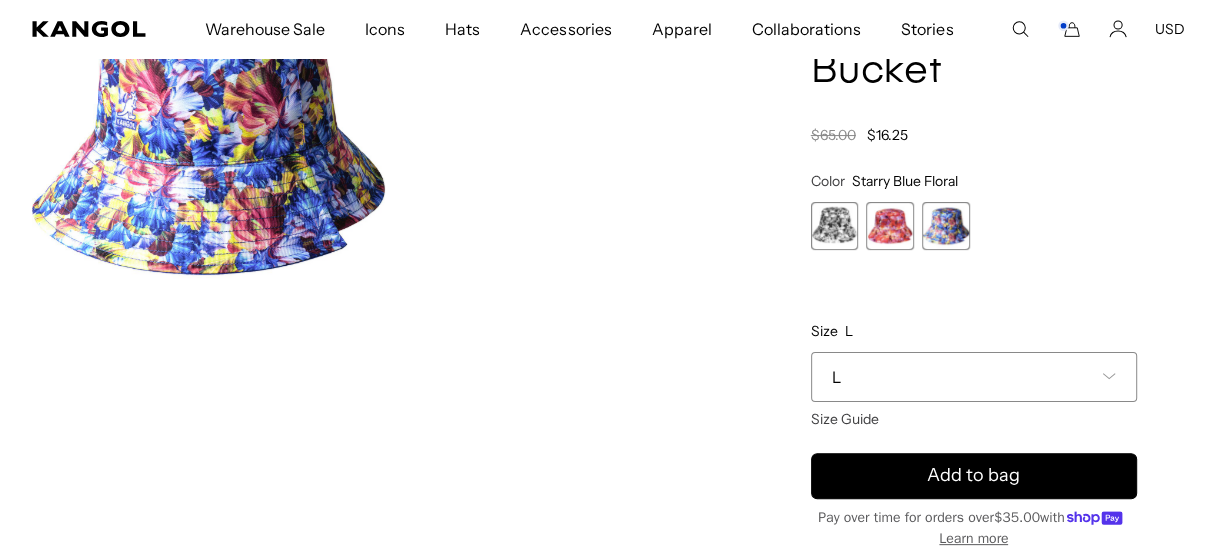 click at bounding box center (946, 226) 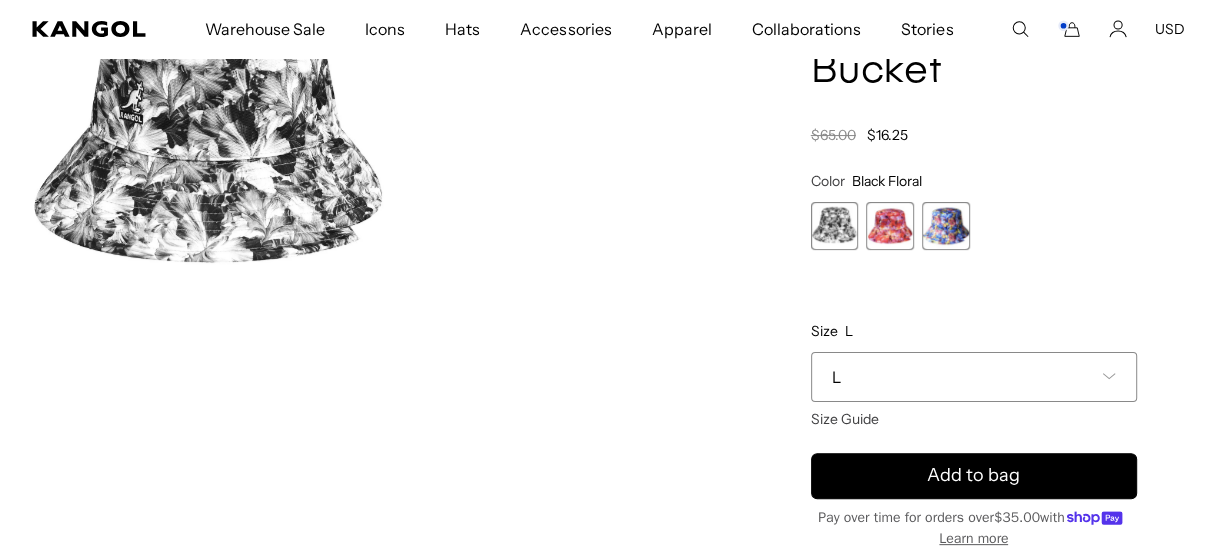scroll, scrollTop: 0, scrollLeft: 0, axis: both 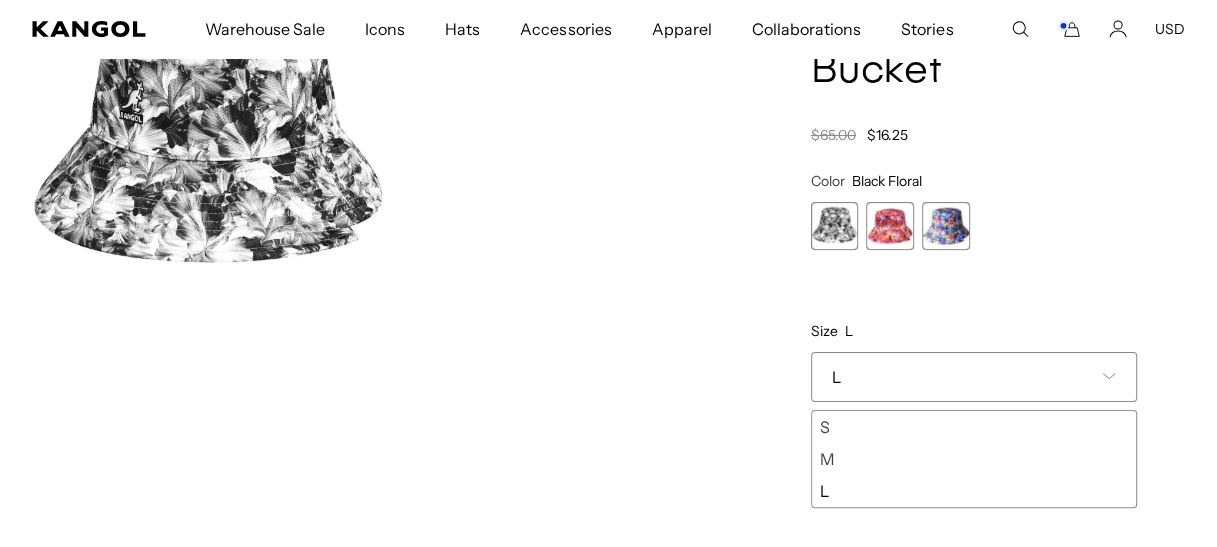click on "S" at bounding box center (974, 427) 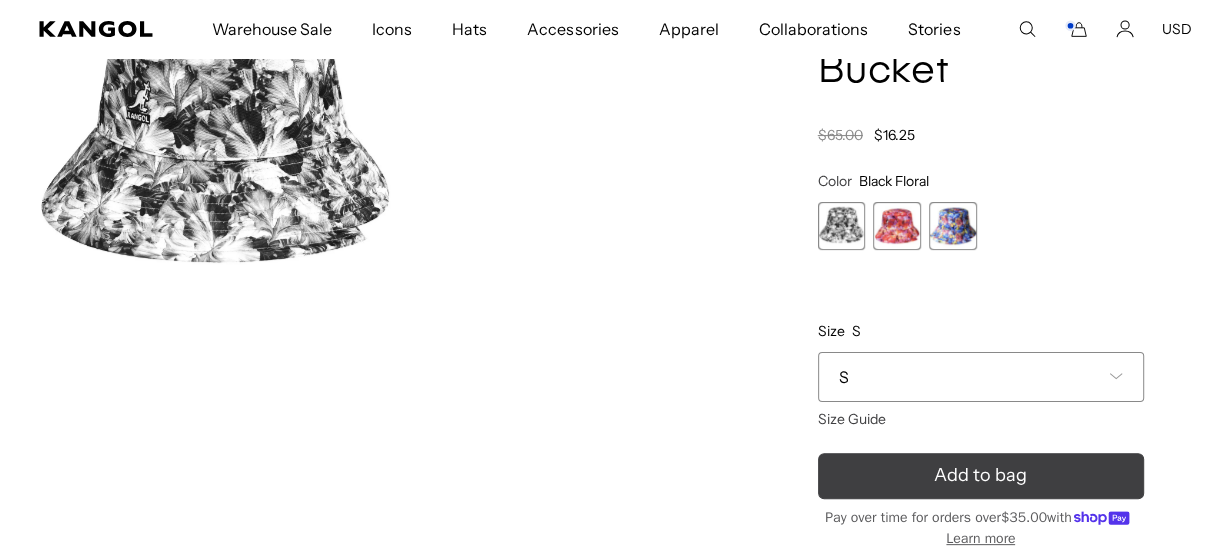 scroll, scrollTop: 0, scrollLeft: 411, axis: horizontal 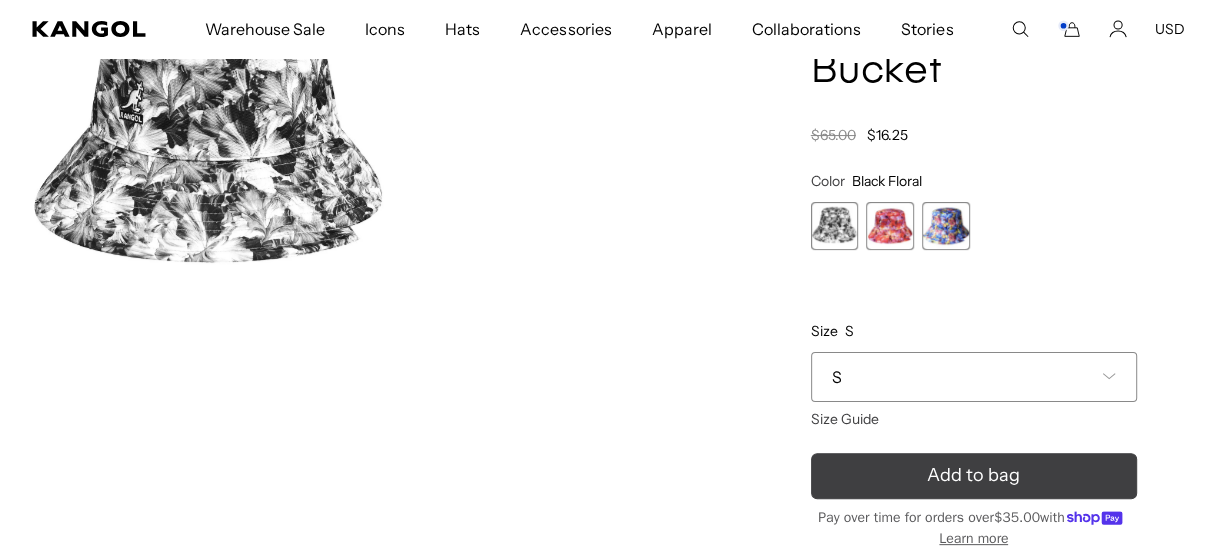 click on "Add to bag" at bounding box center (973, 475) 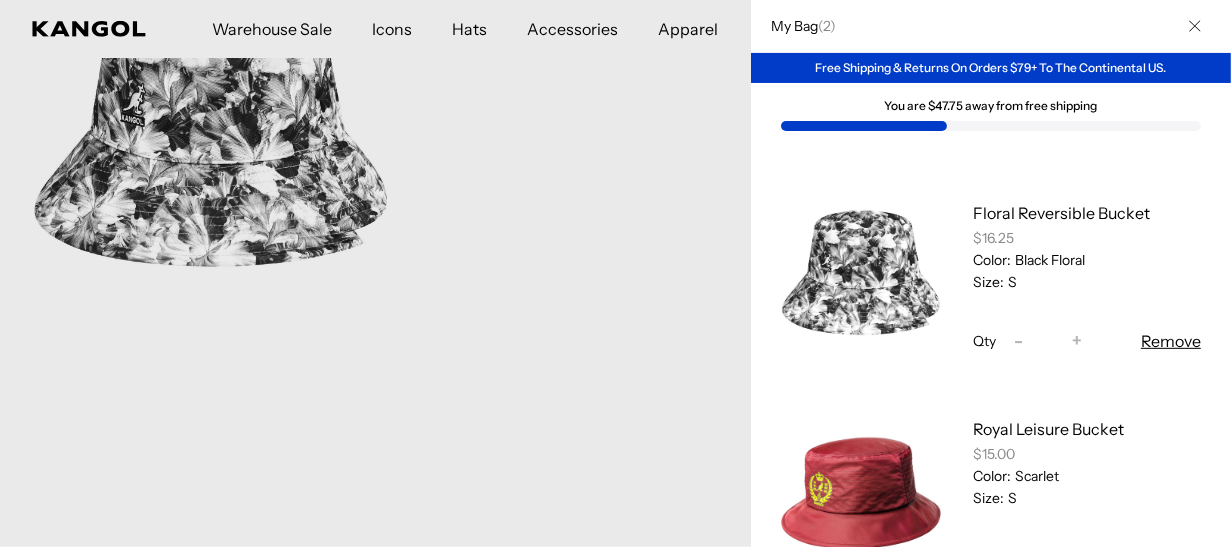 scroll, scrollTop: 0, scrollLeft: 0, axis: both 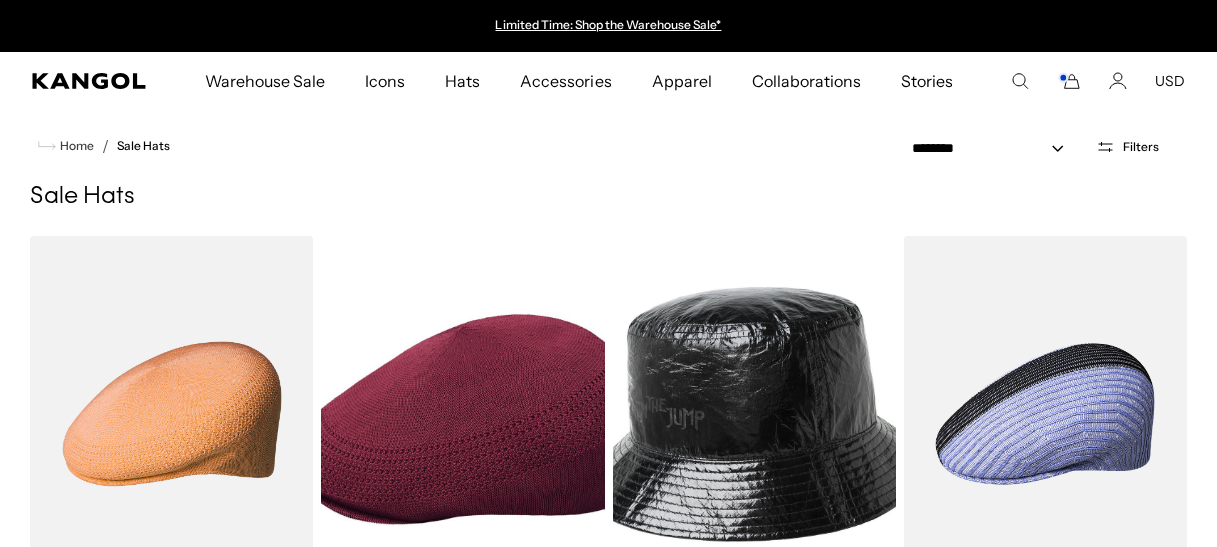 select on "*****" 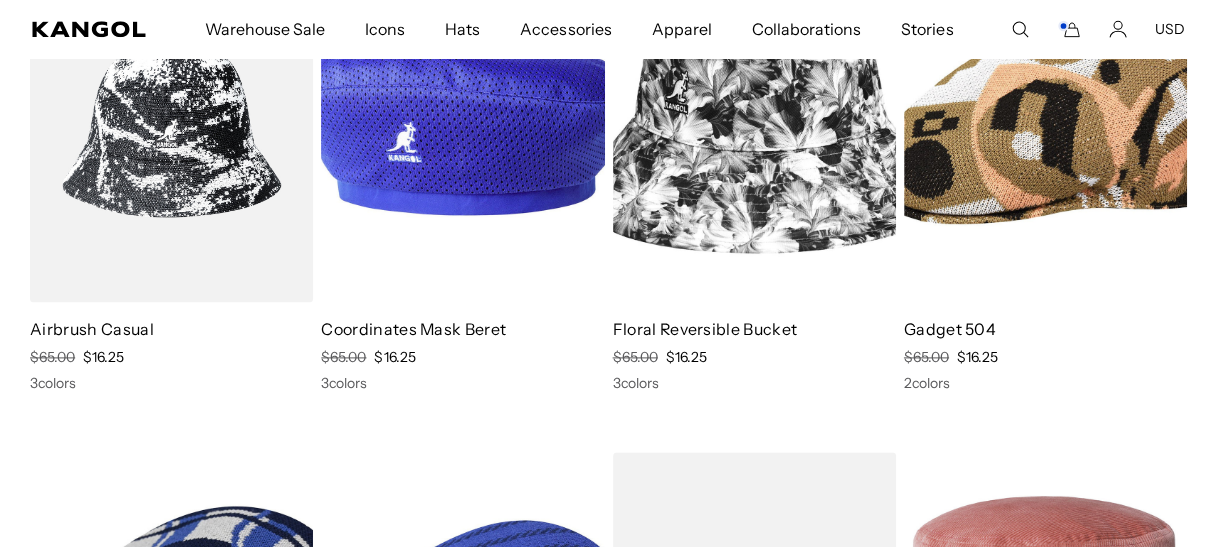scroll, scrollTop: 1780, scrollLeft: 0, axis: vertical 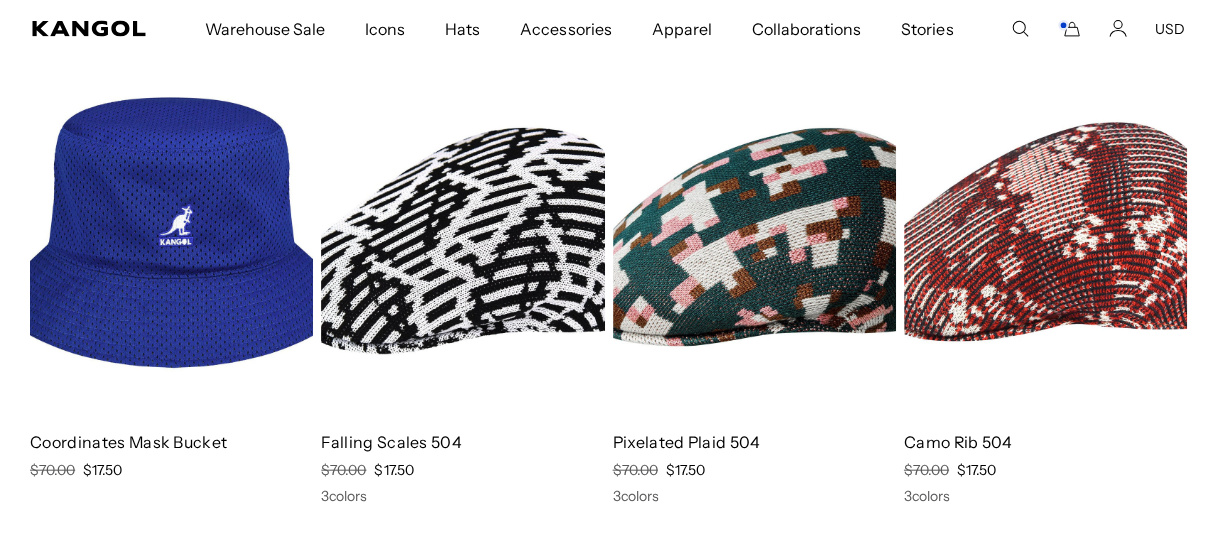 click at bounding box center [171, 238] 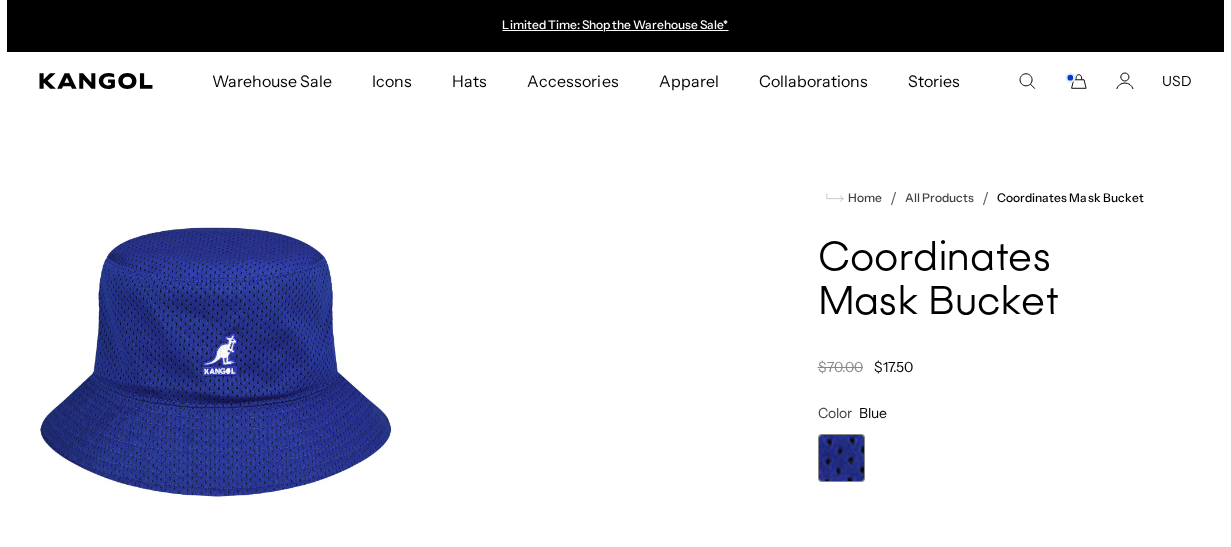 scroll, scrollTop: 0, scrollLeft: 0, axis: both 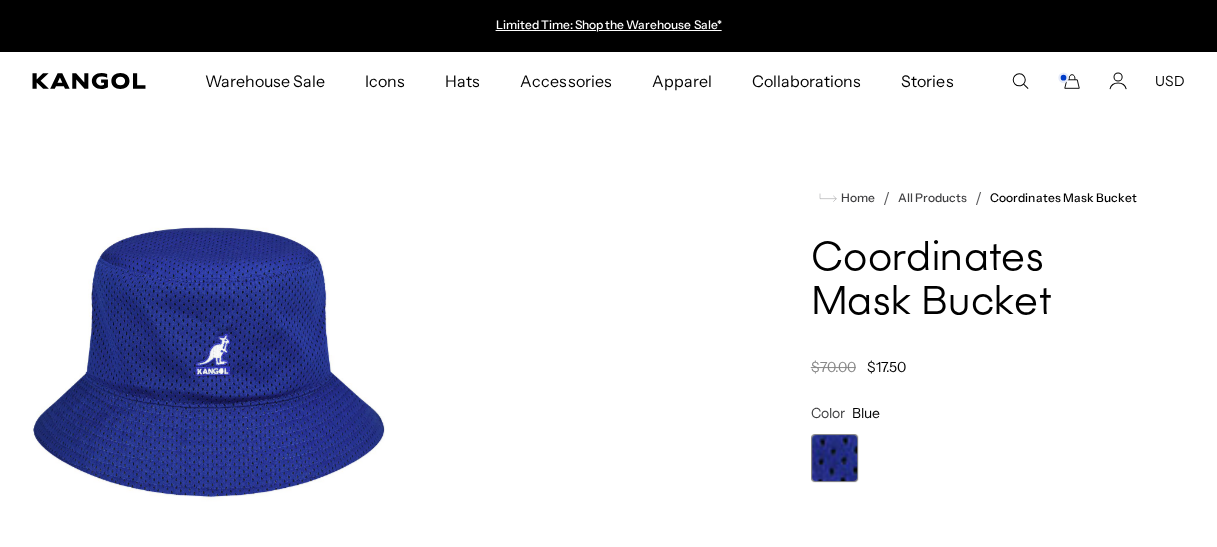 click at bounding box center [208, 367] 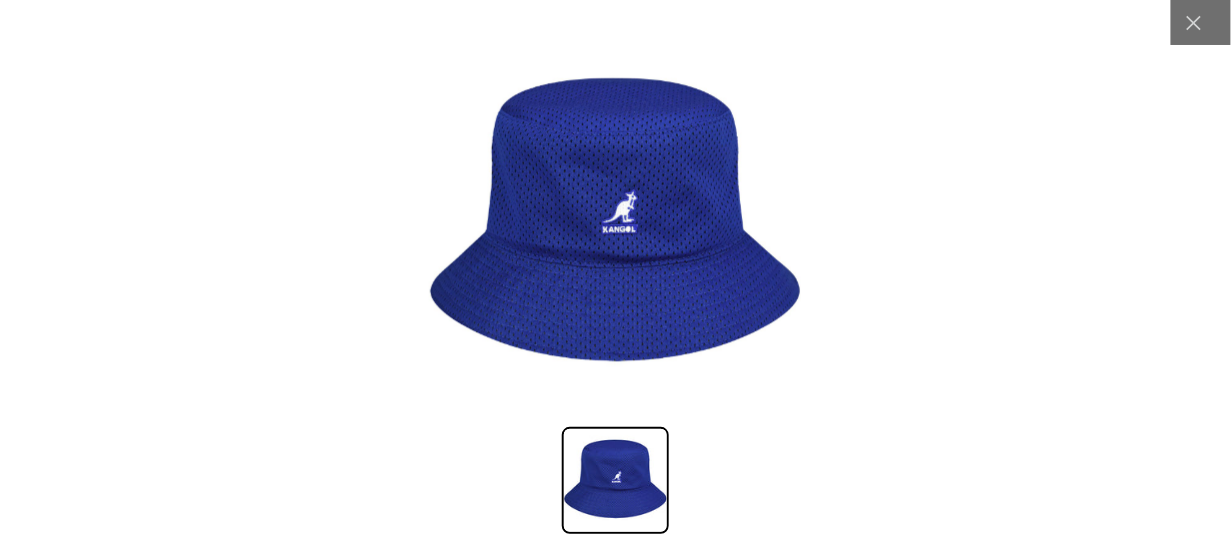 scroll, scrollTop: 0, scrollLeft: 0, axis: both 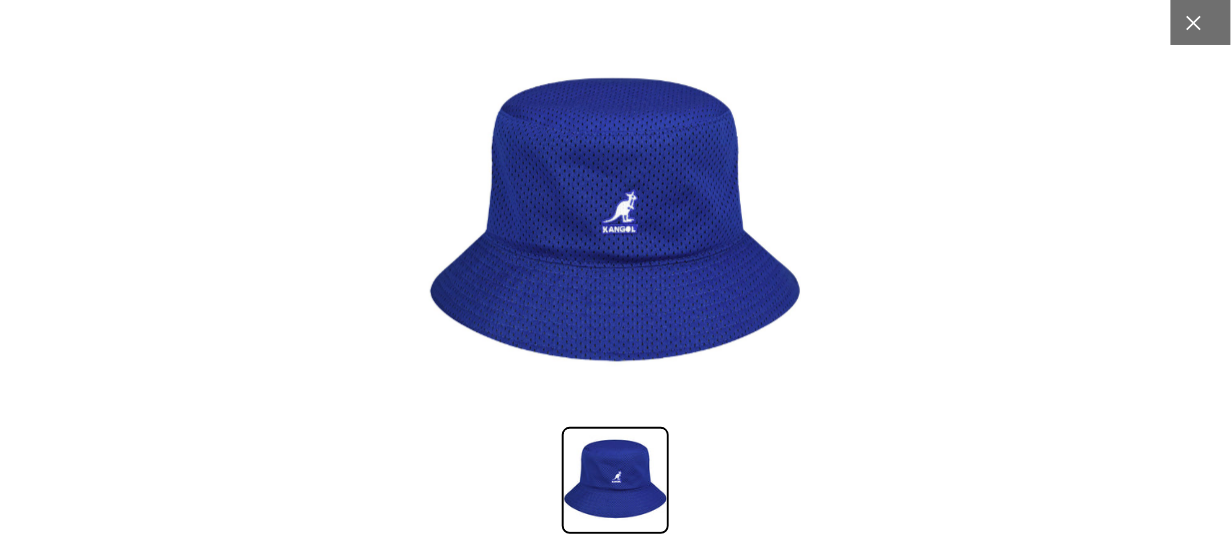 click 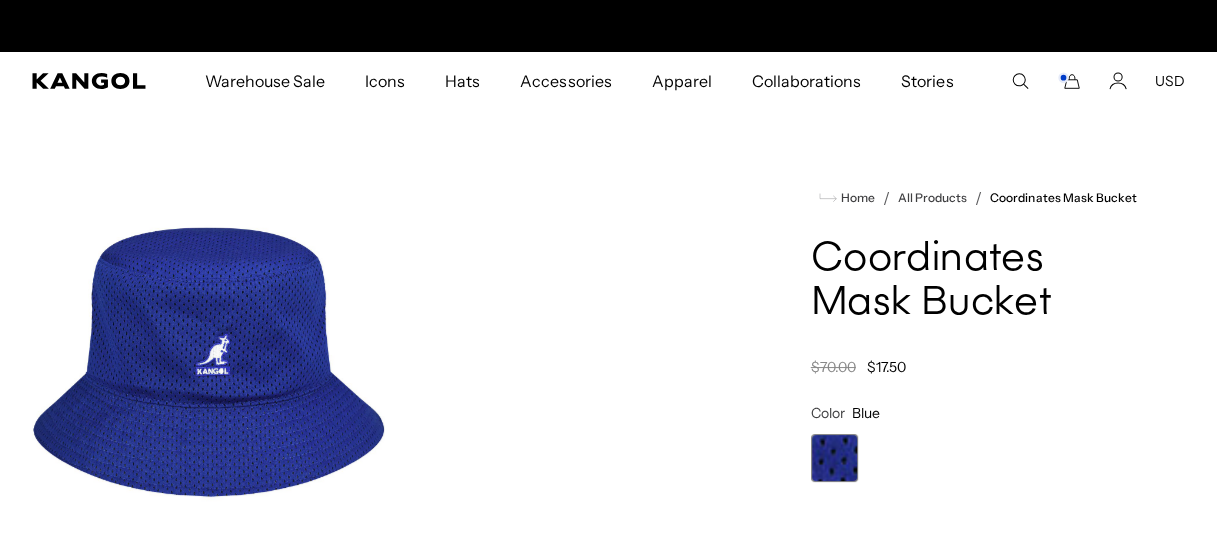 scroll, scrollTop: 0, scrollLeft: 411, axis: horizontal 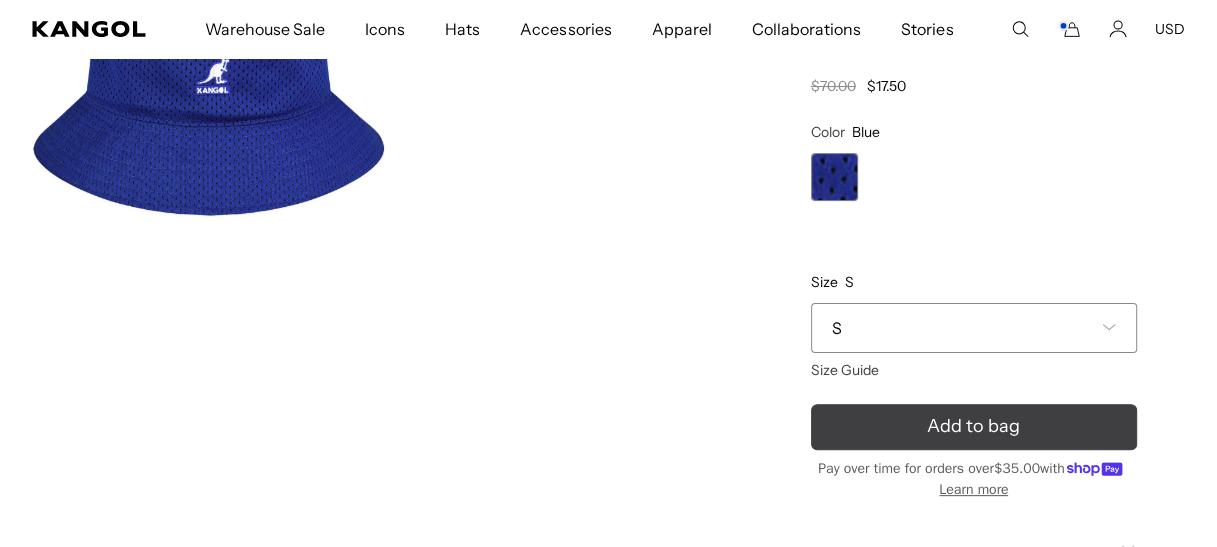 click on "Add to bag" at bounding box center (973, 426) 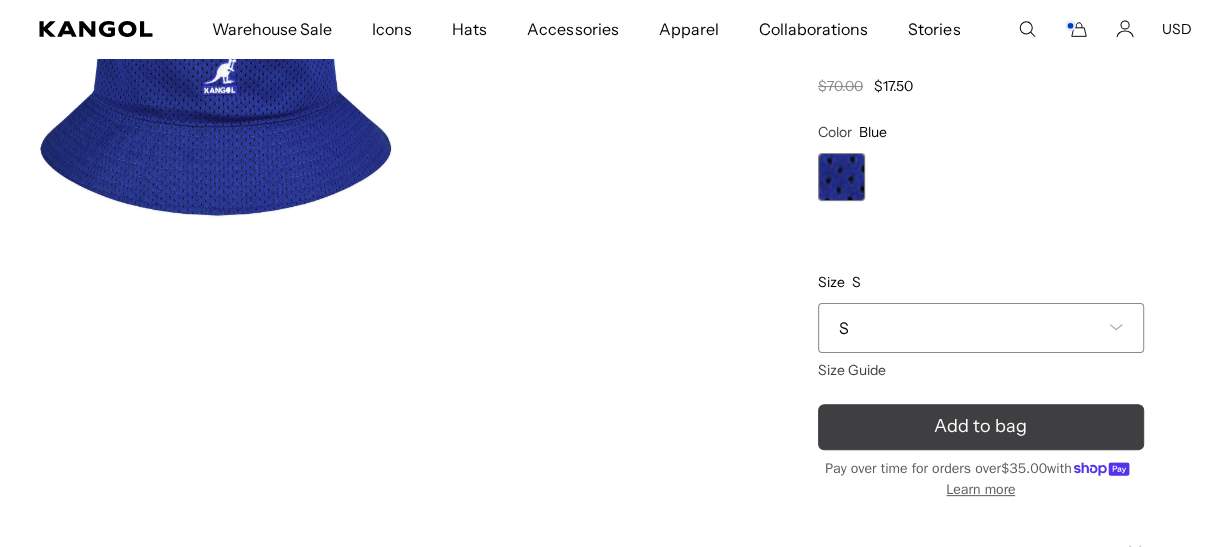 scroll, scrollTop: 0, scrollLeft: 411, axis: horizontal 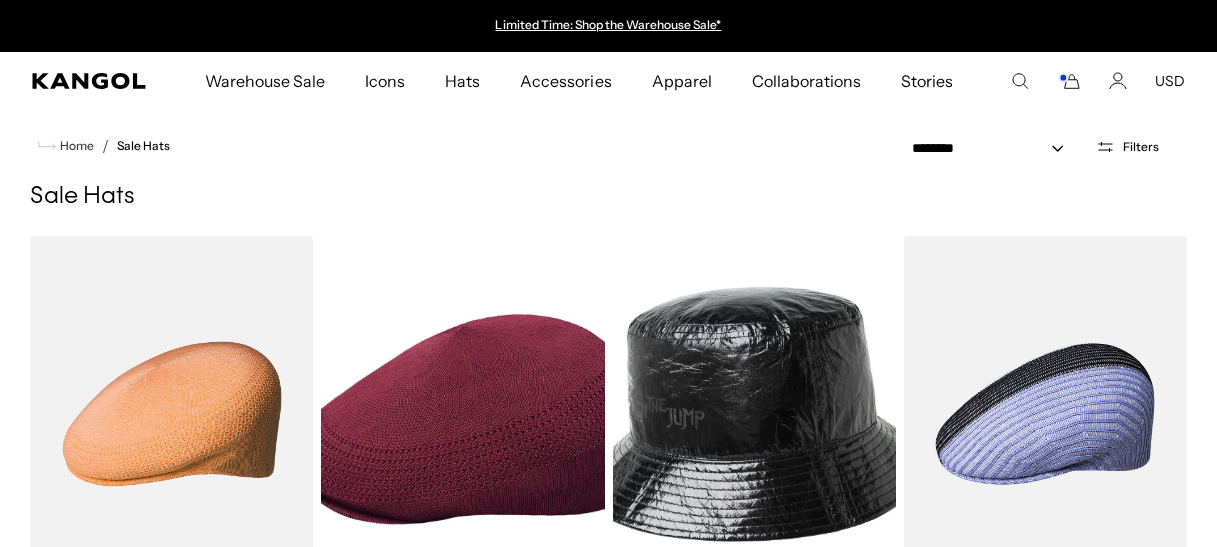 select on "*****" 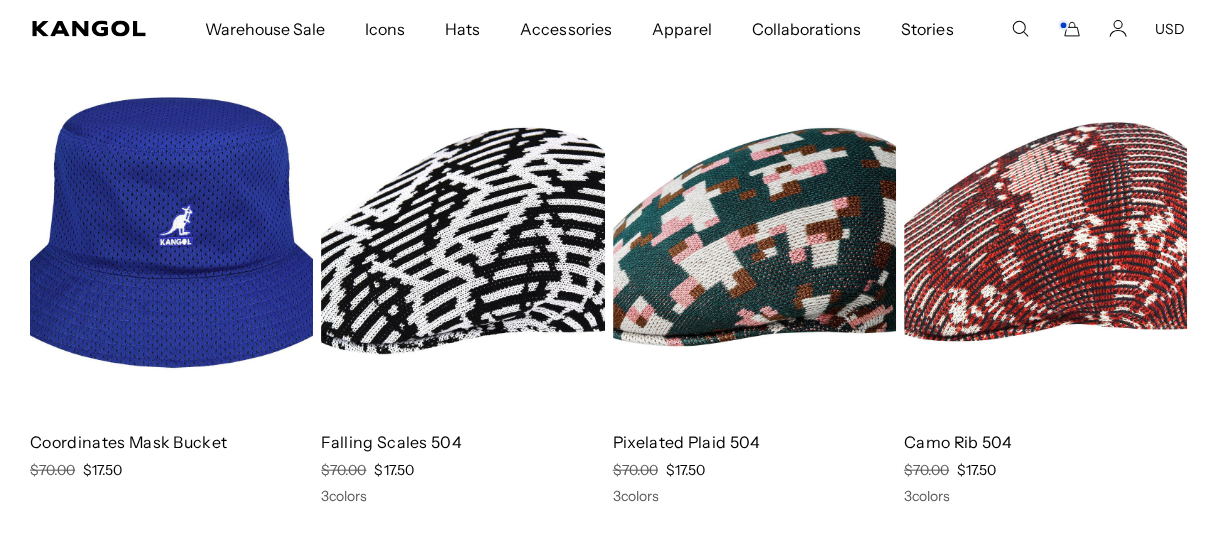 scroll, scrollTop: 3184, scrollLeft: 0, axis: vertical 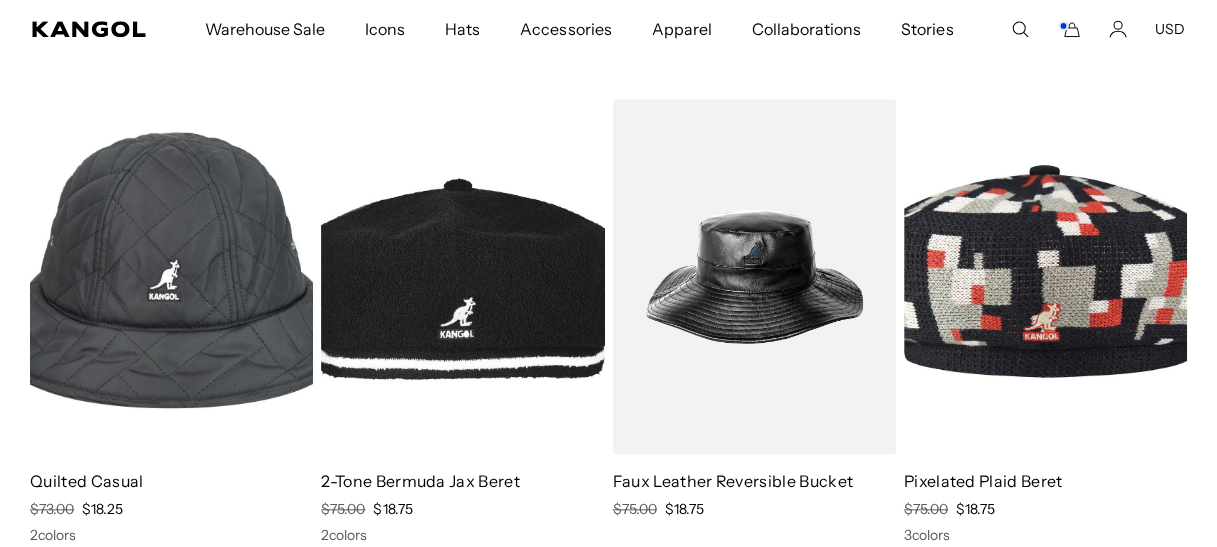 click at bounding box center (171, 277) 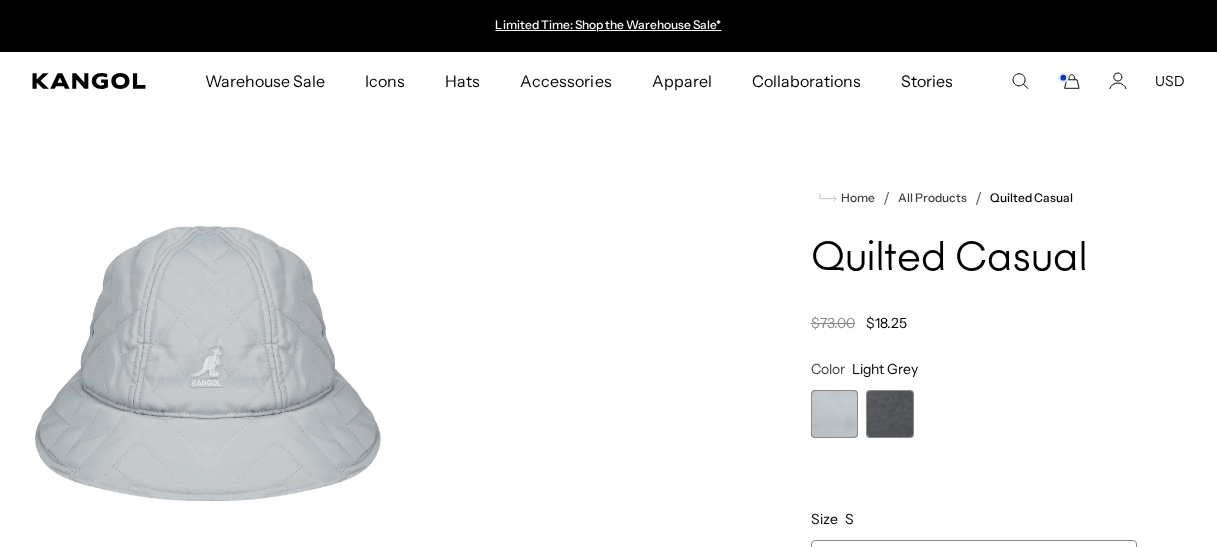 scroll, scrollTop: 0, scrollLeft: 0, axis: both 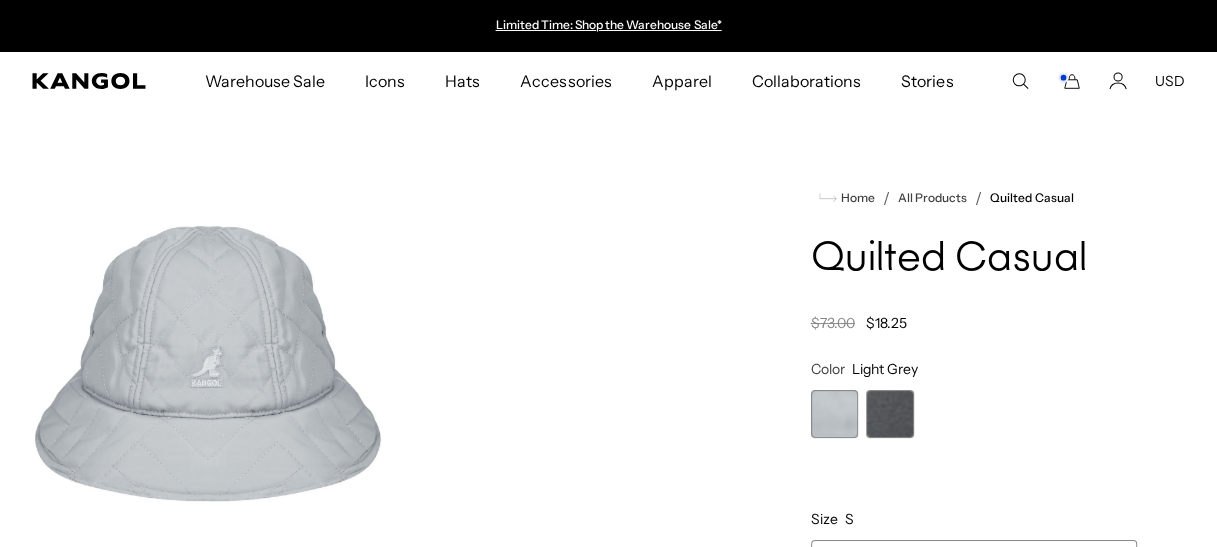 click at bounding box center (835, 414) 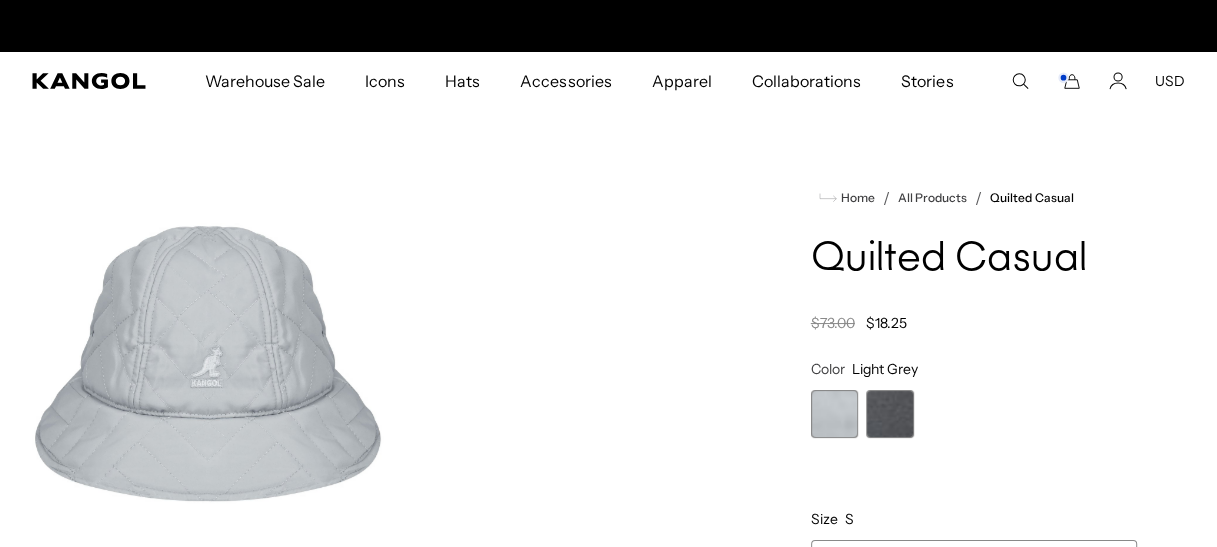 scroll, scrollTop: 0, scrollLeft: 411, axis: horizontal 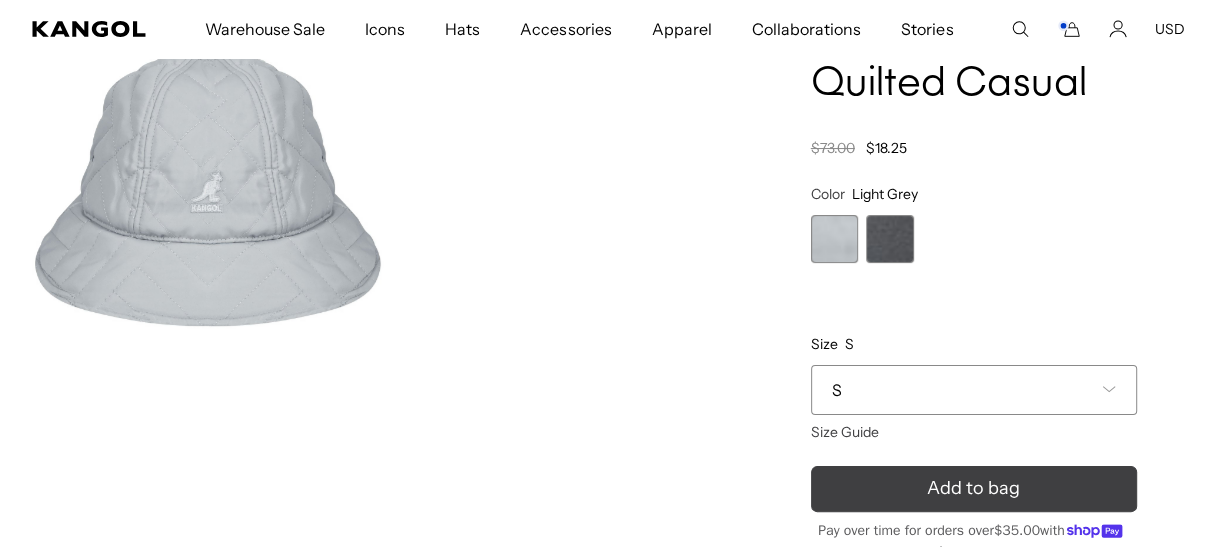 click 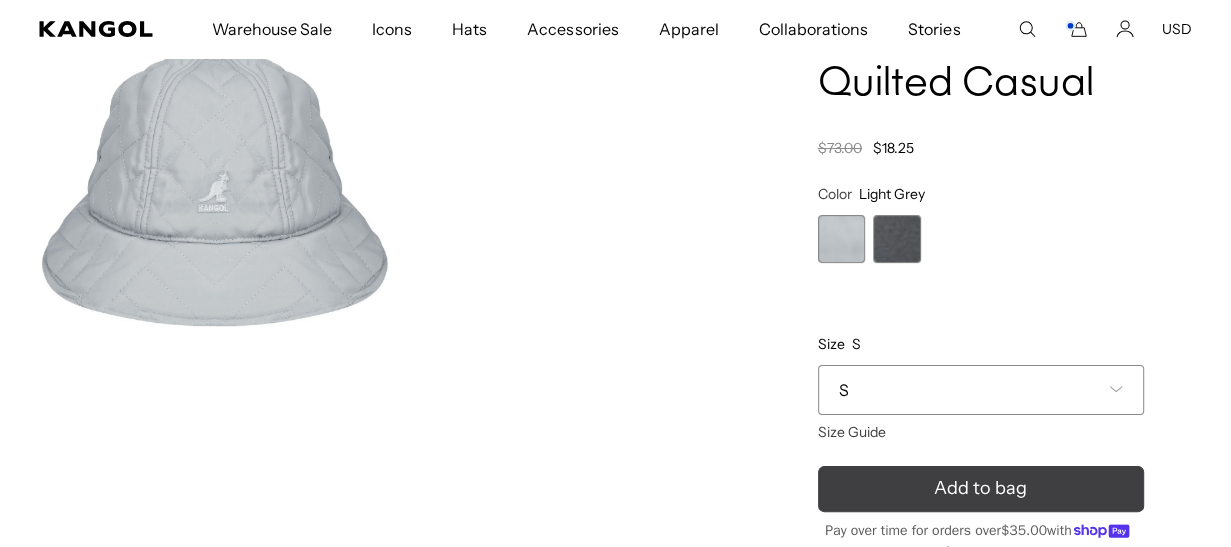 scroll, scrollTop: 0, scrollLeft: 411, axis: horizontal 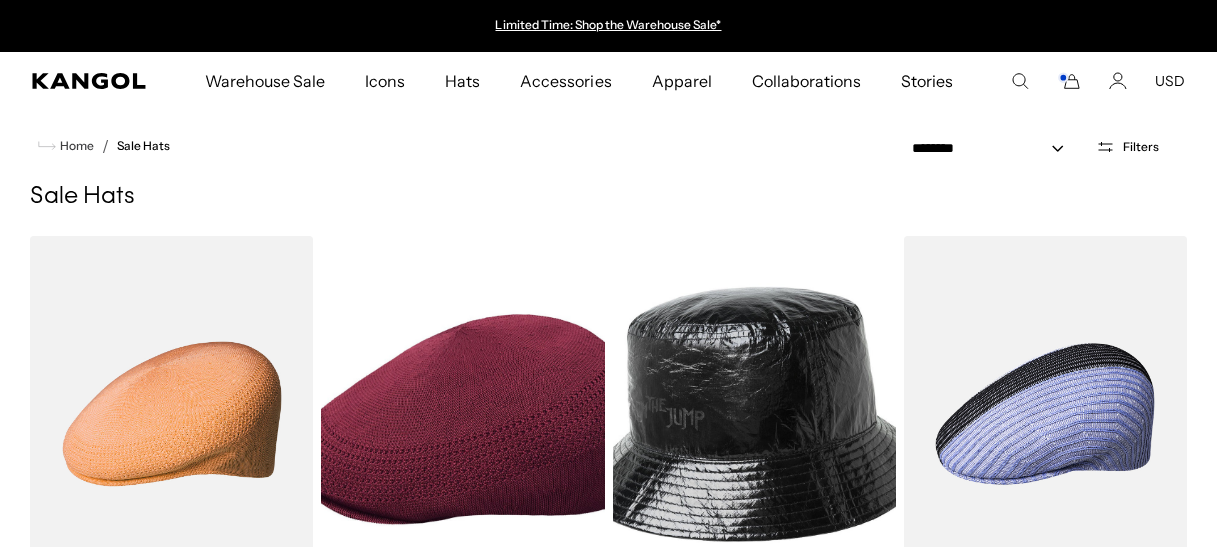 select on "*****" 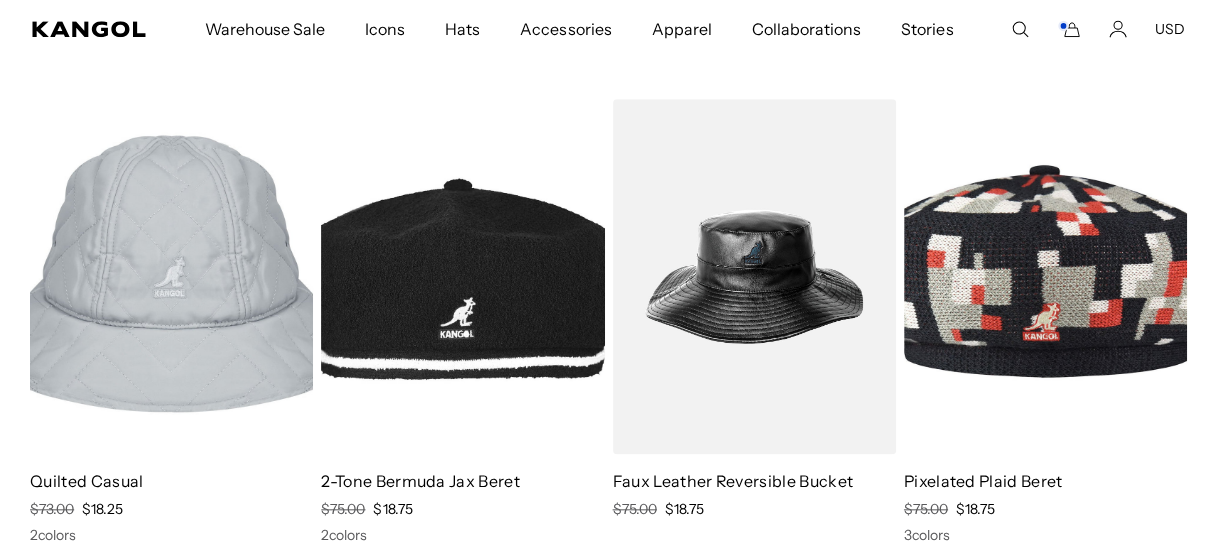 scroll, scrollTop: 0, scrollLeft: 0, axis: both 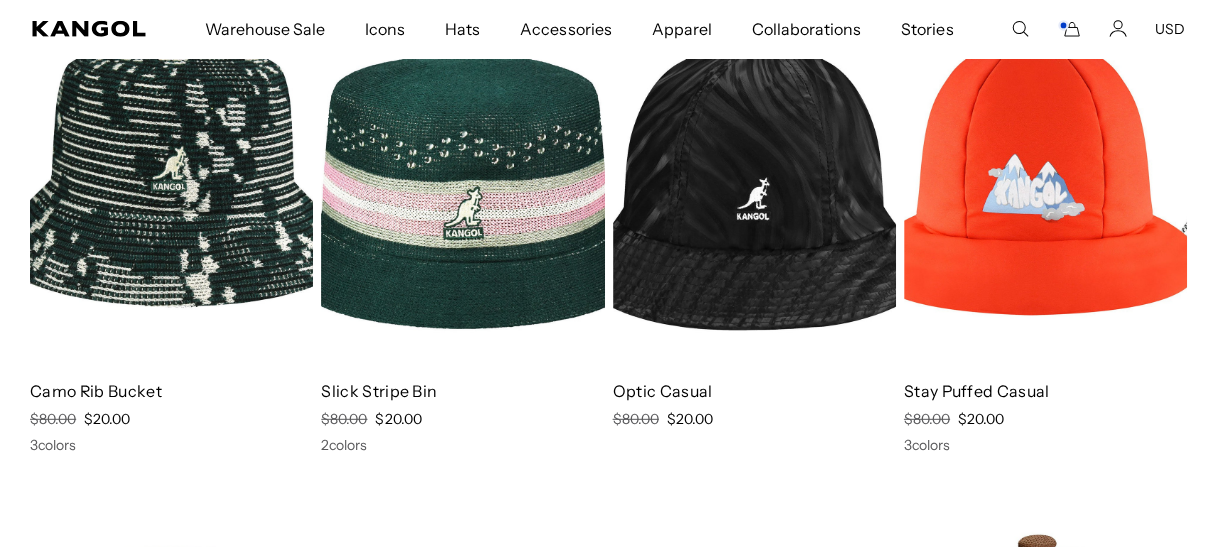 click at bounding box center [1045, 187] 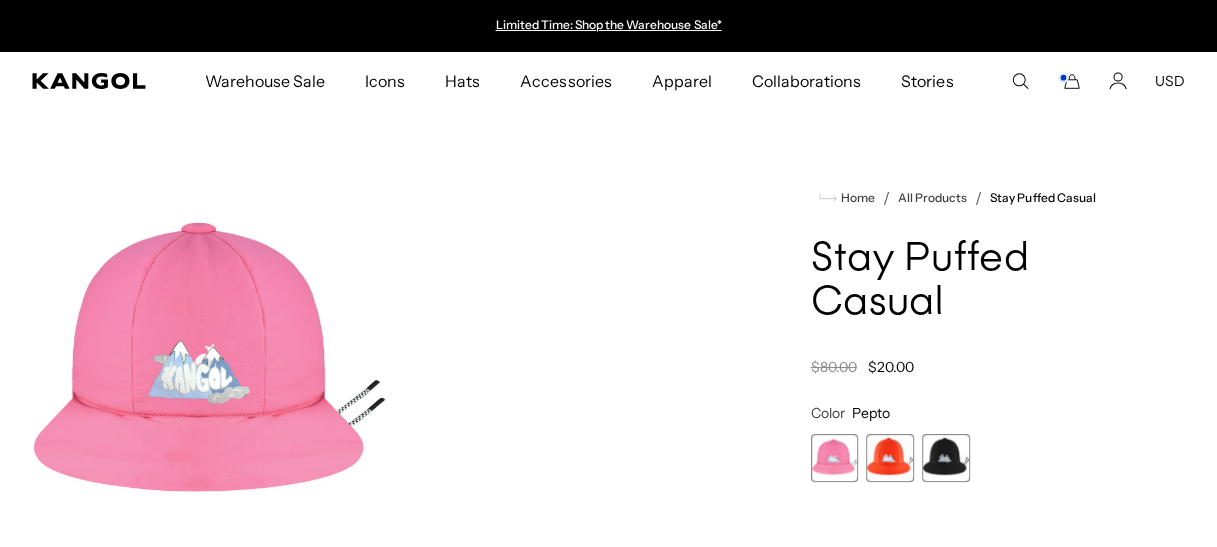 scroll, scrollTop: 0, scrollLeft: 0, axis: both 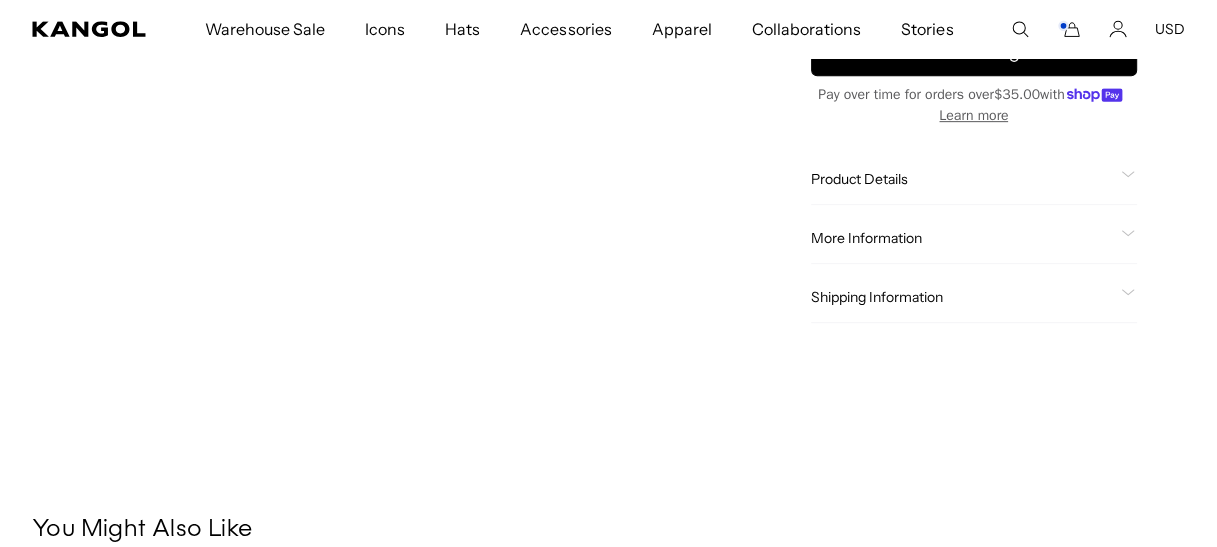 click on "Product Details" 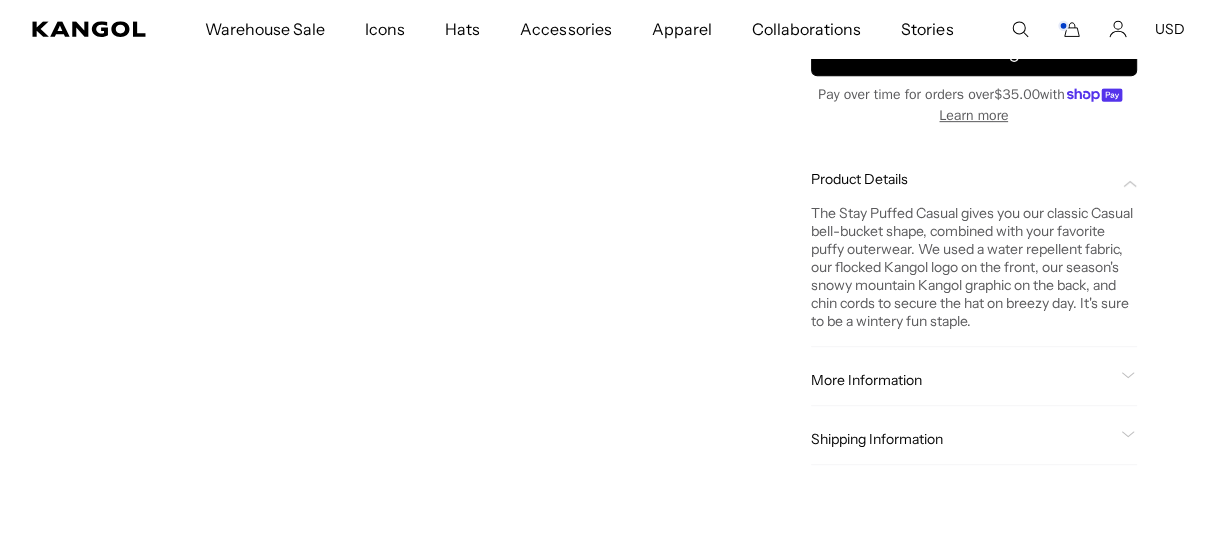 scroll, scrollTop: 0, scrollLeft: 0, axis: both 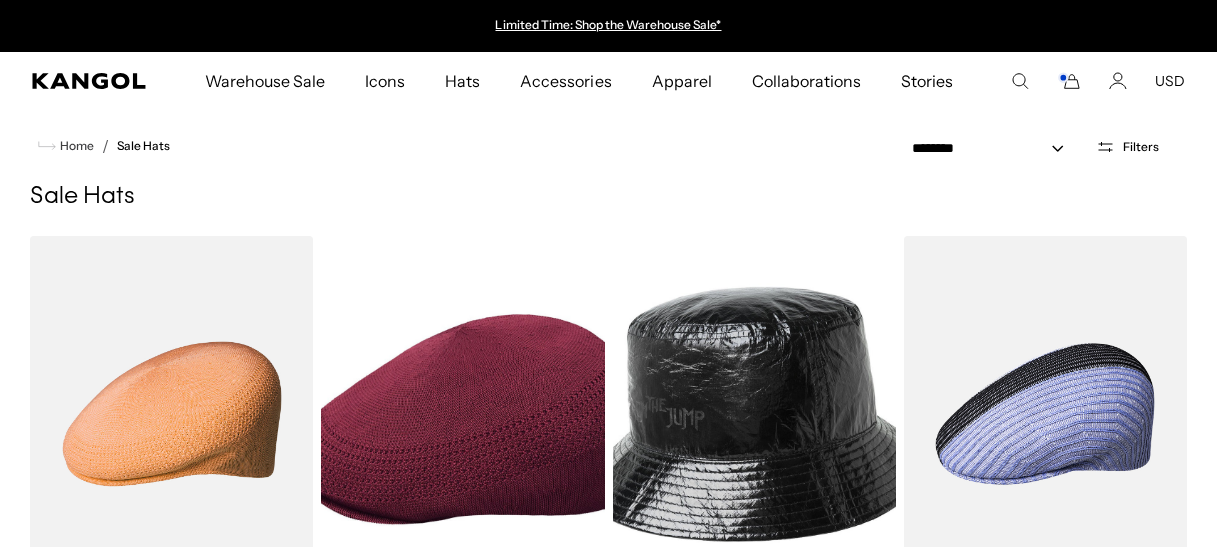 select on "*****" 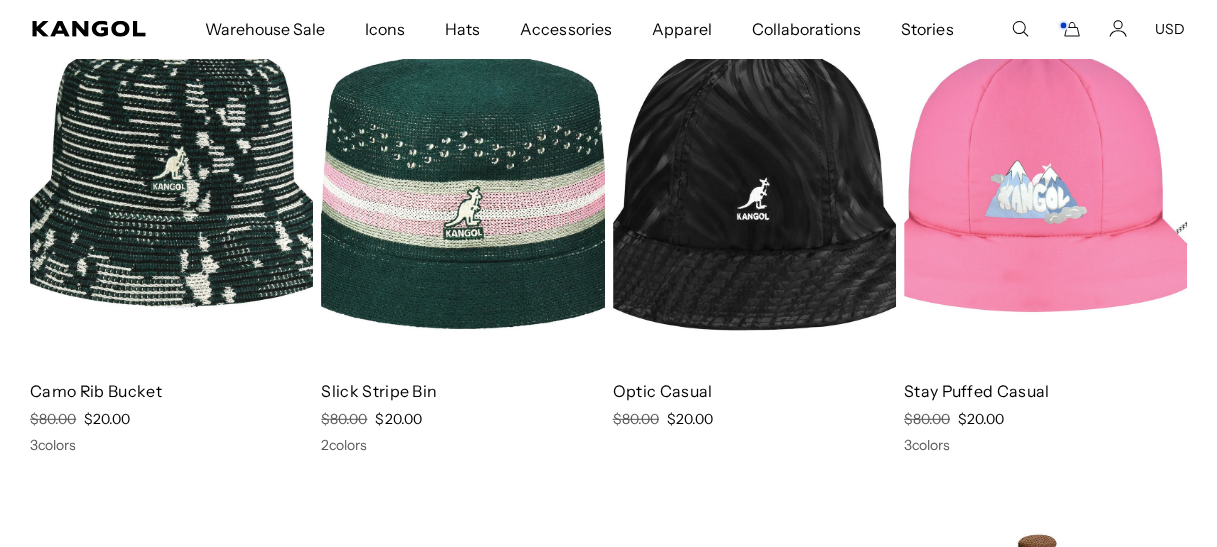scroll, scrollTop: 0, scrollLeft: 0, axis: both 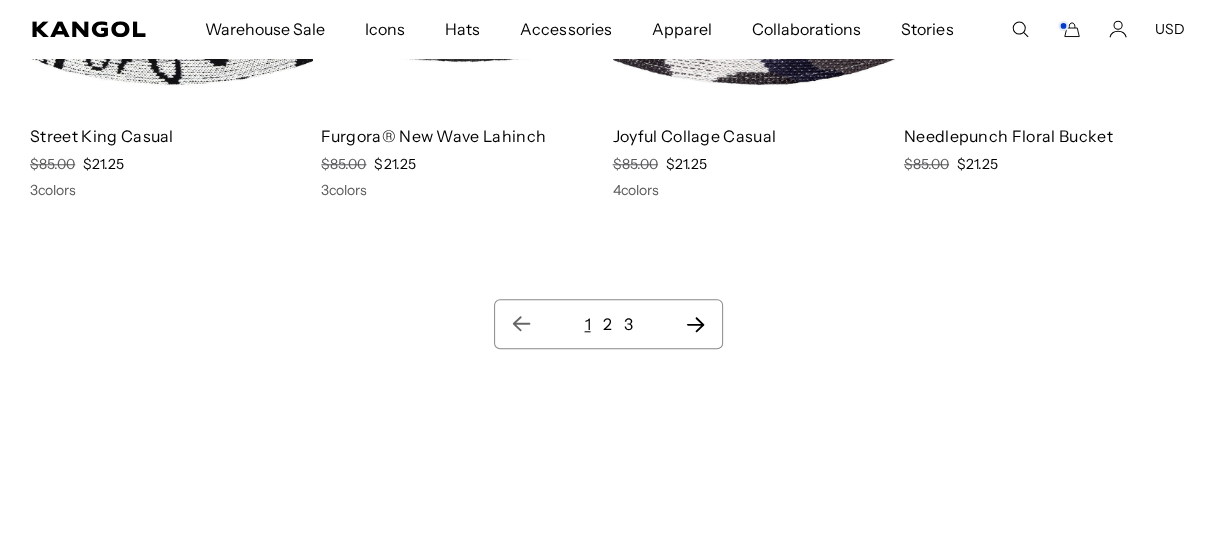 click 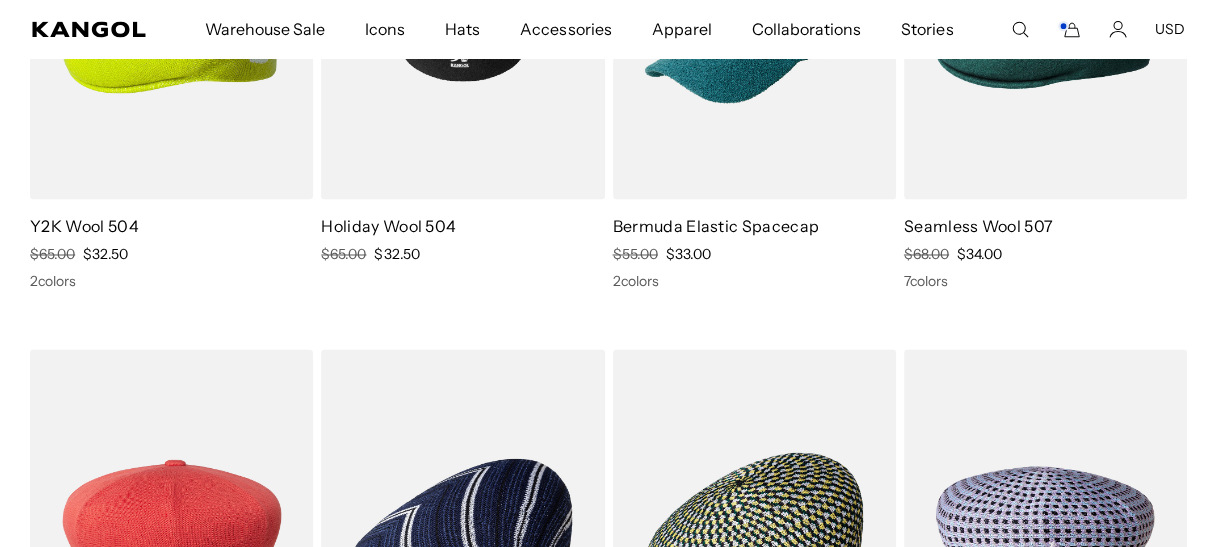 scroll, scrollTop: 0, scrollLeft: 0, axis: both 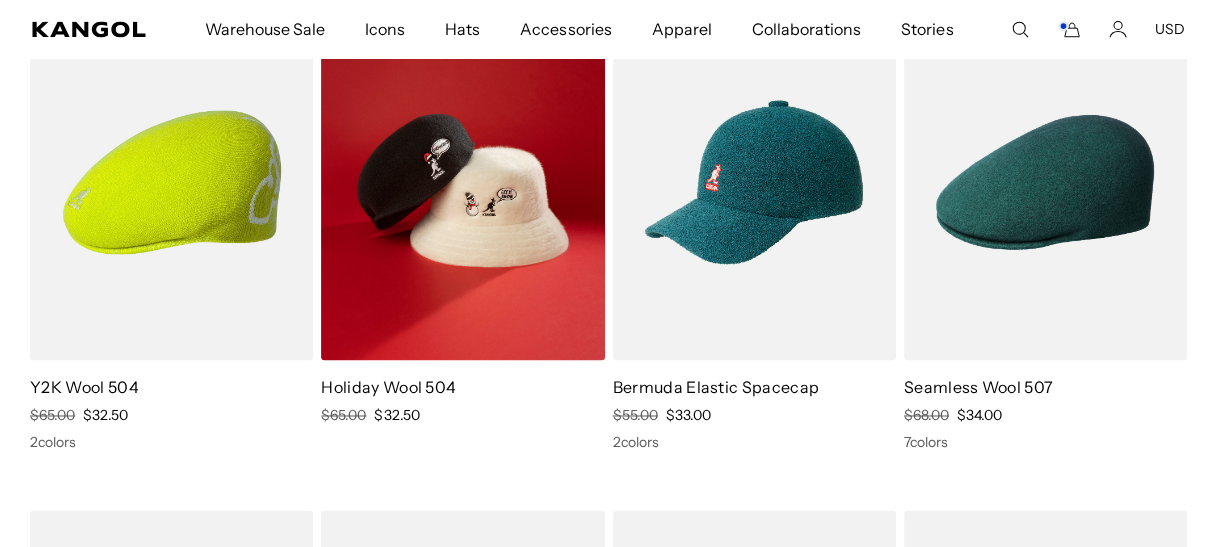 click at bounding box center [462, 182] 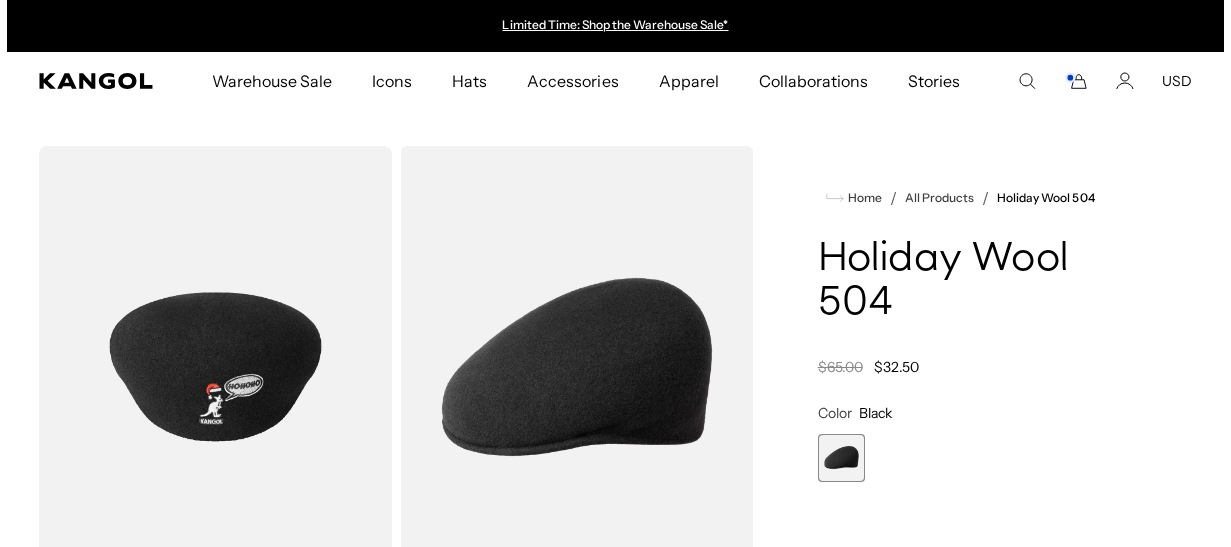 scroll, scrollTop: 0, scrollLeft: 0, axis: both 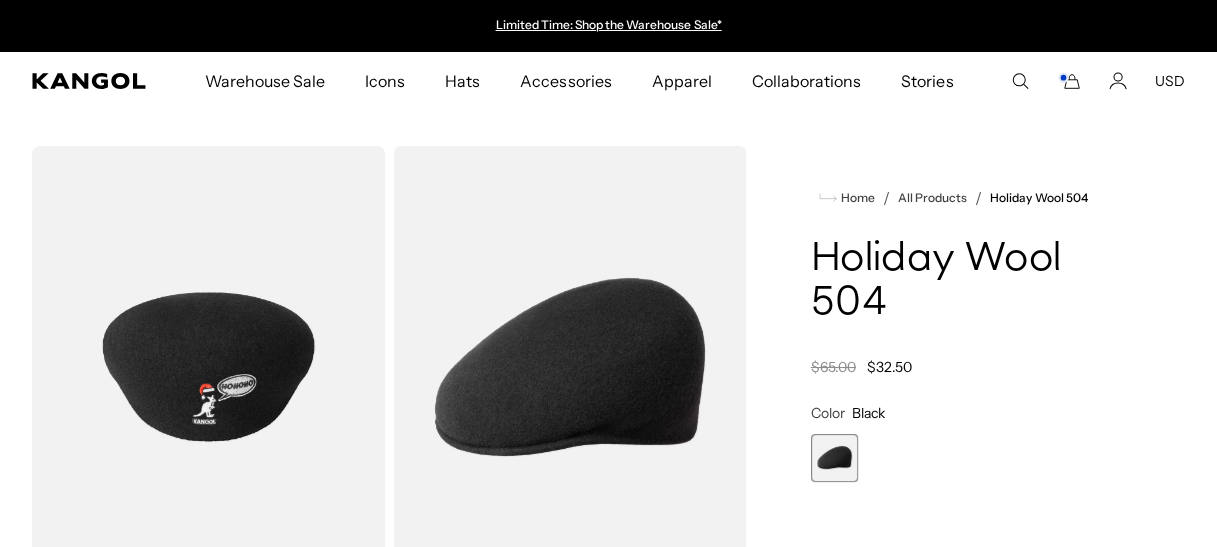 click at bounding box center (208, 367) 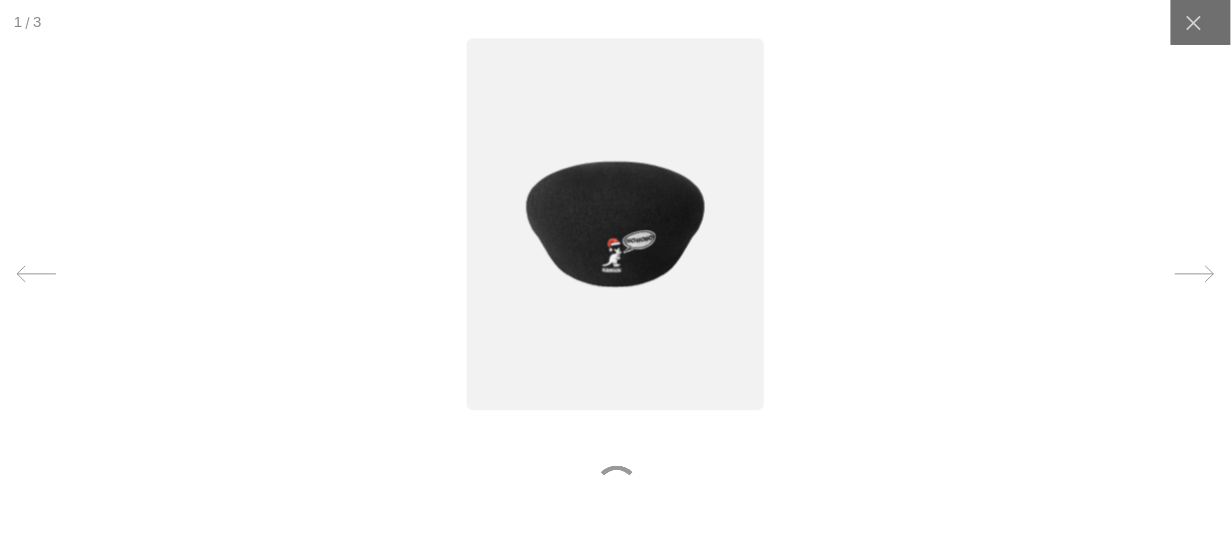 scroll, scrollTop: 0, scrollLeft: 0, axis: both 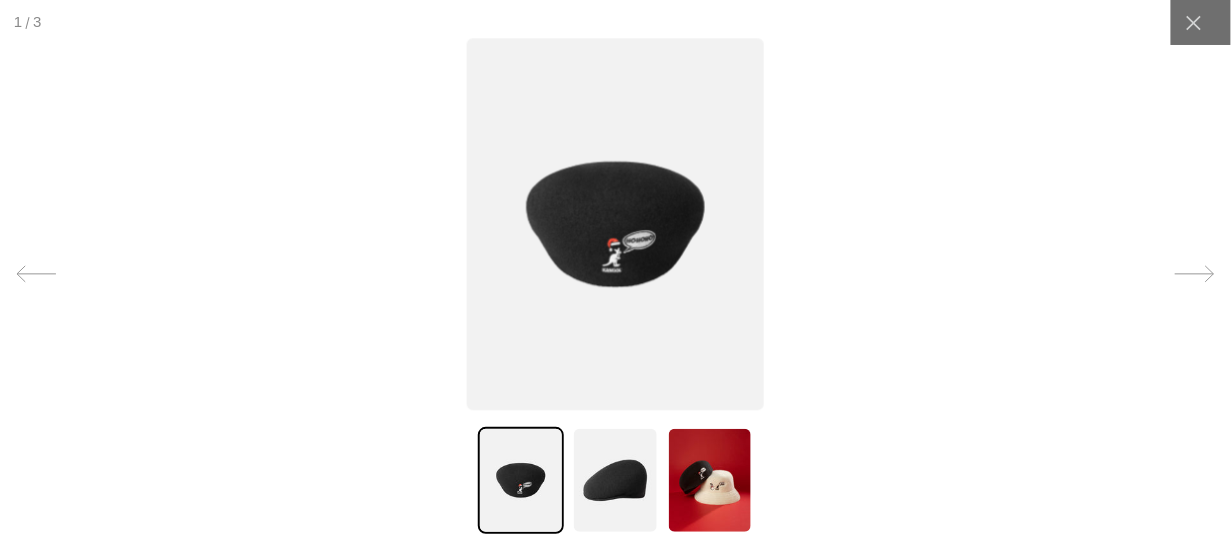 click at bounding box center [521, 480] 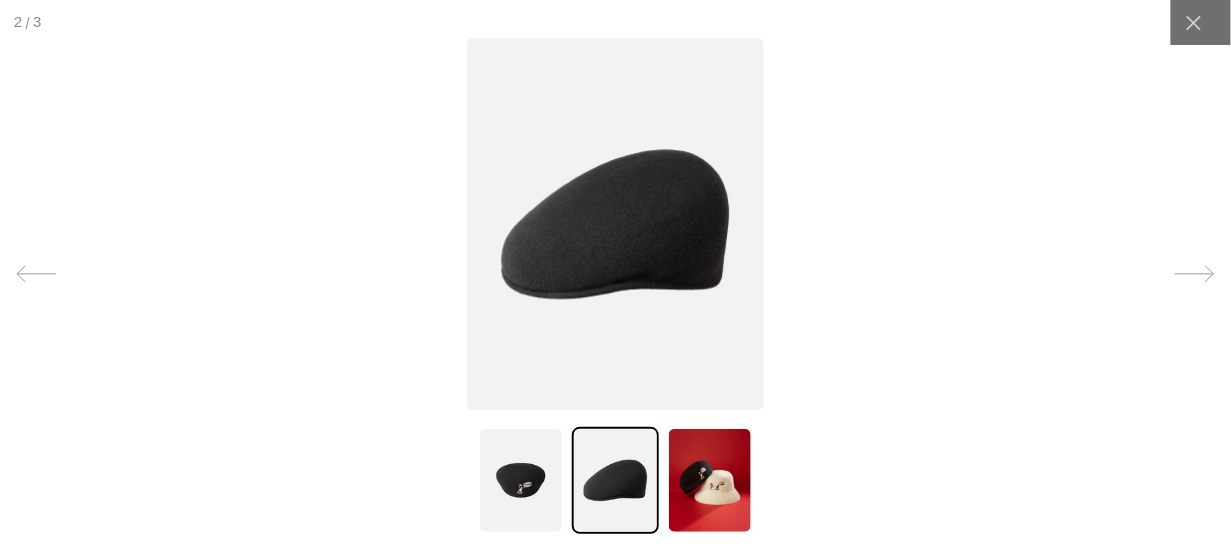 scroll, scrollTop: 0, scrollLeft: 411, axis: horizontal 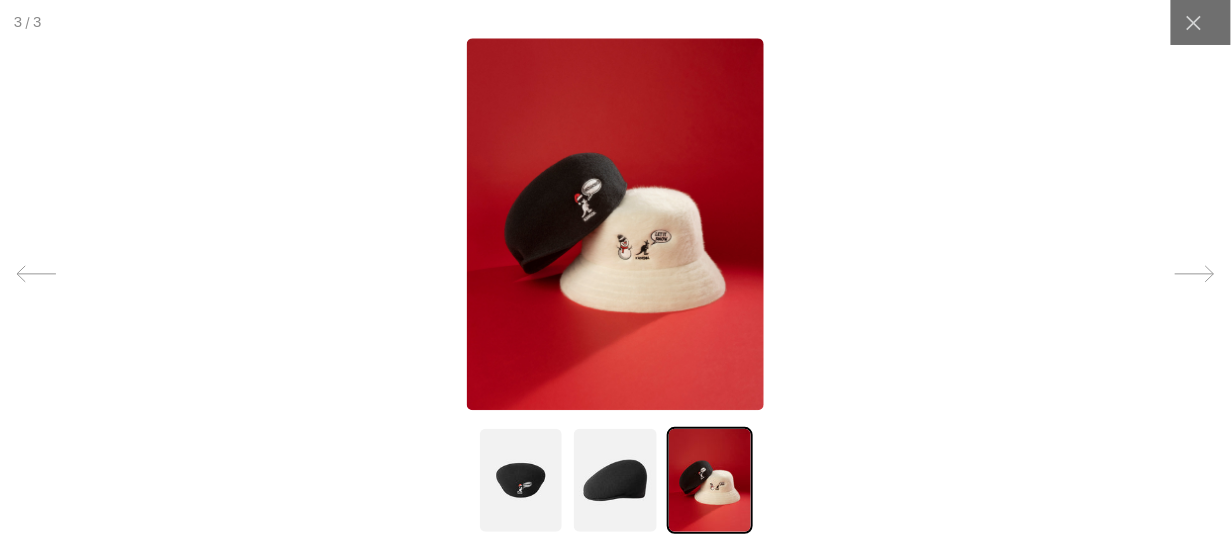 click at bounding box center (615, 225) 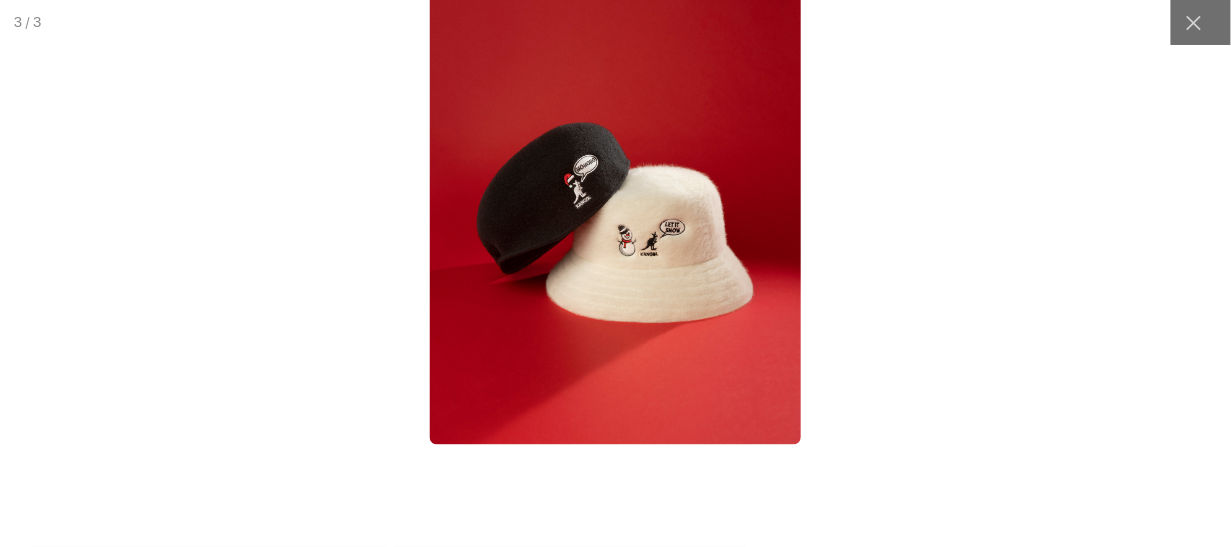 click at bounding box center [615, 212] 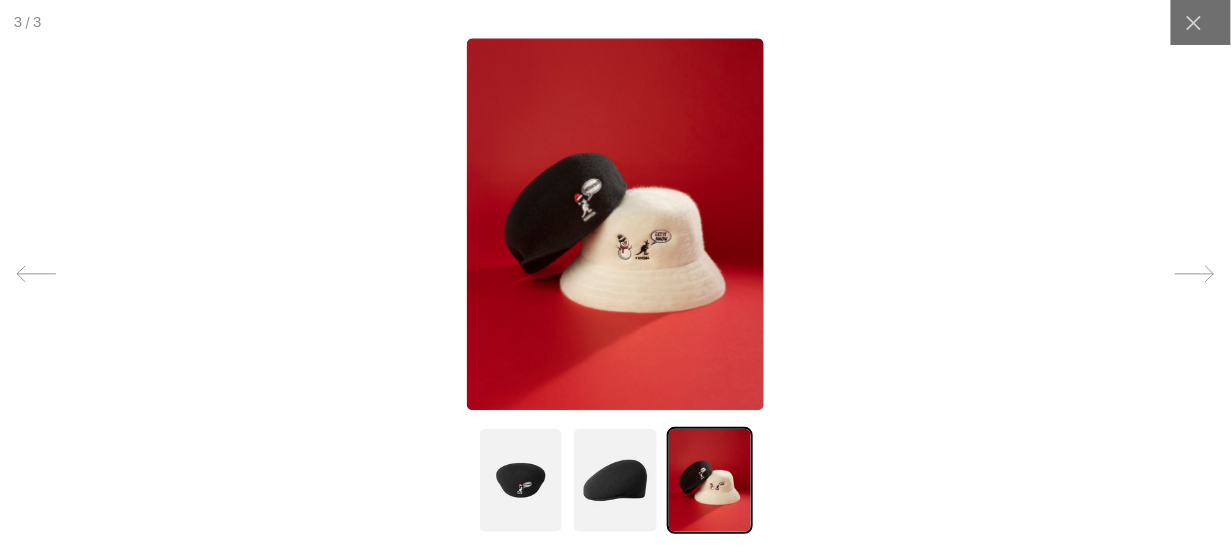 click at bounding box center [615, 225] 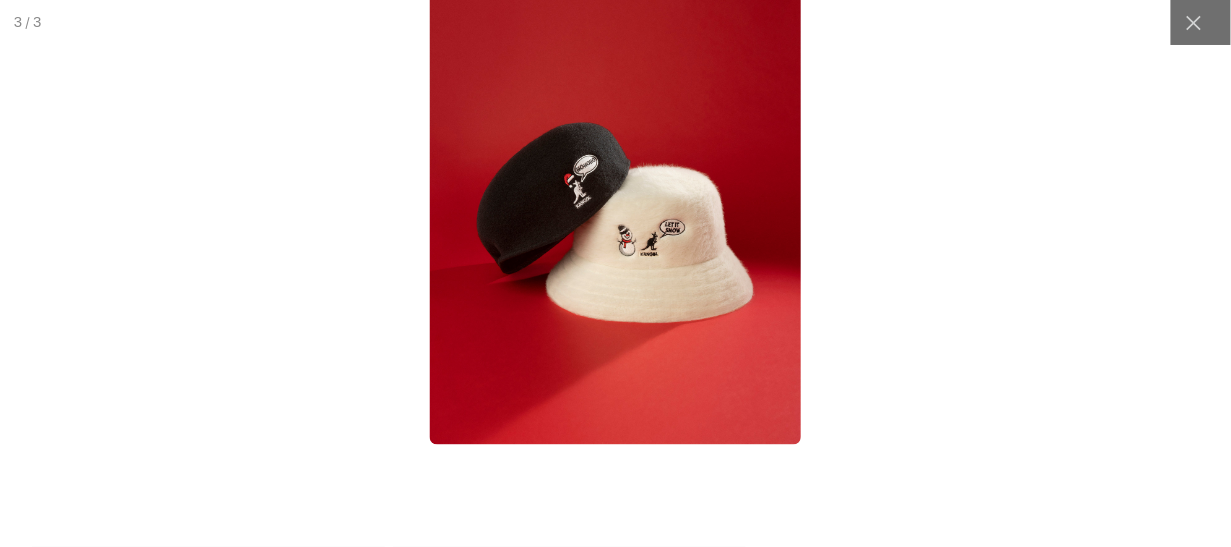 scroll, scrollTop: 0, scrollLeft: 411, axis: horizontal 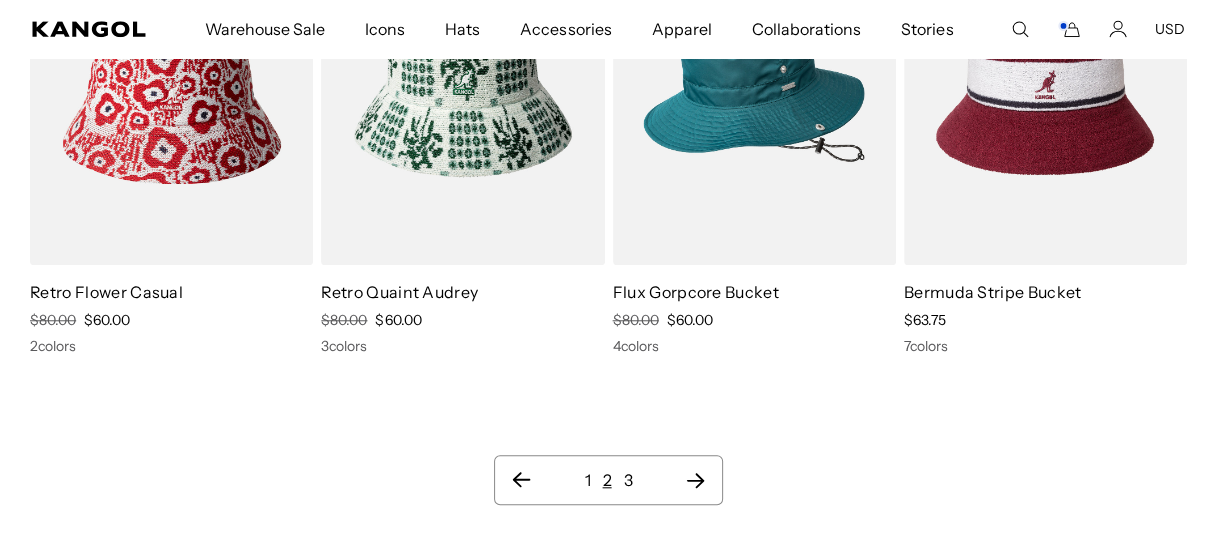 click 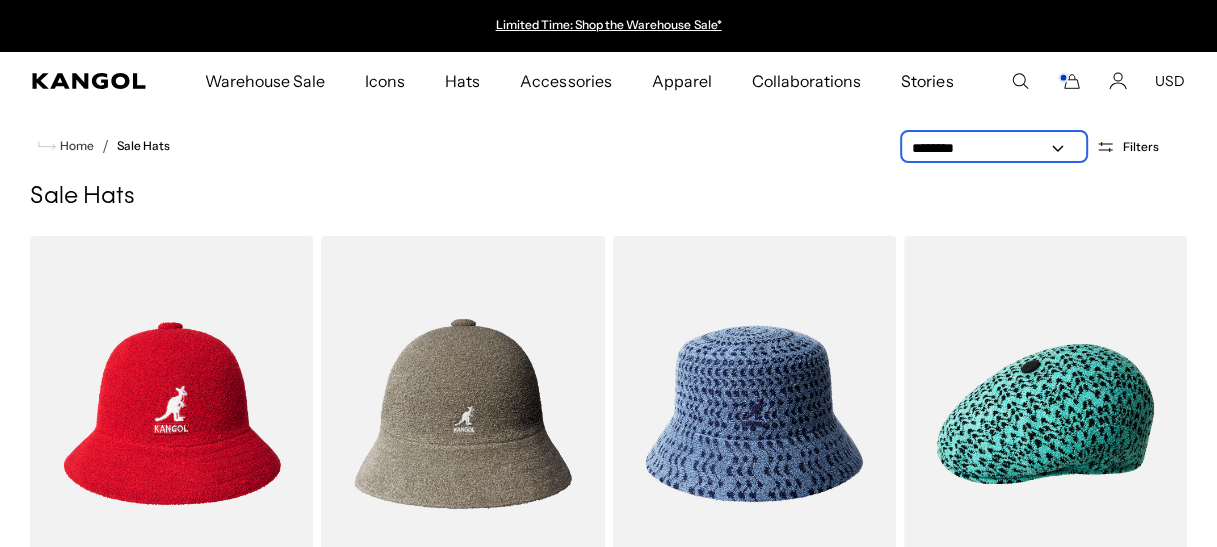 click on "**********" at bounding box center [994, 148] 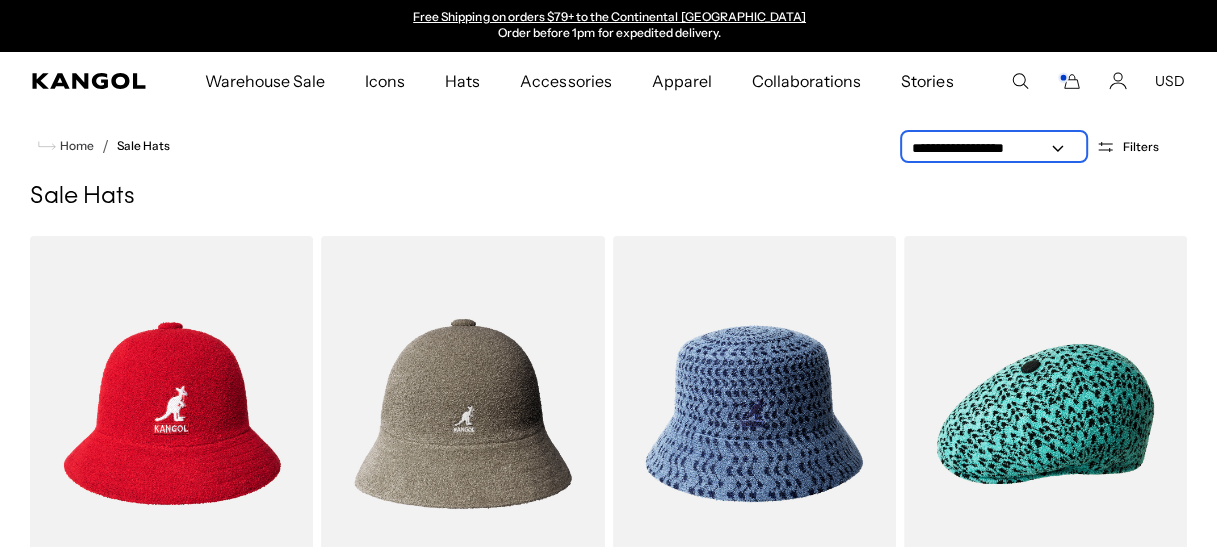 click on "**********" at bounding box center (994, 148) 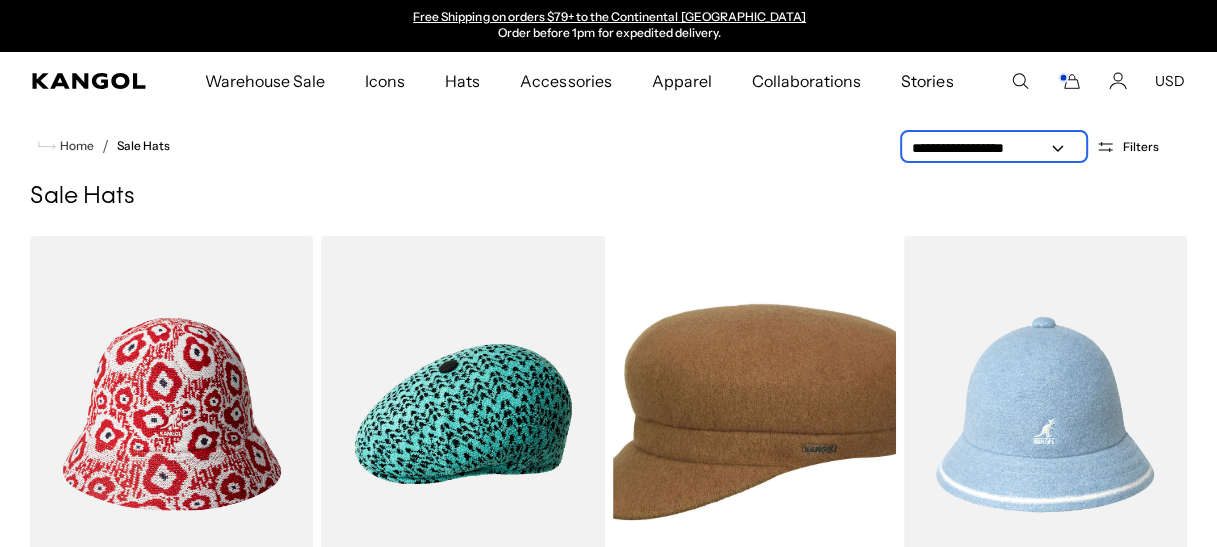 click on "**********" at bounding box center [994, 148] 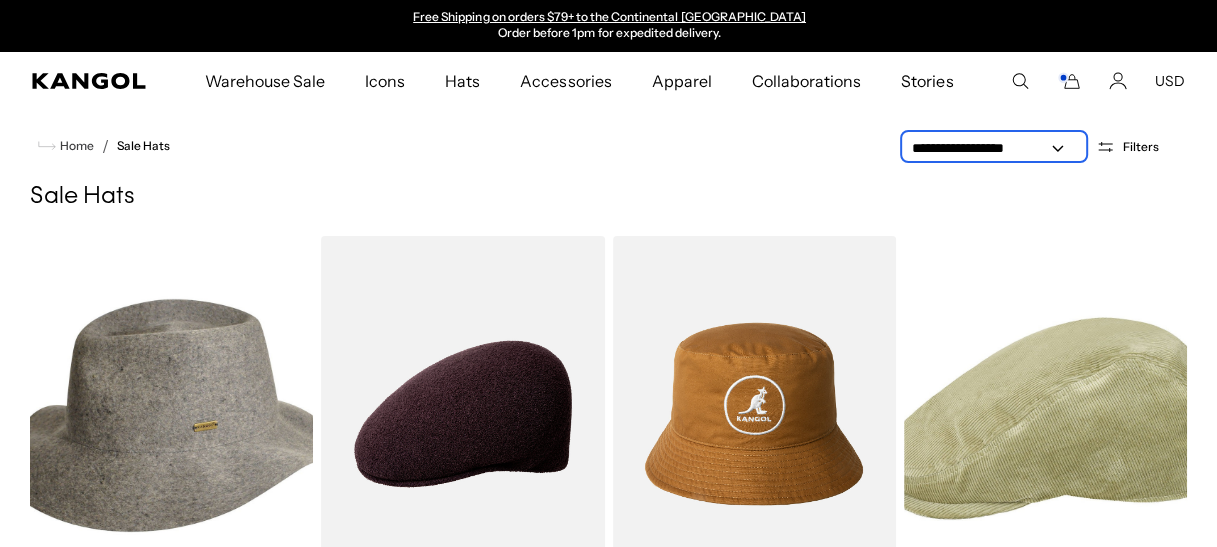 click on "**********" at bounding box center (994, 148) 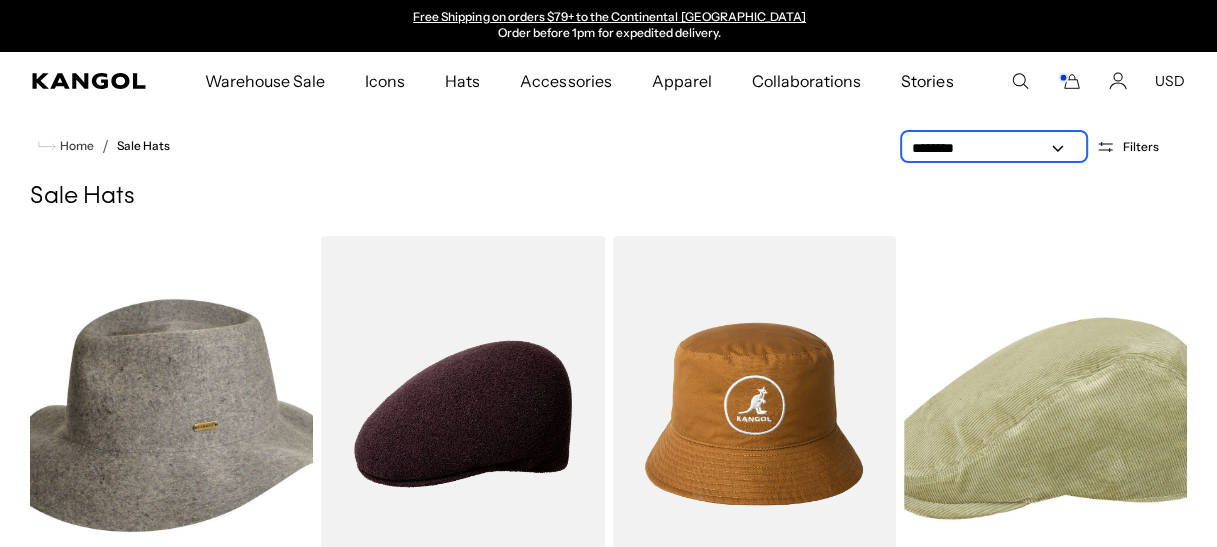 click on "**********" at bounding box center [994, 148] 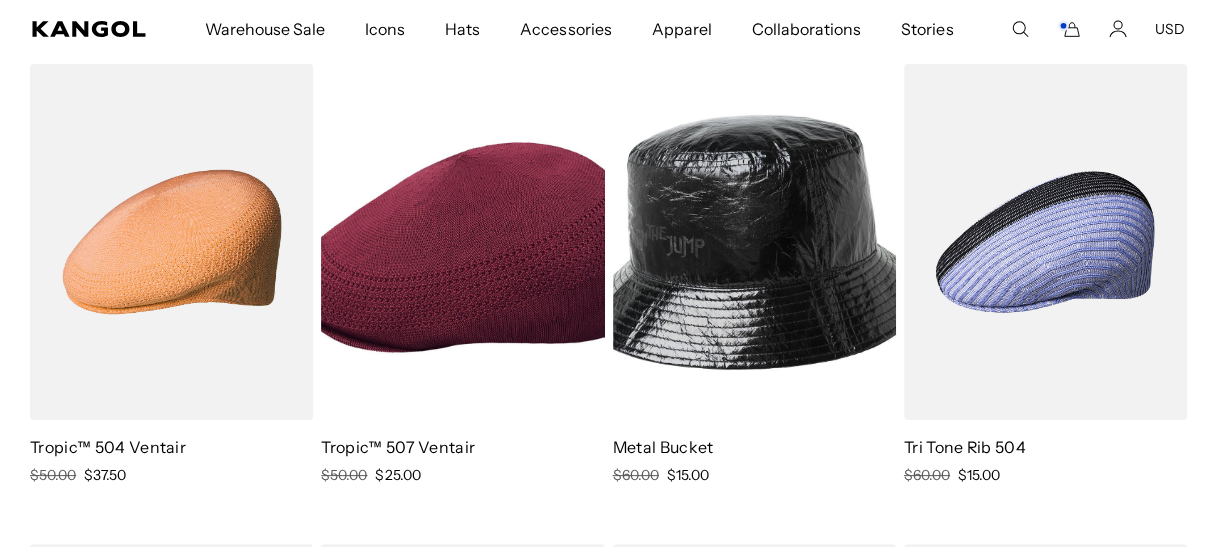 click at bounding box center [754, 242] 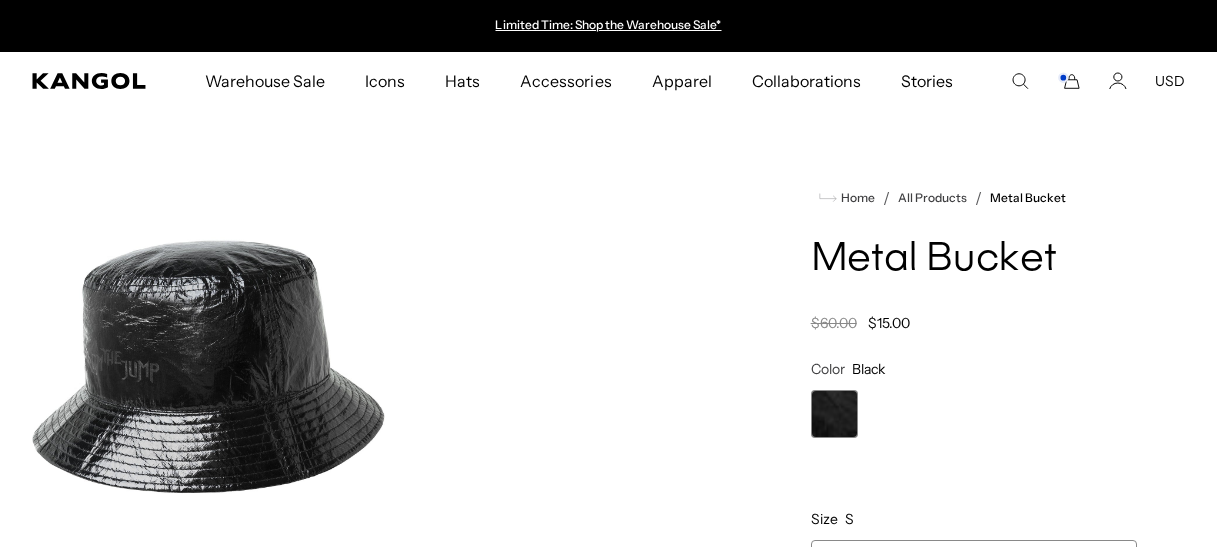scroll, scrollTop: 0, scrollLeft: 0, axis: both 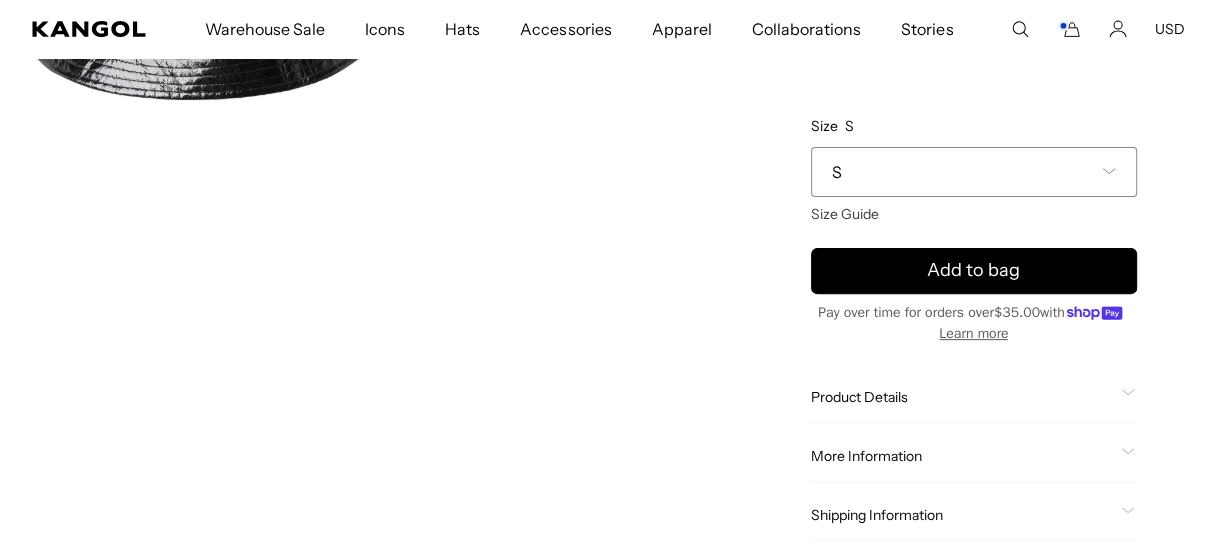 click on "Product Details" 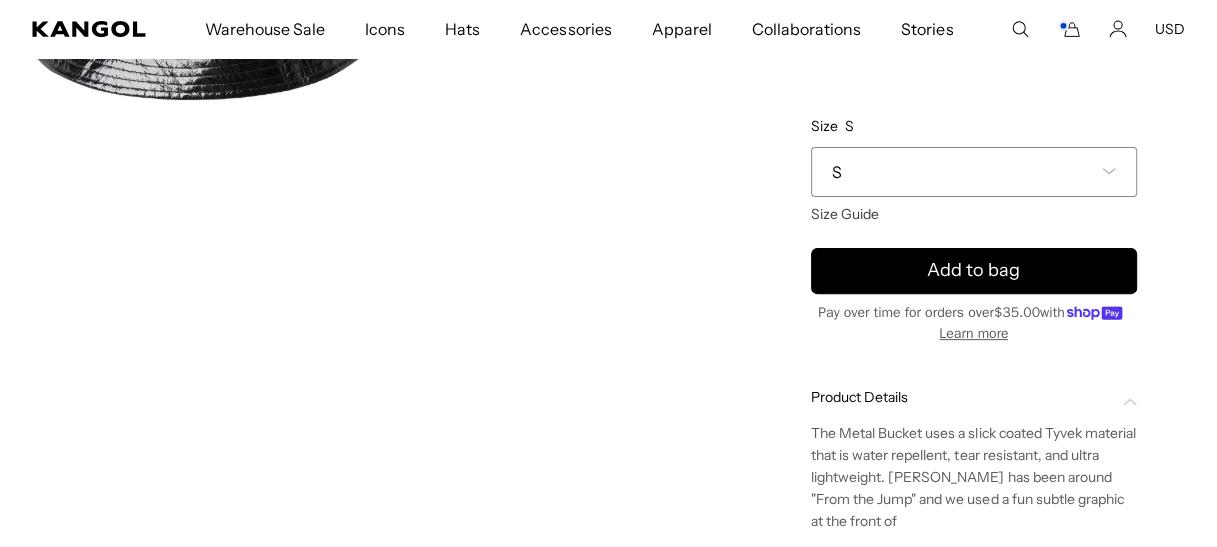 scroll, scrollTop: 0, scrollLeft: 411, axis: horizontal 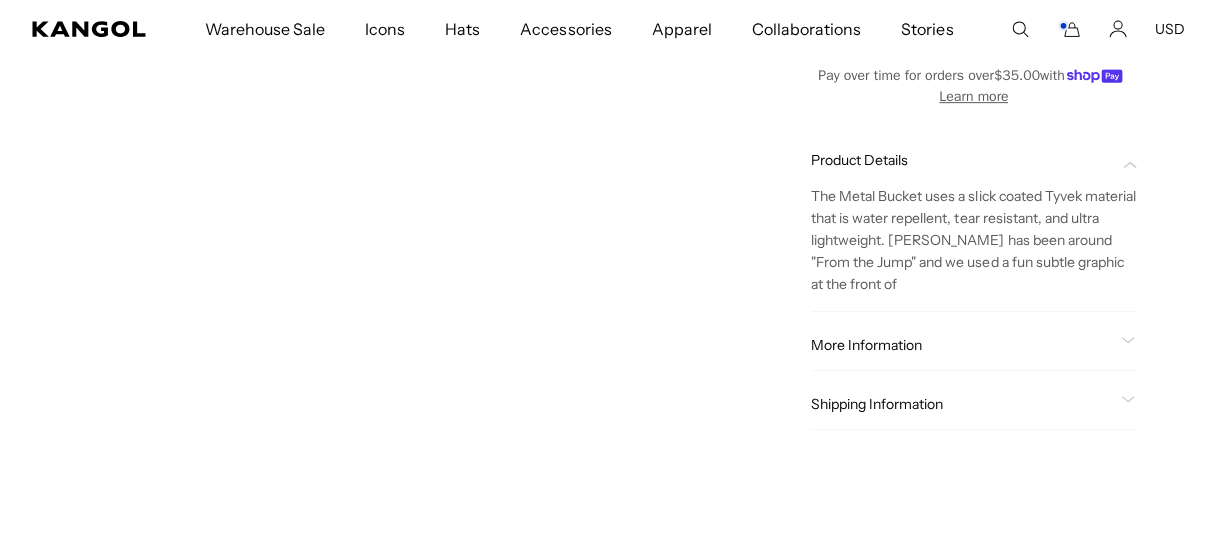 click on "More Information" 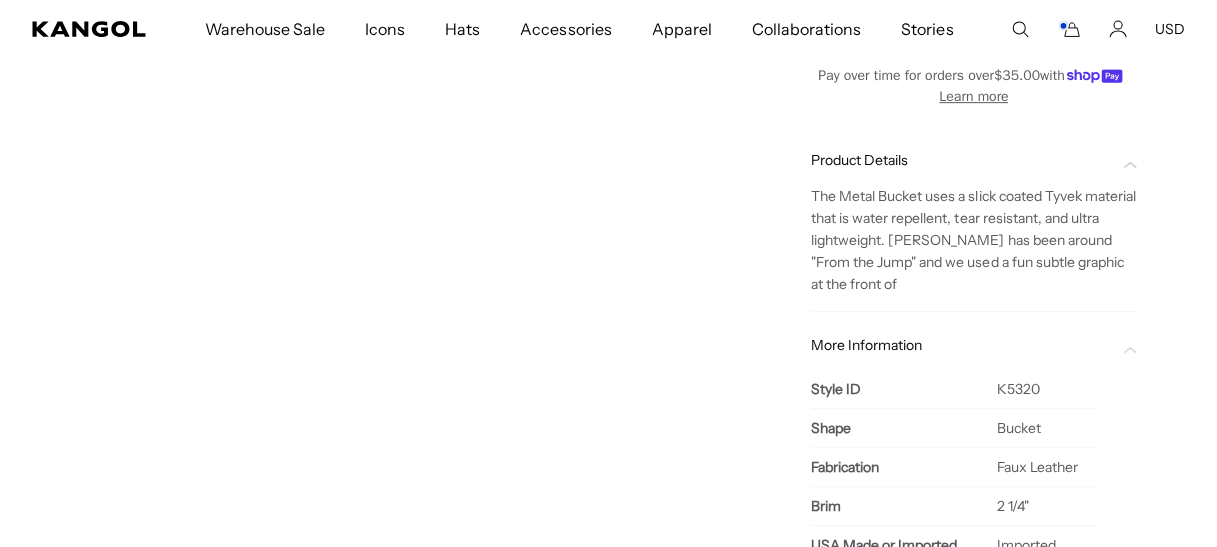 scroll, scrollTop: 0, scrollLeft: 411, axis: horizontal 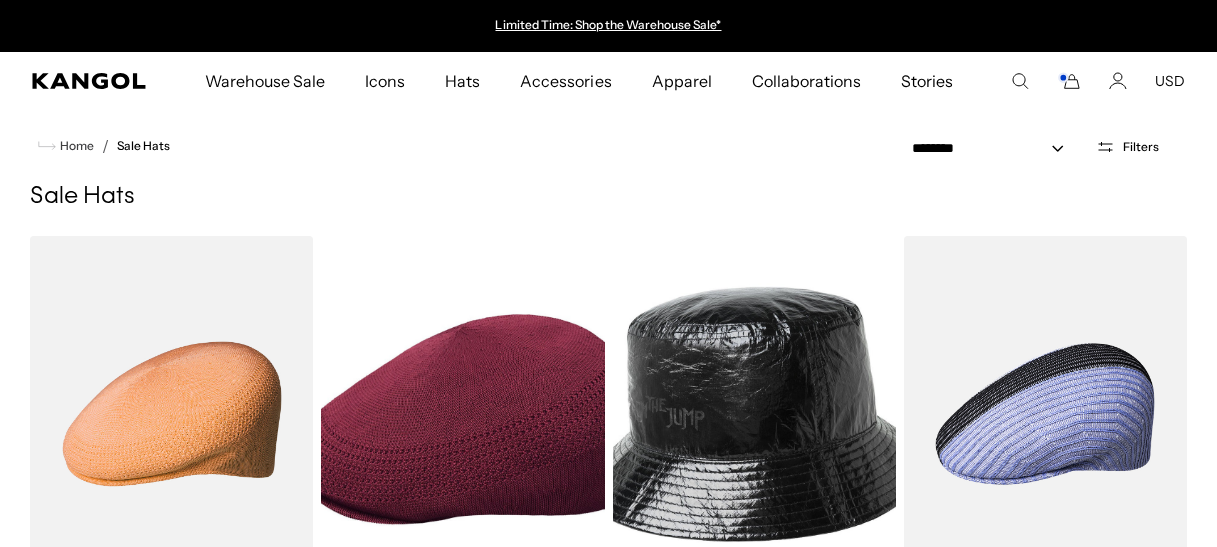 select on "*****" 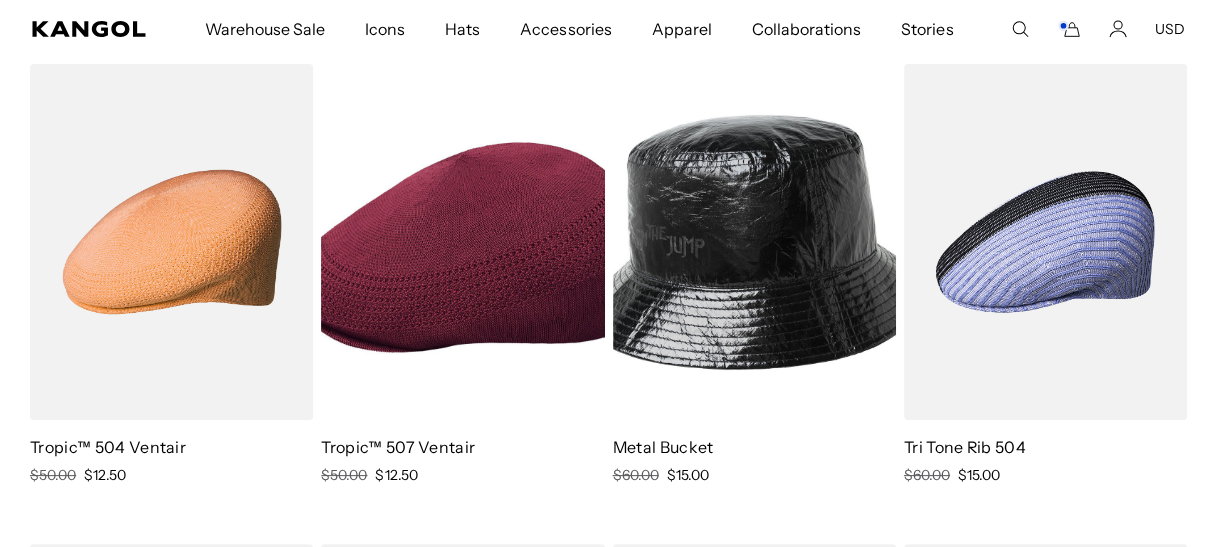 scroll, scrollTop: 0, scrollLeft: 0, axis: both 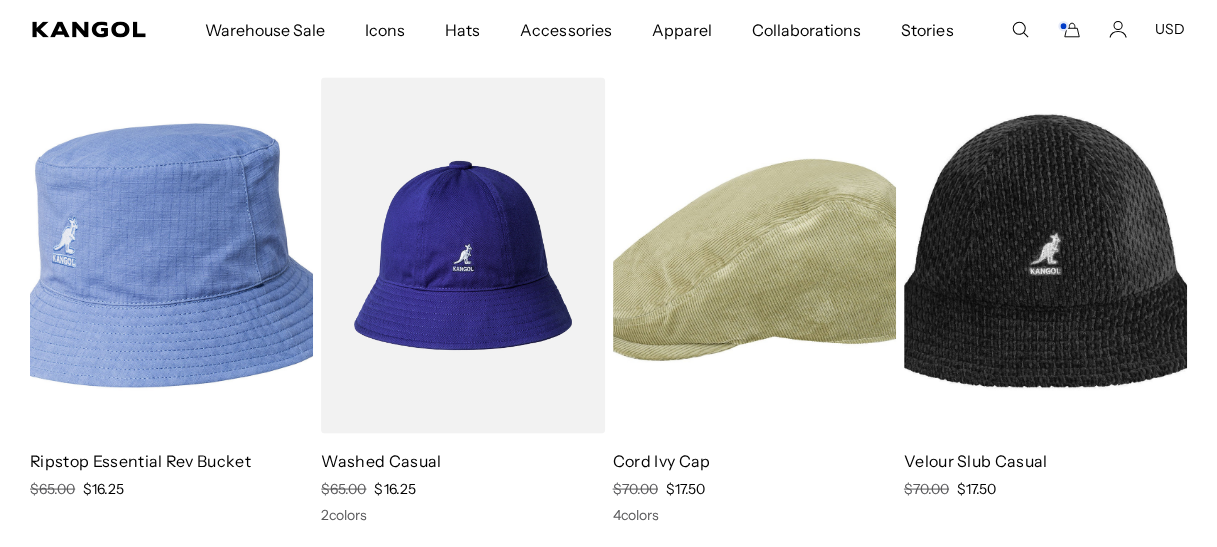 click at bounding box center (171, 255) 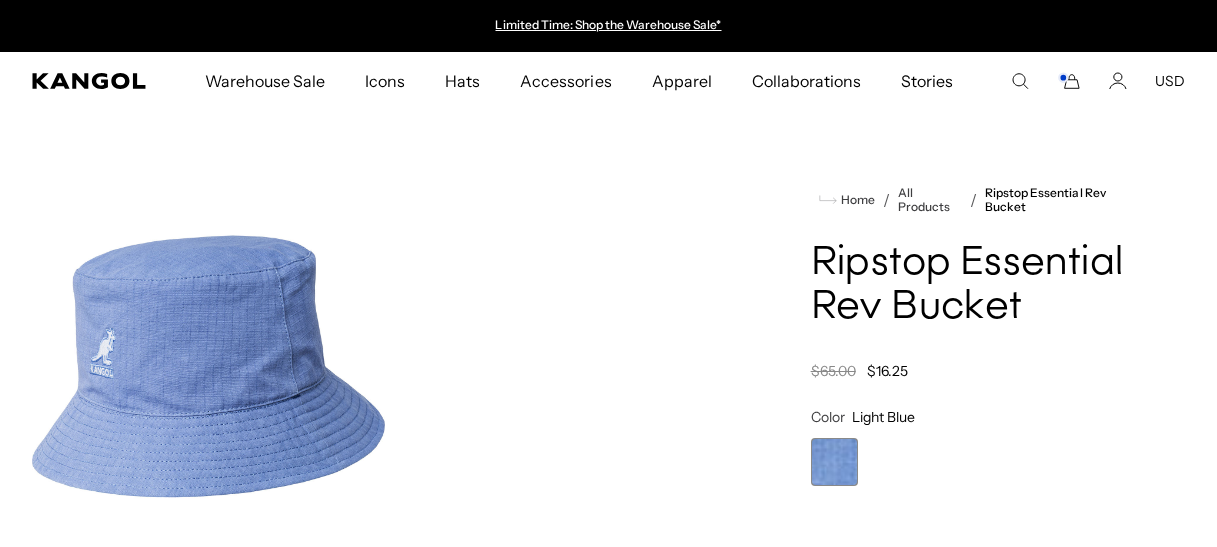 scroll, scrollTop: 0, scrollLeft: 0, axis: both 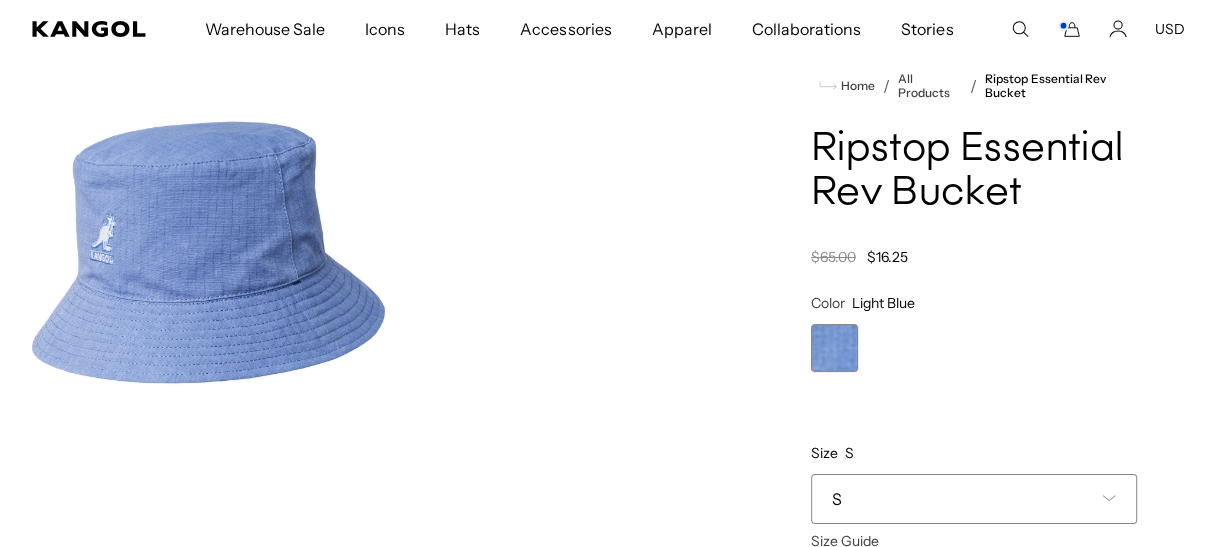 click at bounding box center [208, 253] 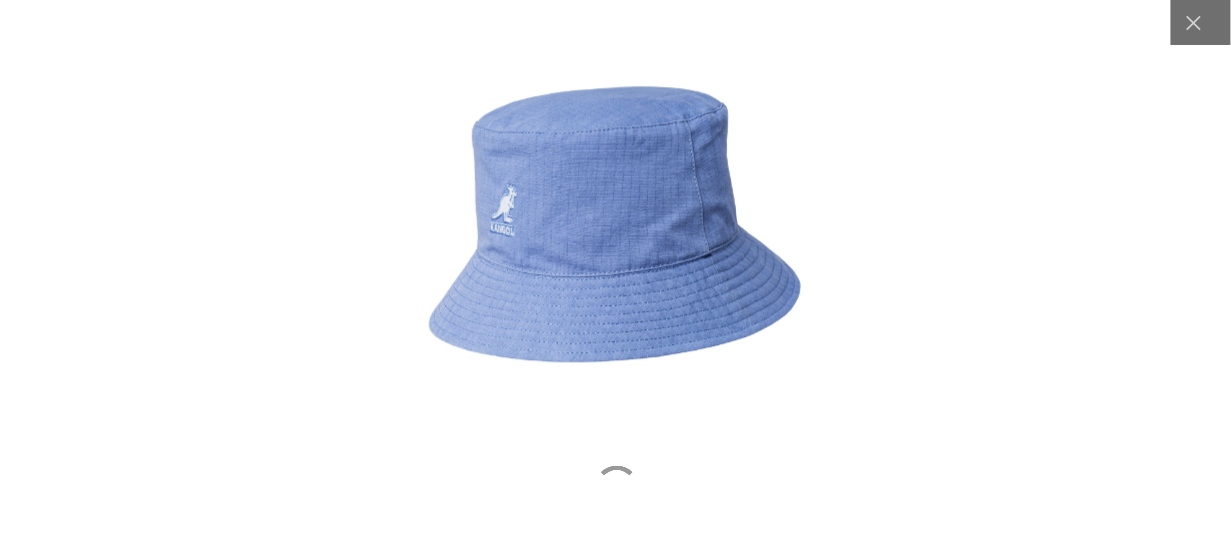 scroll, scrollTop: 0, scrollLeft: 0, axis: both 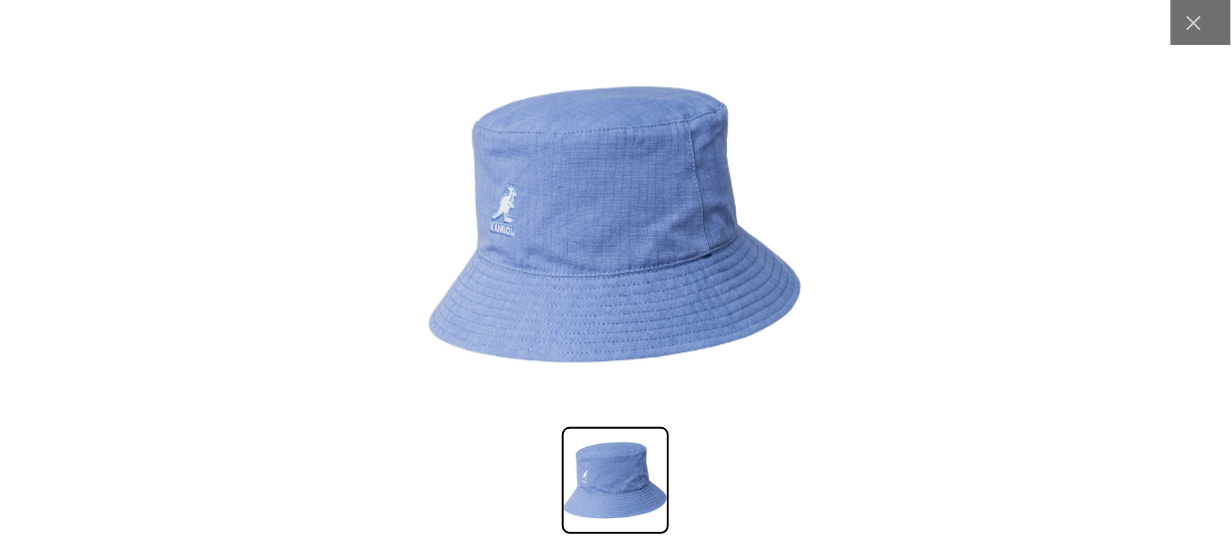 click at bounding box center (615, 225) 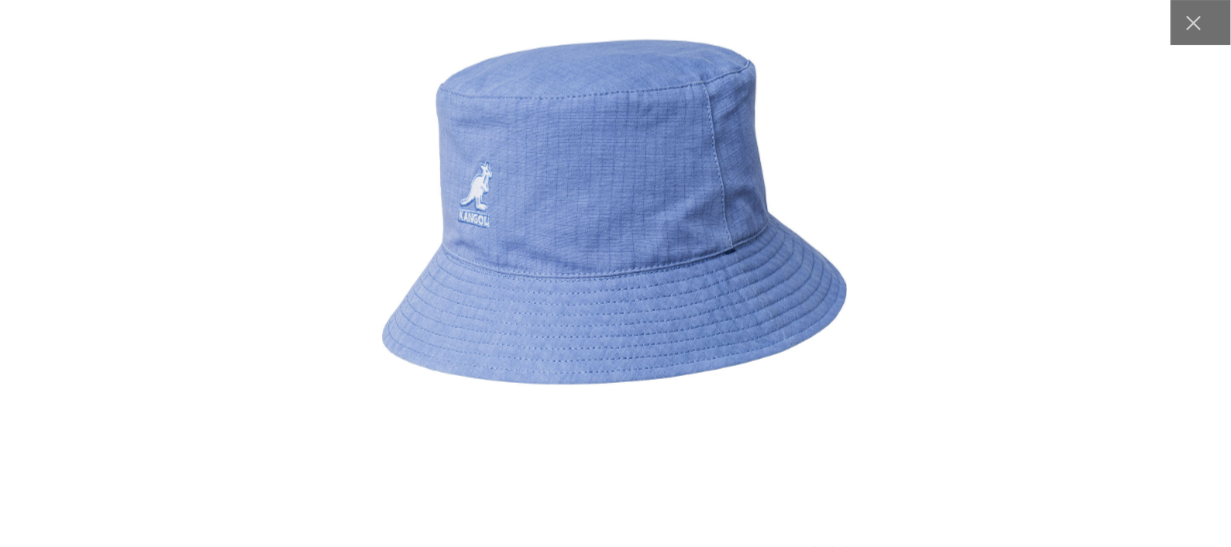 scroll, scrollTop: 0, scrollLeft: 0, axis: both 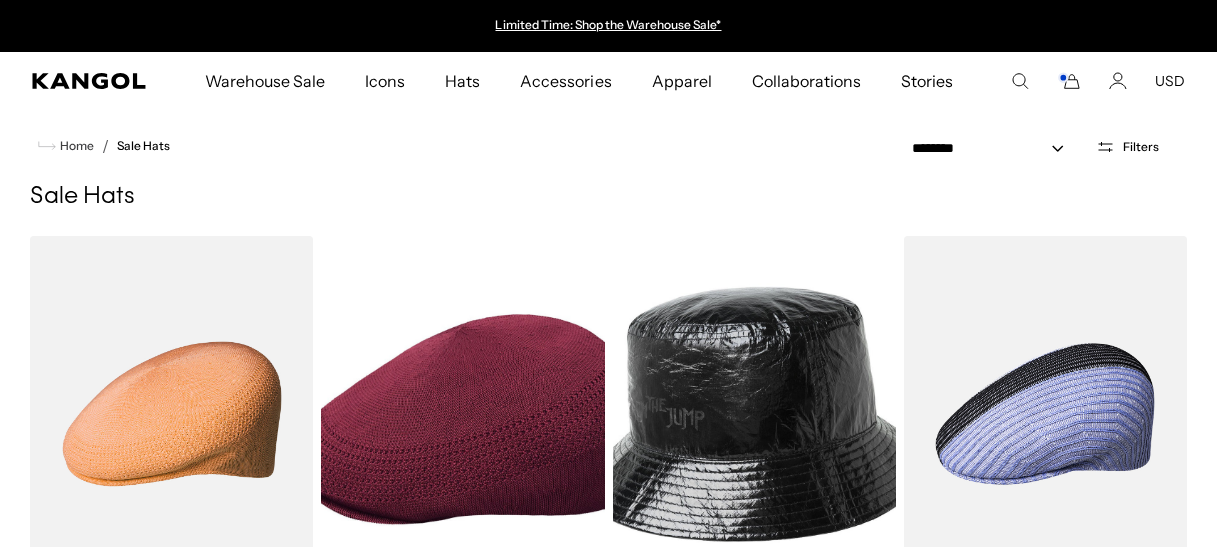 select on "*****" 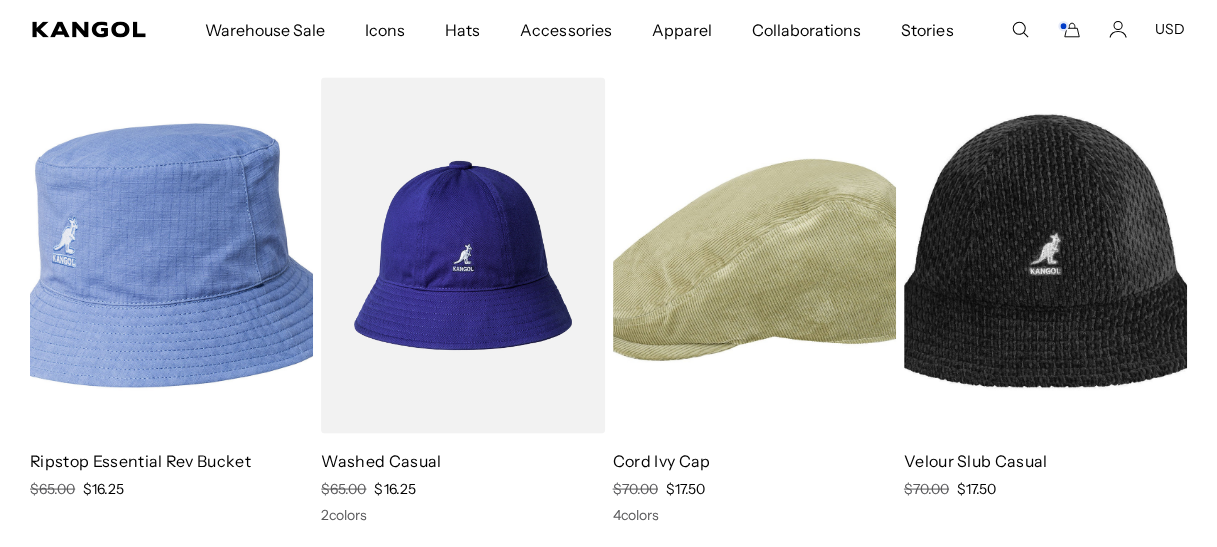 scroll, scrollTop: 0, scrollLeft: 0, axis: both 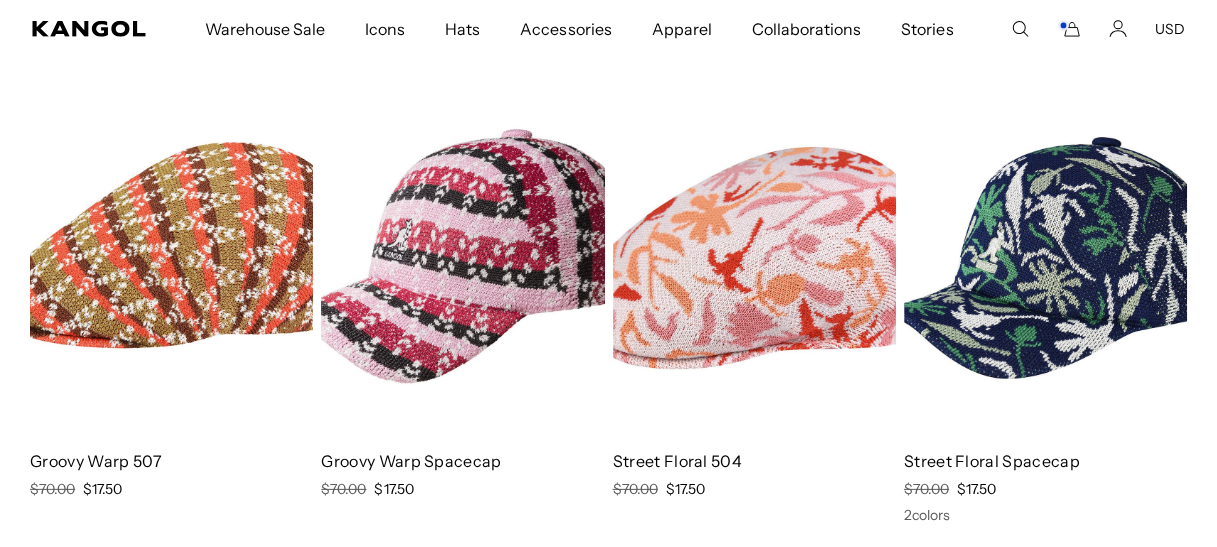 click at bounding box center [462, 257] 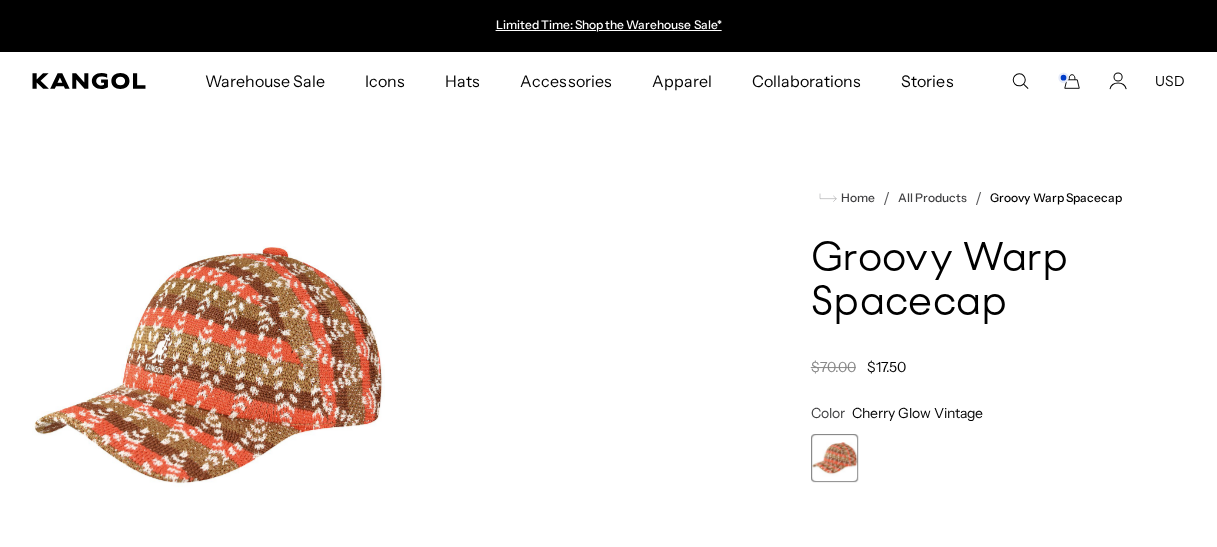 scroll, scrollTop: 0, scrollLeft: 0, axis: both 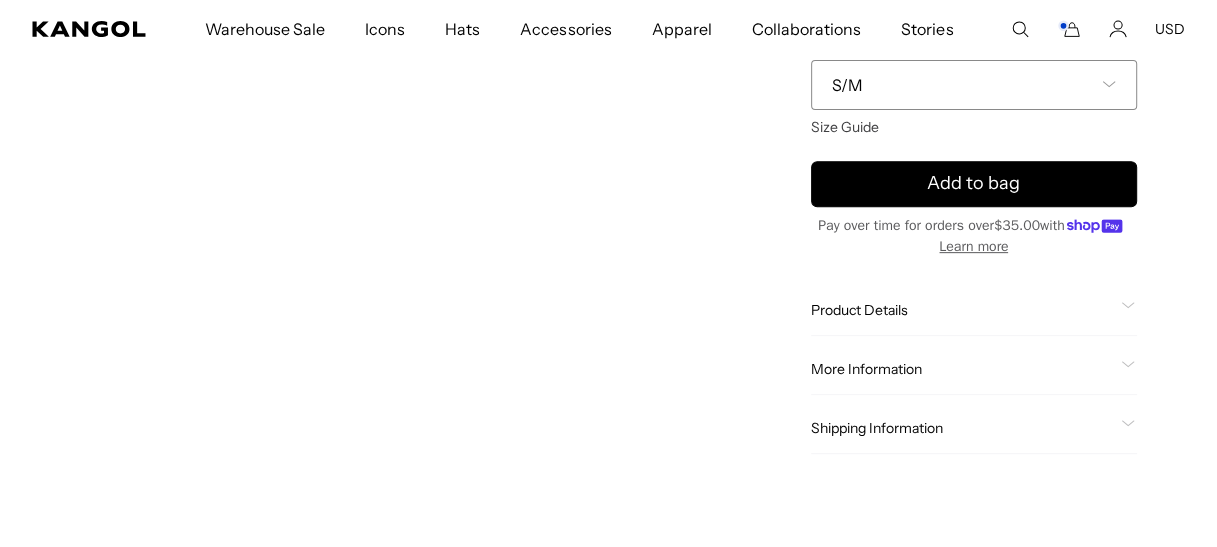 click on "Product Details" 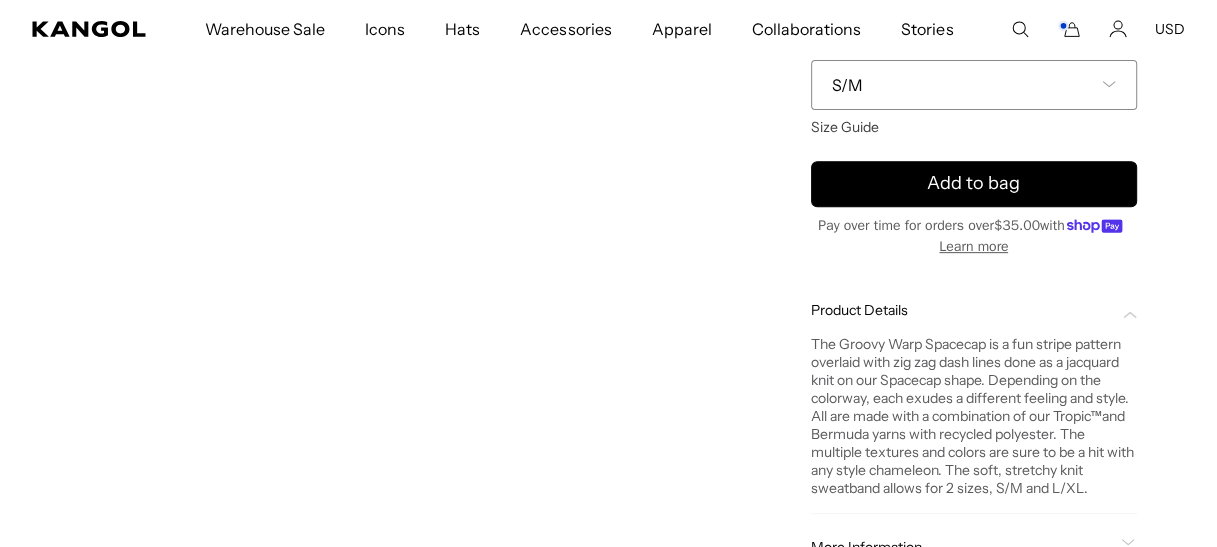 scroll, scrollTop: 0, scrollLeft: 0, axis: both 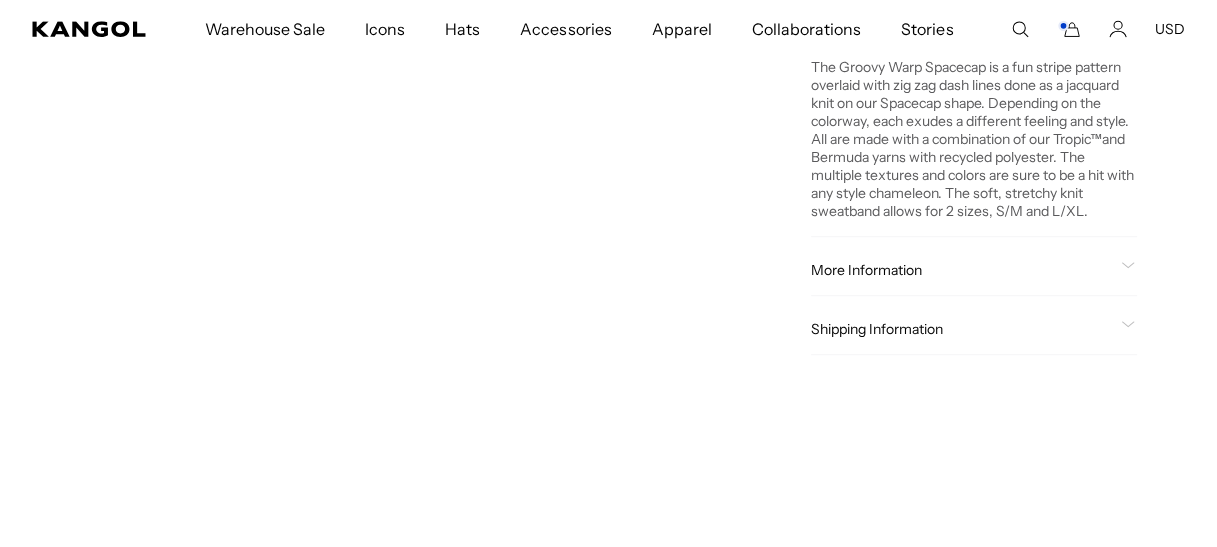 click on "More Information" 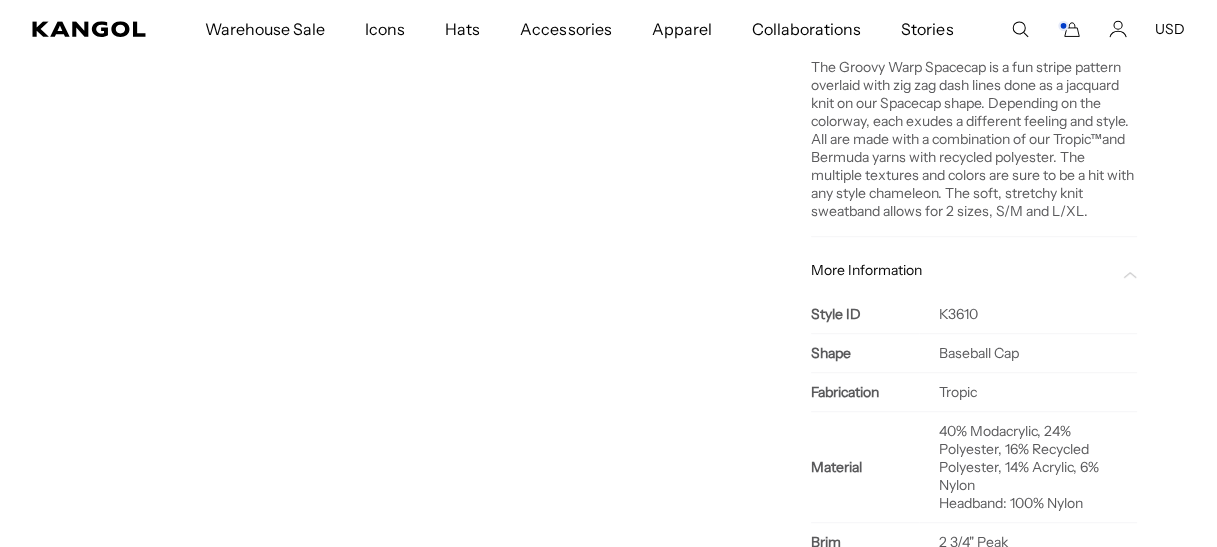 scroll, scrollTop: 0, scrollLeft: 411, axis: horizontal 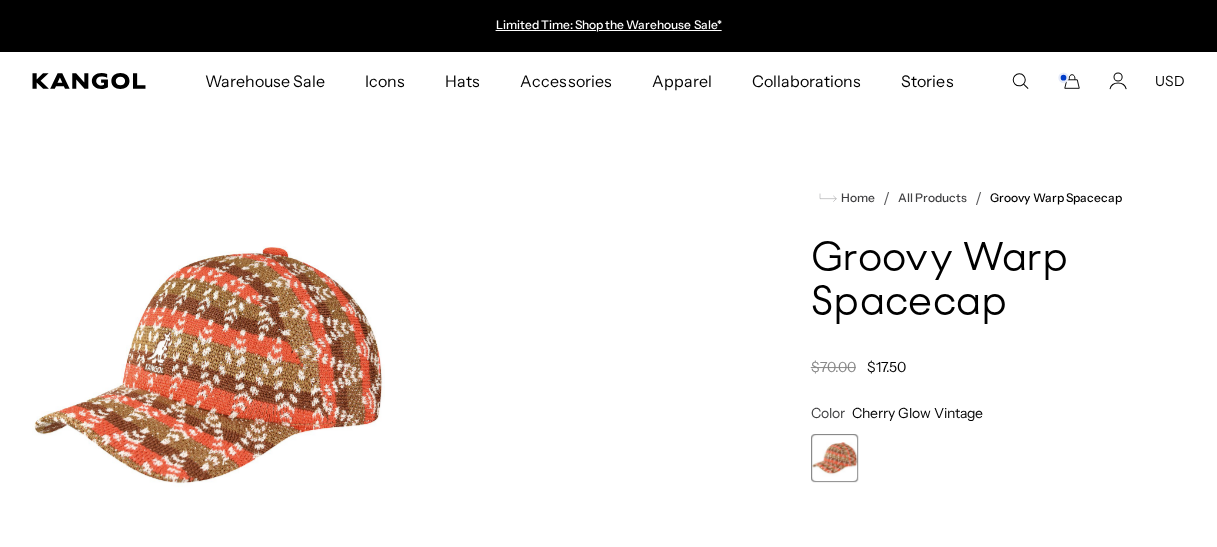 click at bounding box center (208, 367) 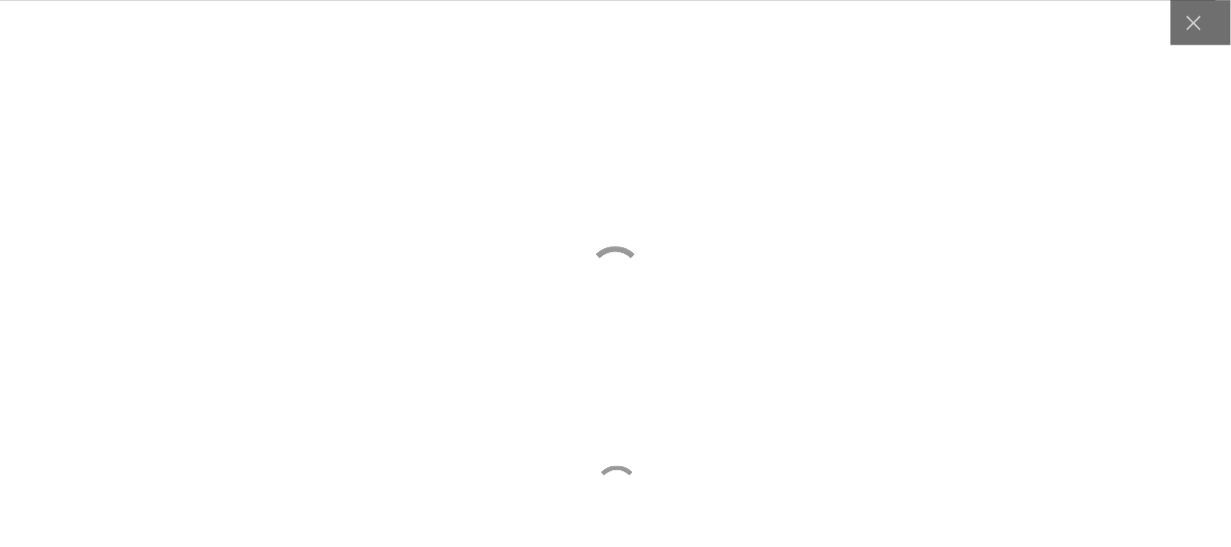 scroll, scrollTop: 0, scrollLeft: 411, axis: horizontal 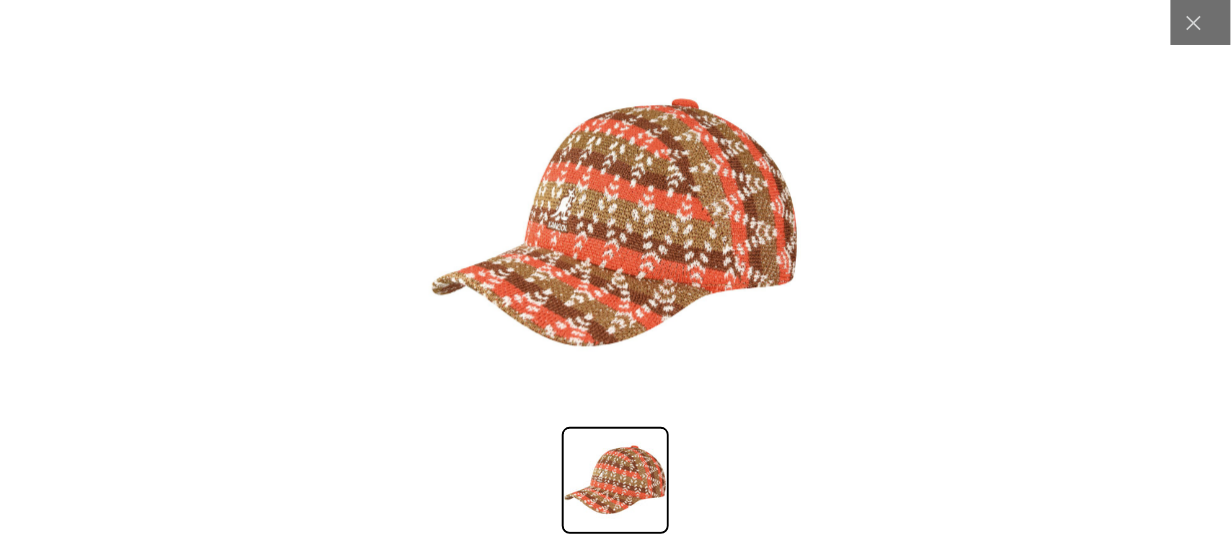click at bounding box center (615, 480) 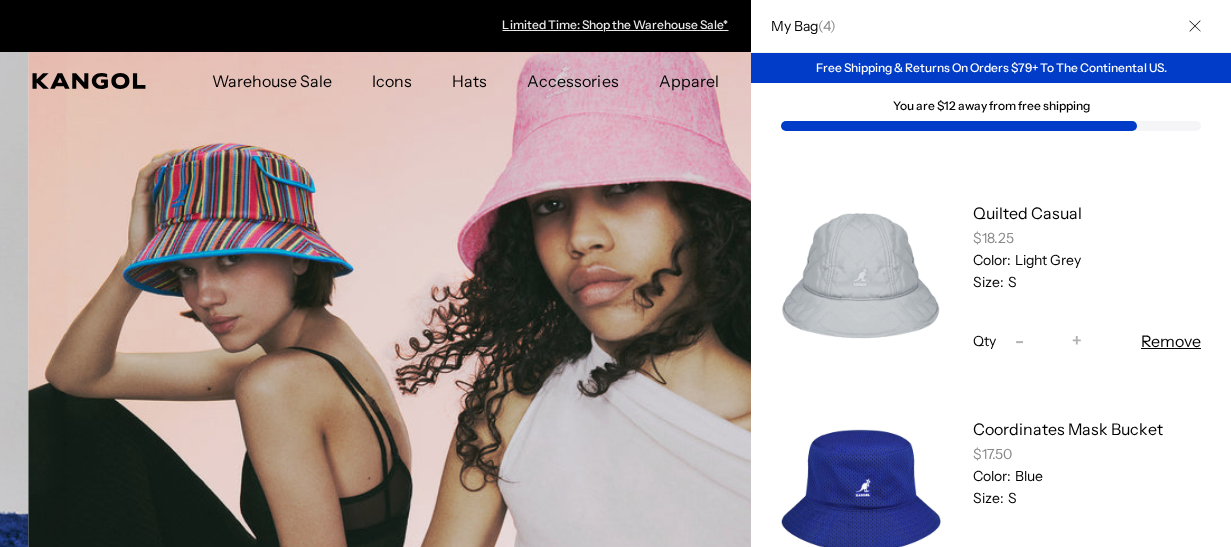scroll, scrollTop: 0, scrollLeft: 0, axis: both 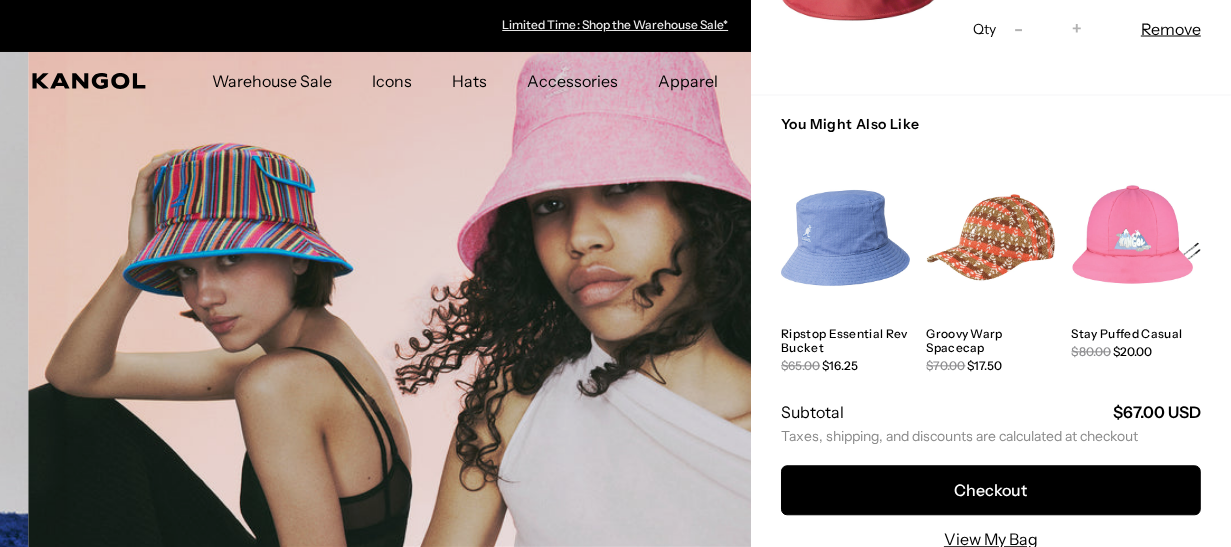 click at bounding box center [615, 273] 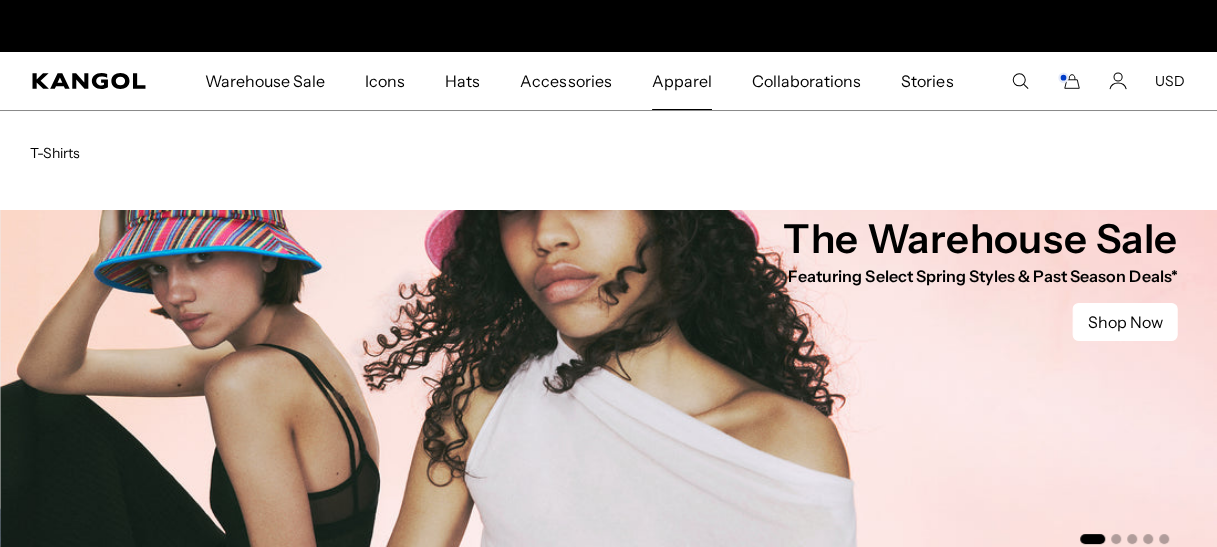 scroll, scrollTop: 0, scrollLeft: 411, axis: horizontal 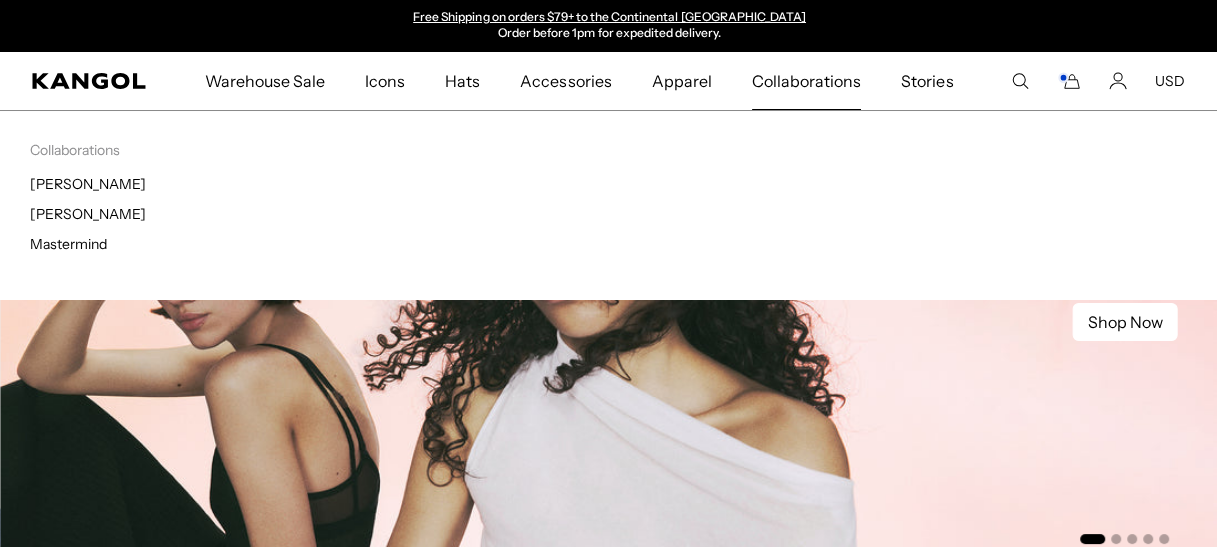 click on "Collaborations" at bounding box center (806, 81) 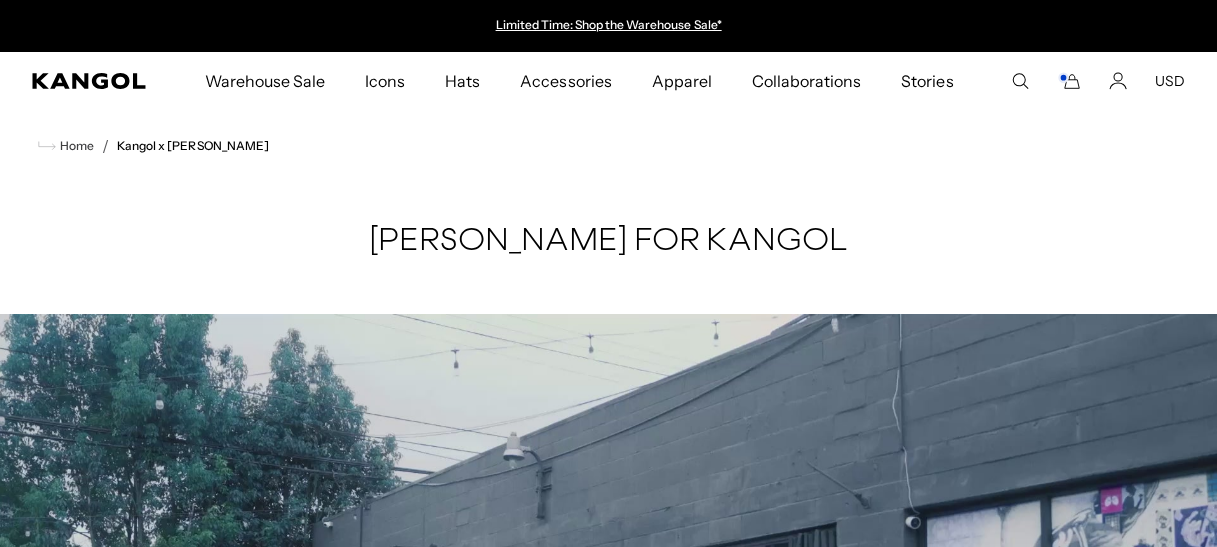 scroll, scrollTop: 0, scrollLeft: 0, axis: both 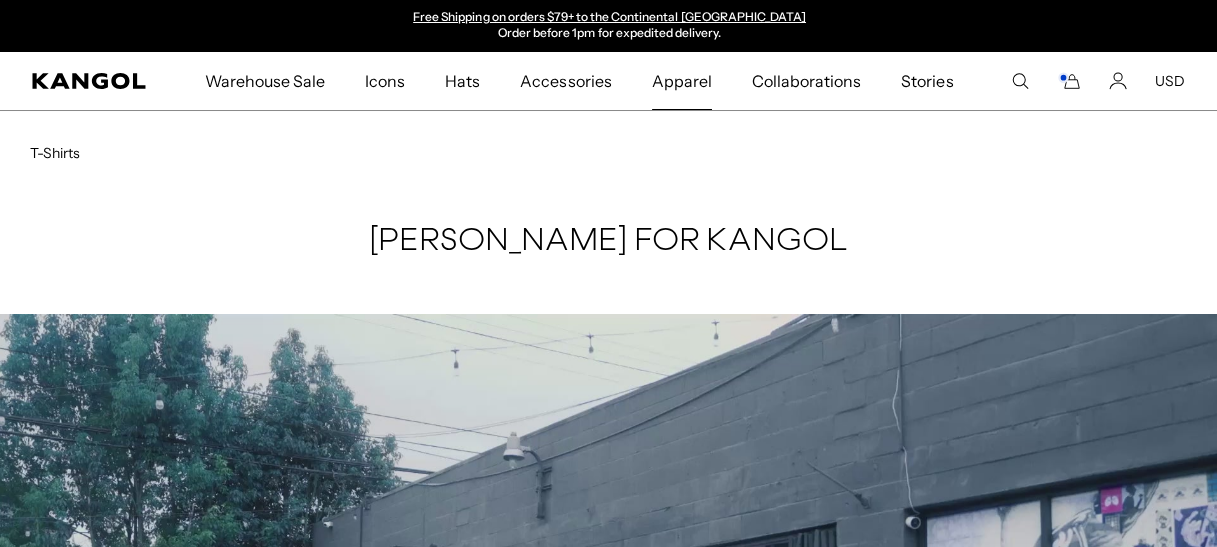 click on "Apparel" at bounding box center (682, 81) 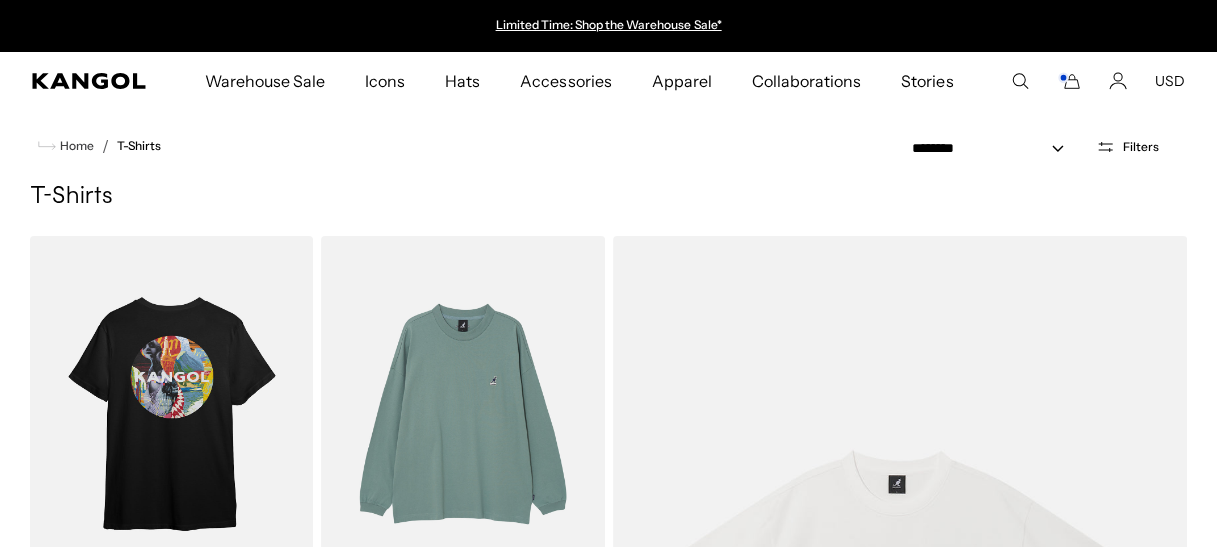 scroll, scrollTop: 0, scrollLeft: 0, axis: both 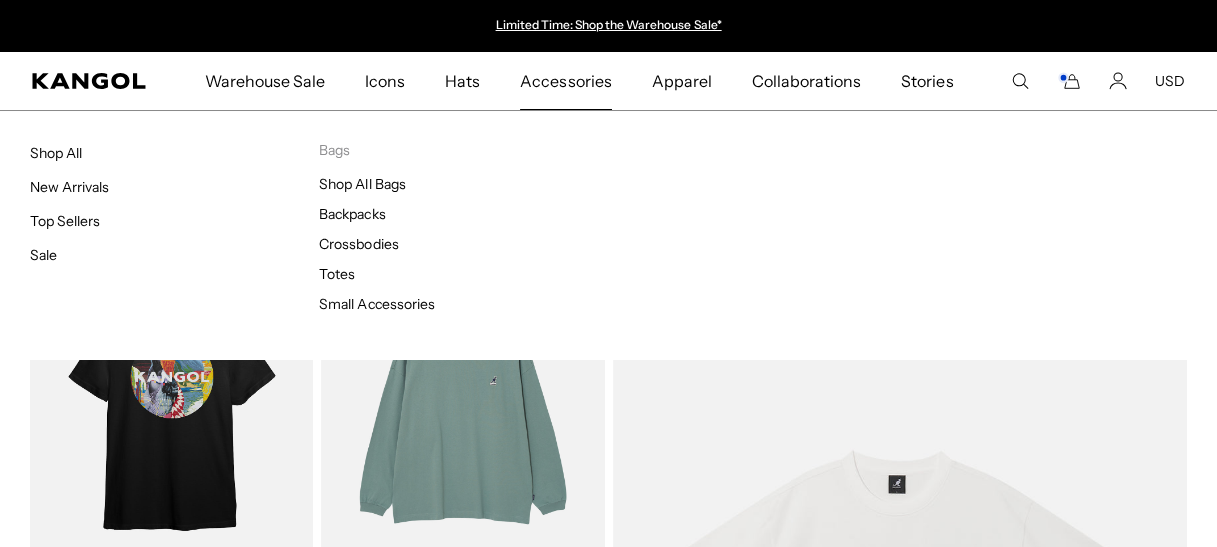 click on "Accessories" at bounding box center [565, 81] 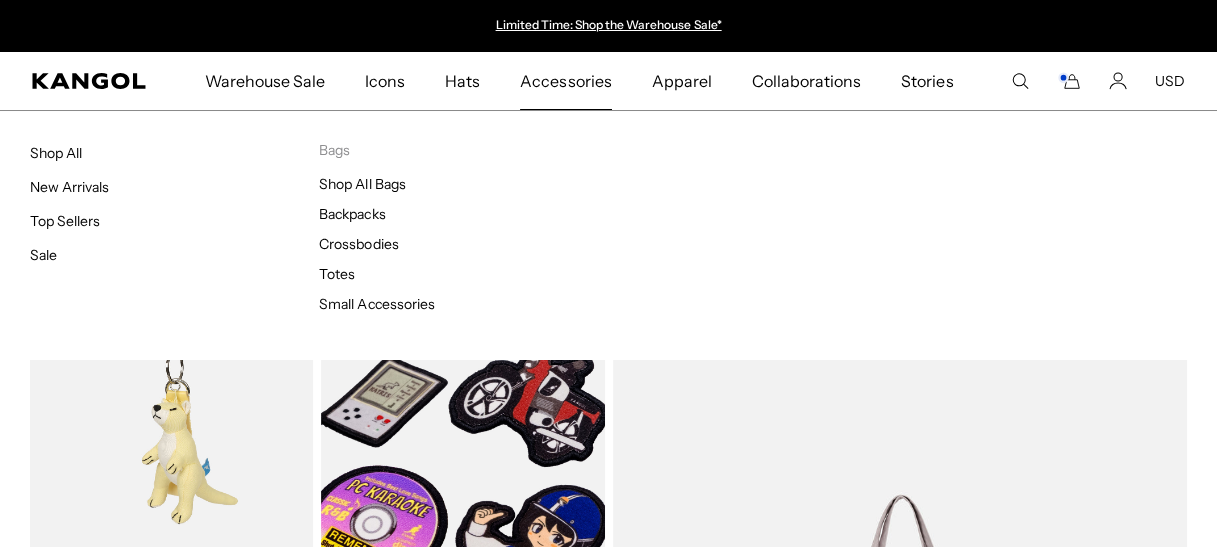 scroll, scrollTop: 0, scrollLeft: 0, axis: both 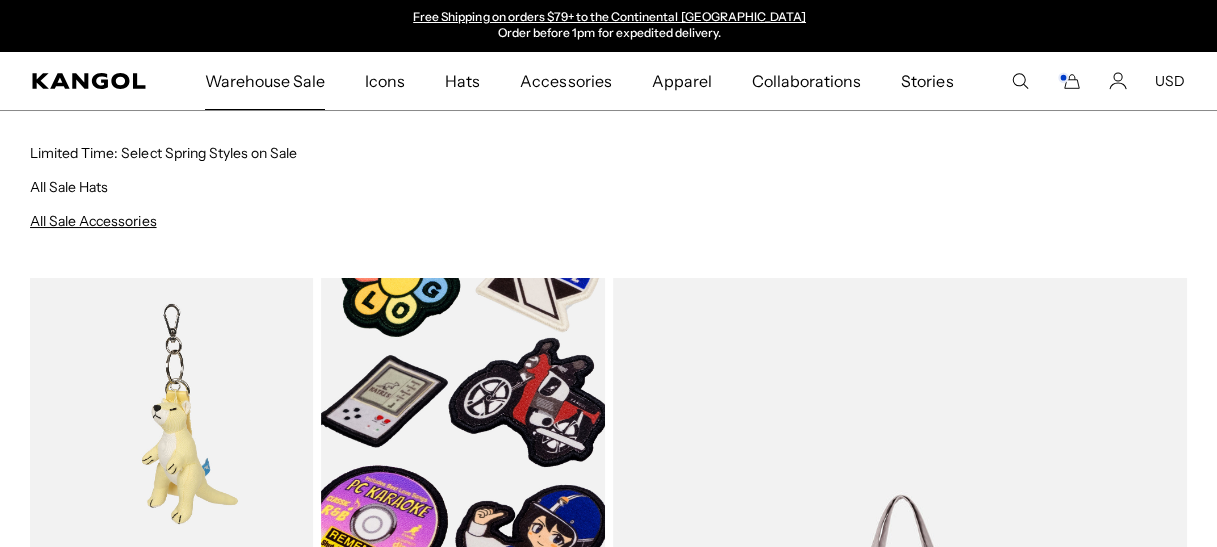 click on "All Sale Accessories" at bounding box center [93, 221] 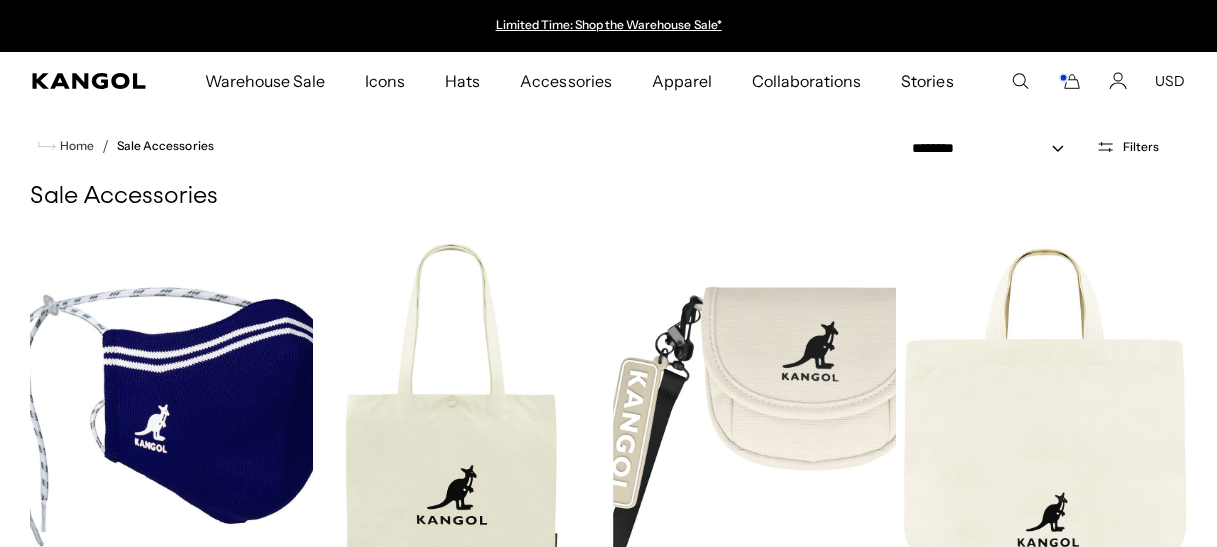 scroll, scrollTop: 0, scrollLeft: 0, axis: both 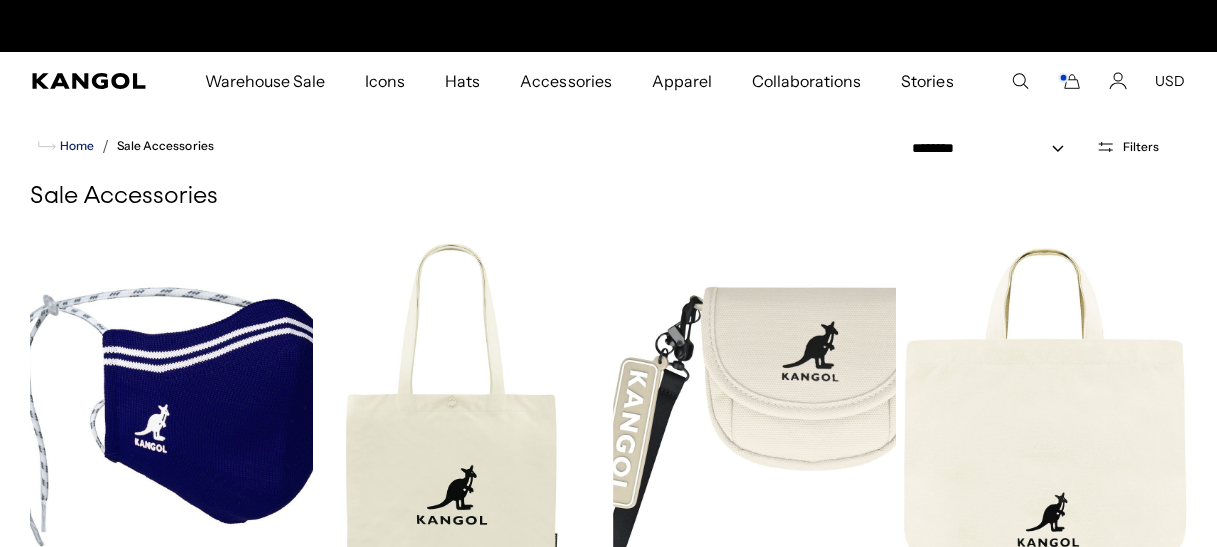 click on "Home" at bounding box center [75, 146] 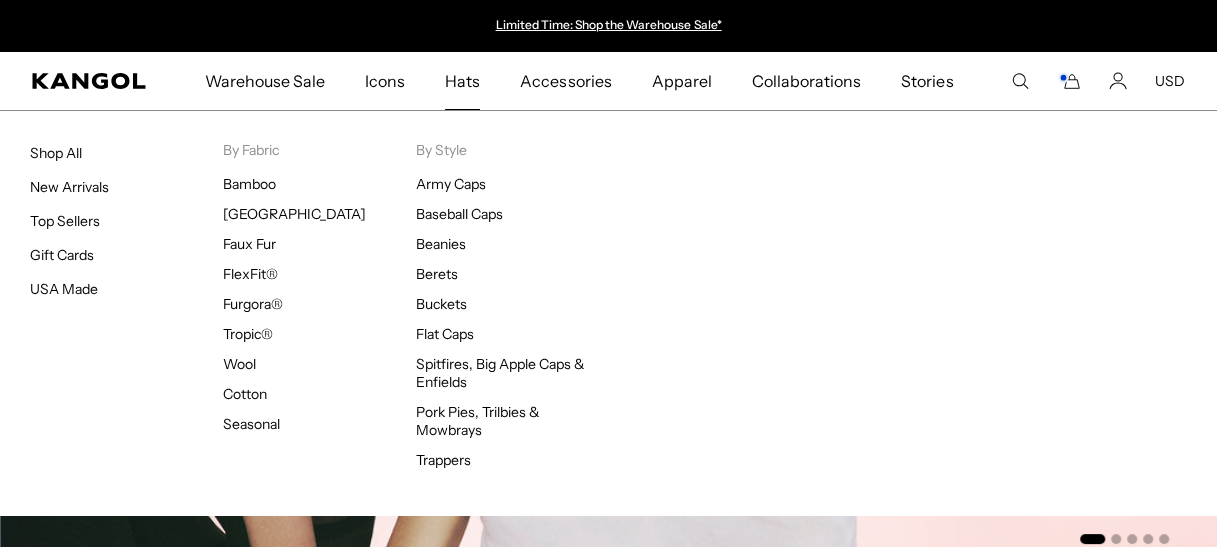 scroll, scrollTop: 0, scrollLeft: 0, axis: both 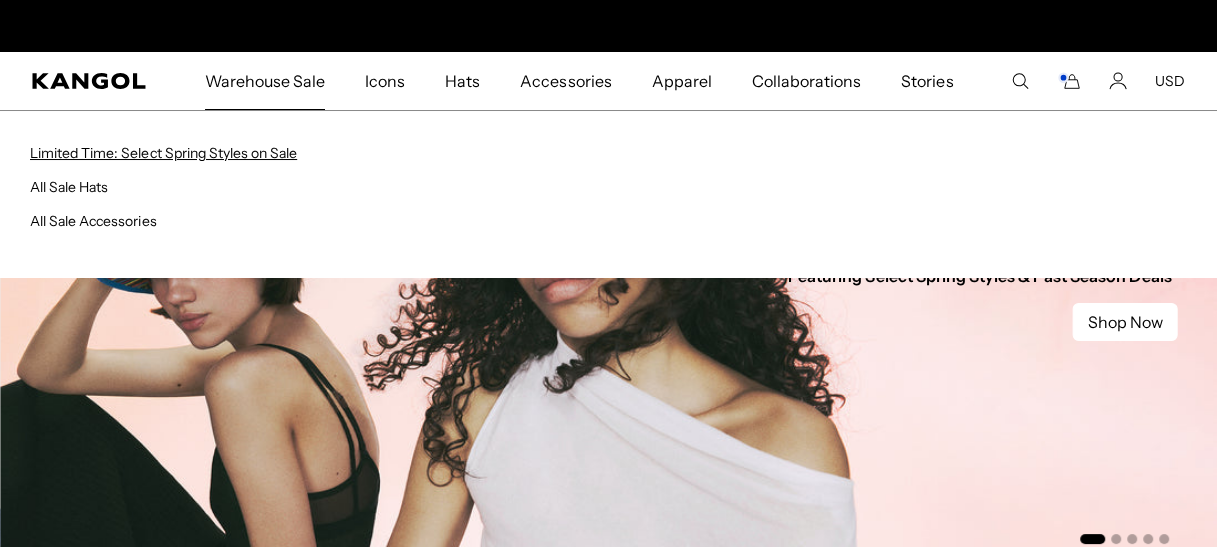 click on "Limited Time: Select Spring Styles on Sale" at bounding box center (163, 153) 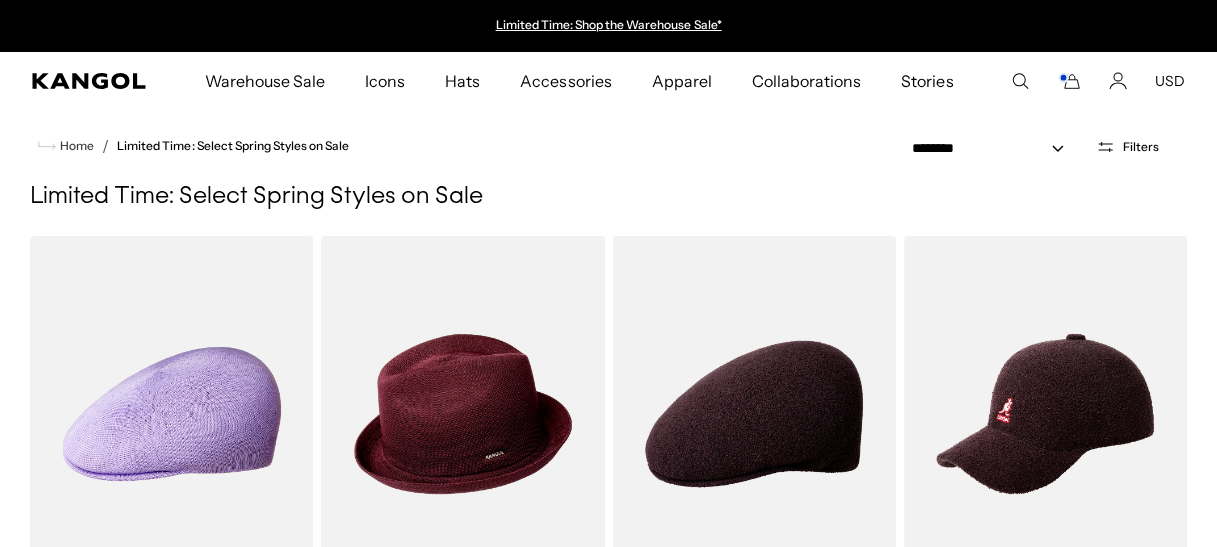 scroll, scrollTop: 0, scrollLeft: 0, axis: both 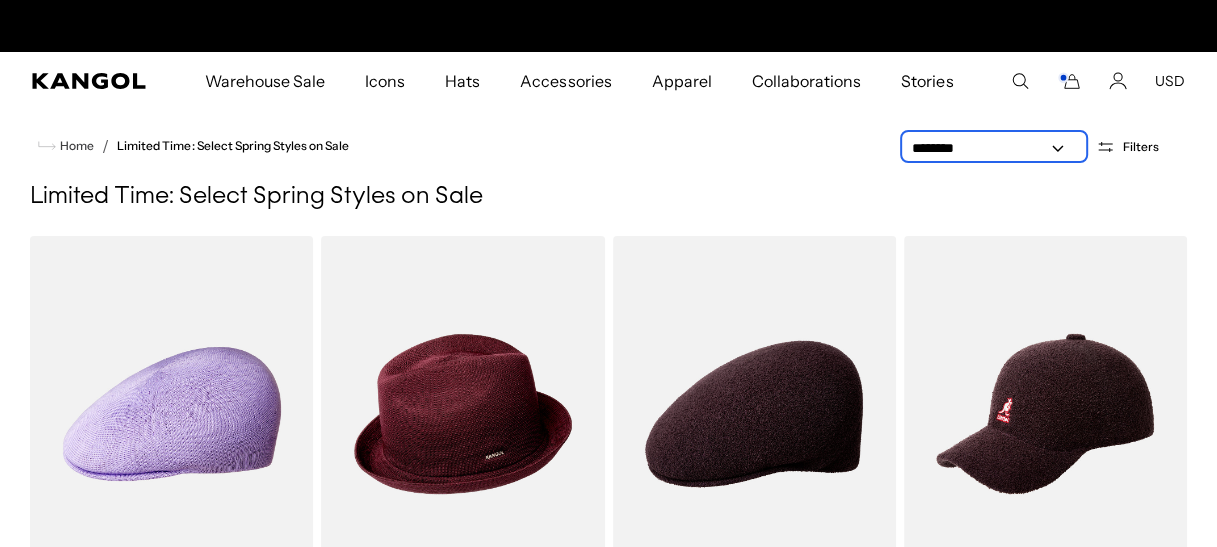 click on "**********" at bounding box center (994, 148) 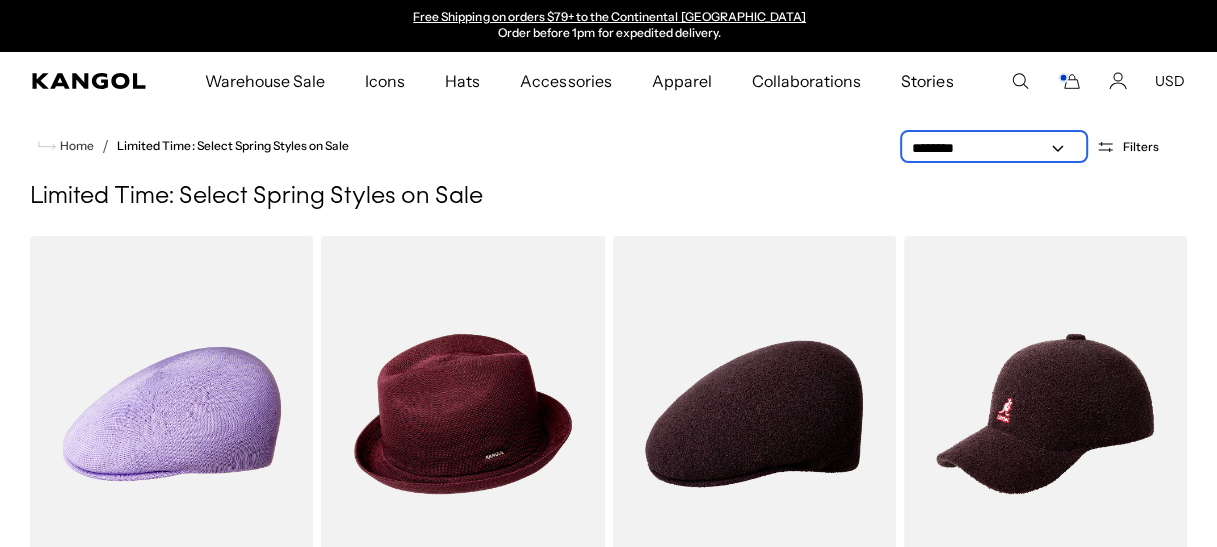 select on "*****" 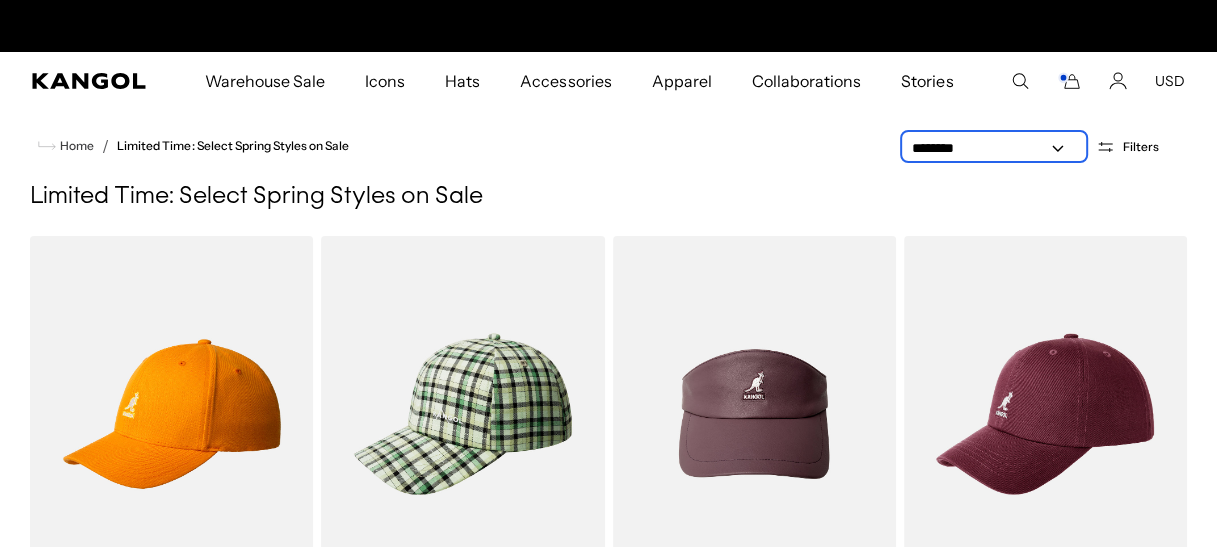 scroll, scrollTop: 0, scrollLeft: 411, axis: horizontal 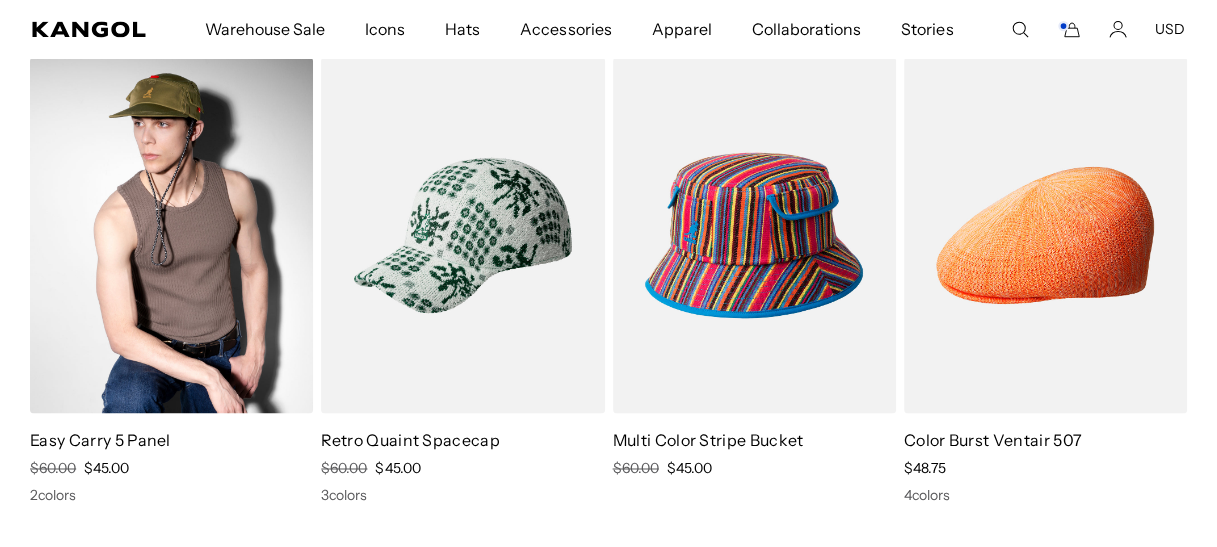 click at bounding box center [171, 235] 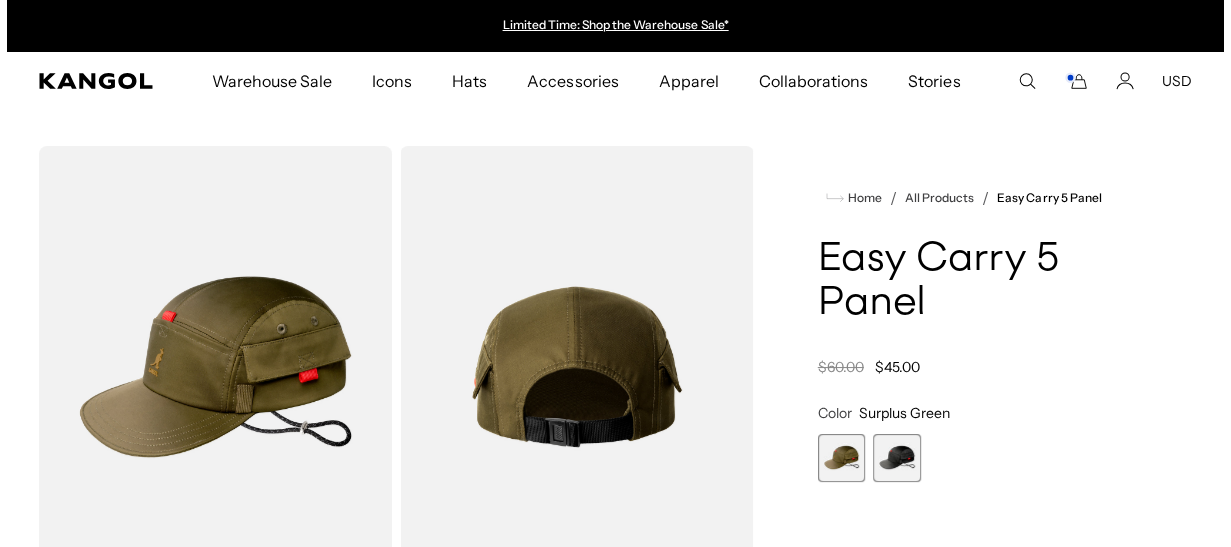scroll, scrollTop: 0, scrollLeft: 0, axis: both 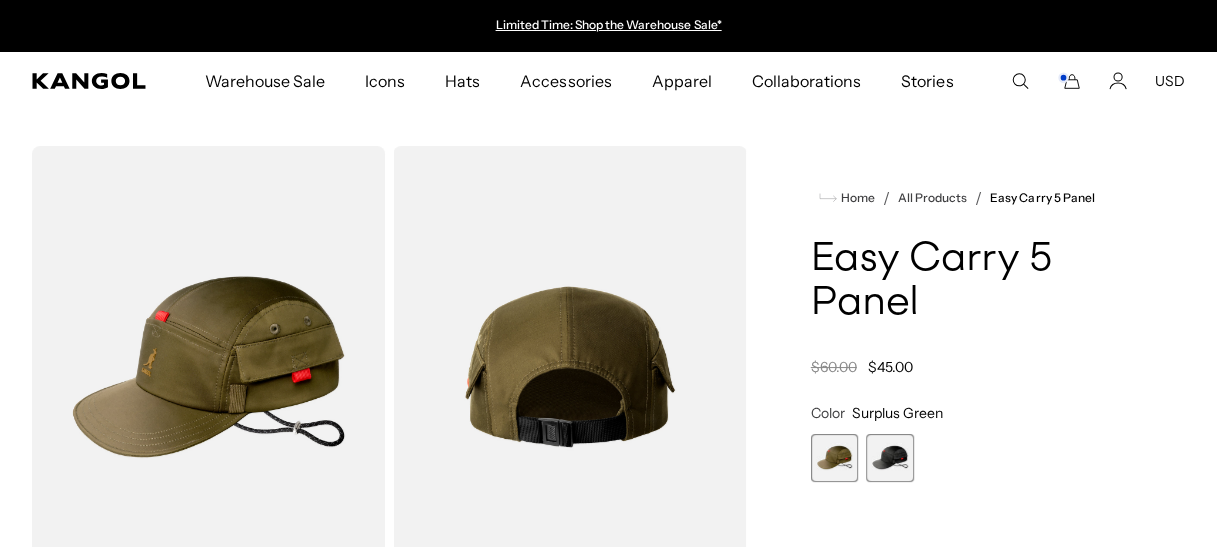 click at bounding box center [569, 367] 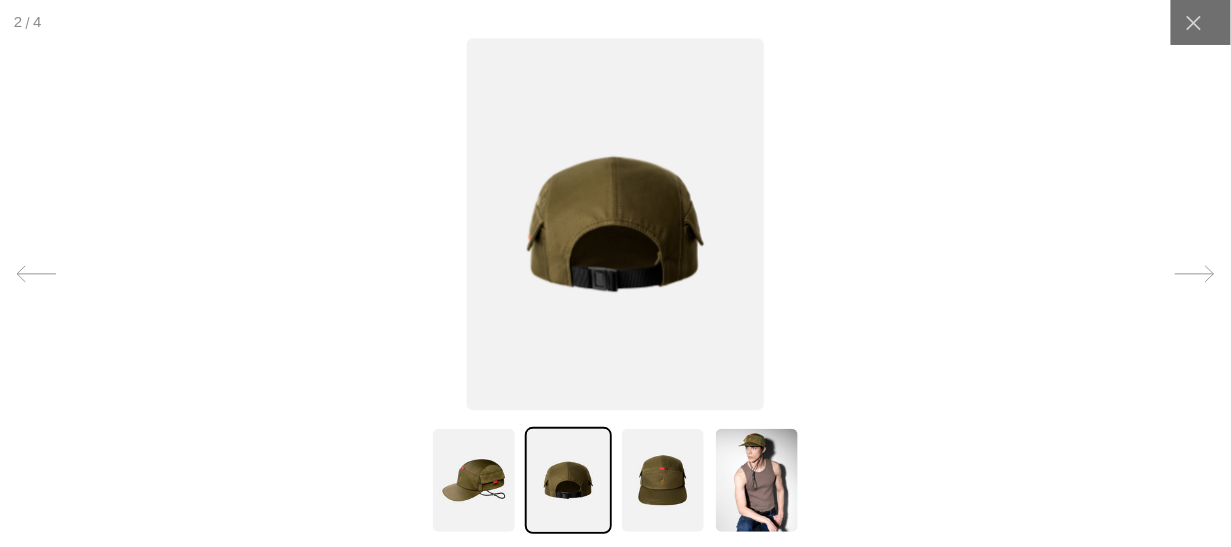 scroll, scrollTop: 0, scrollLeft: 411, axis: horizontal 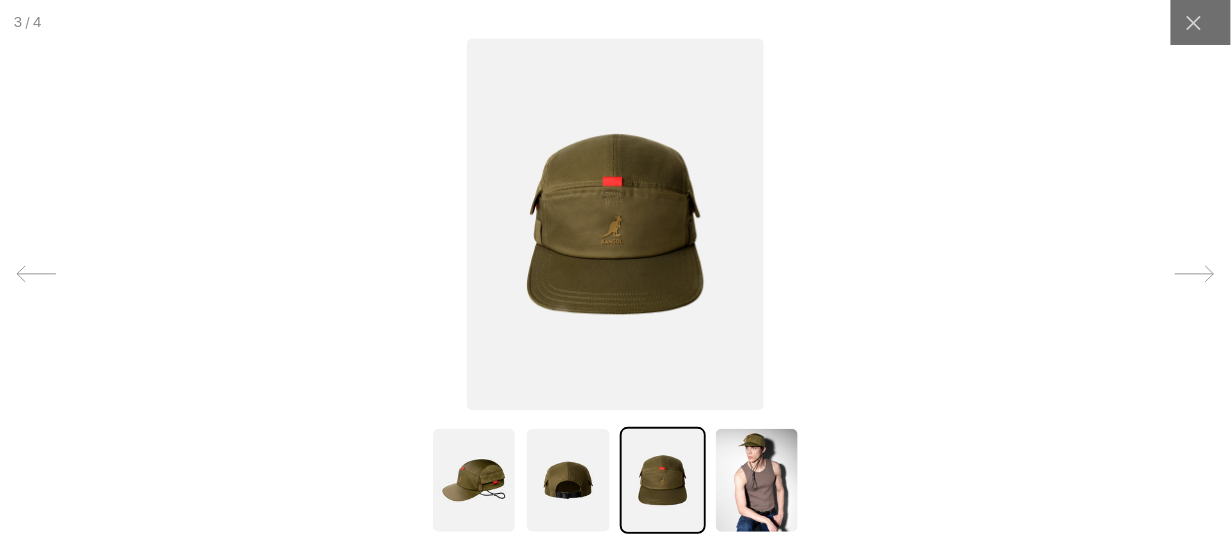 click at bounding box center (757, 480) 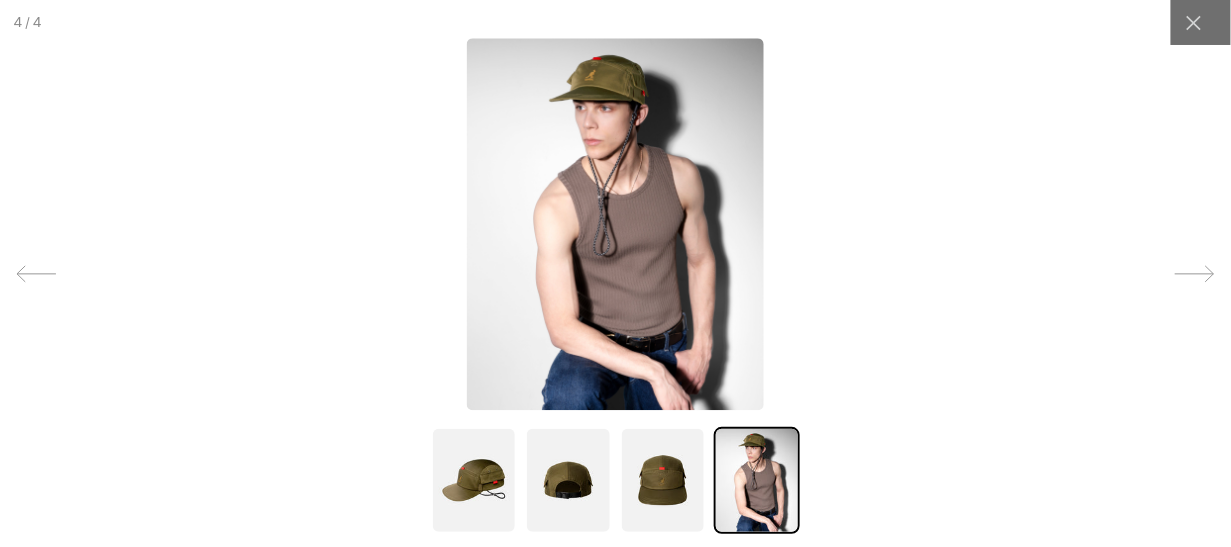 scroll, scrollTop: 0, scrollLeft: 411, axis: horizontal 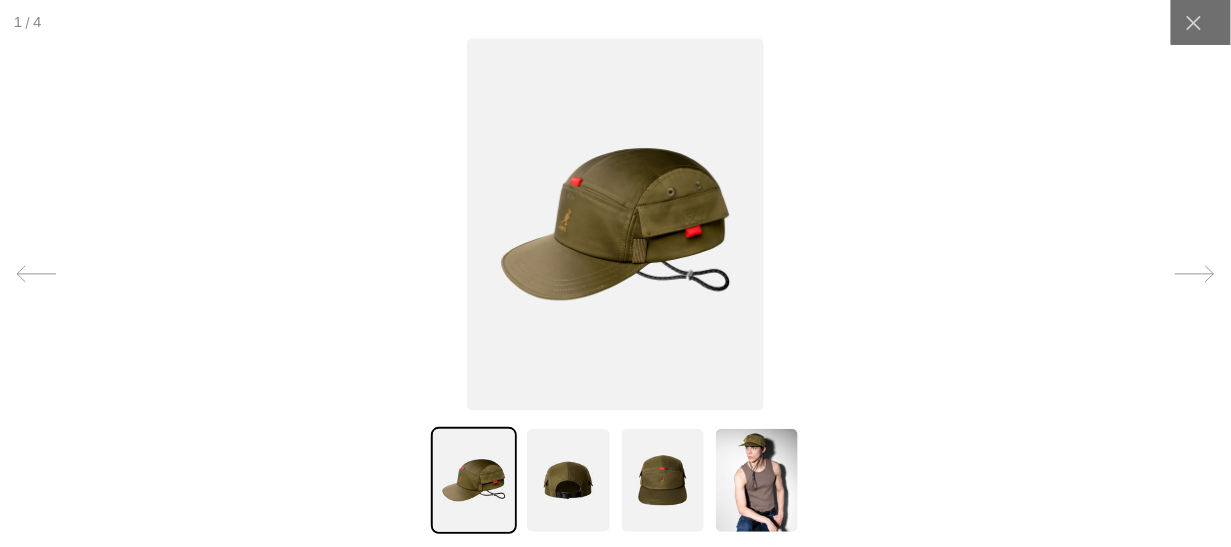 click 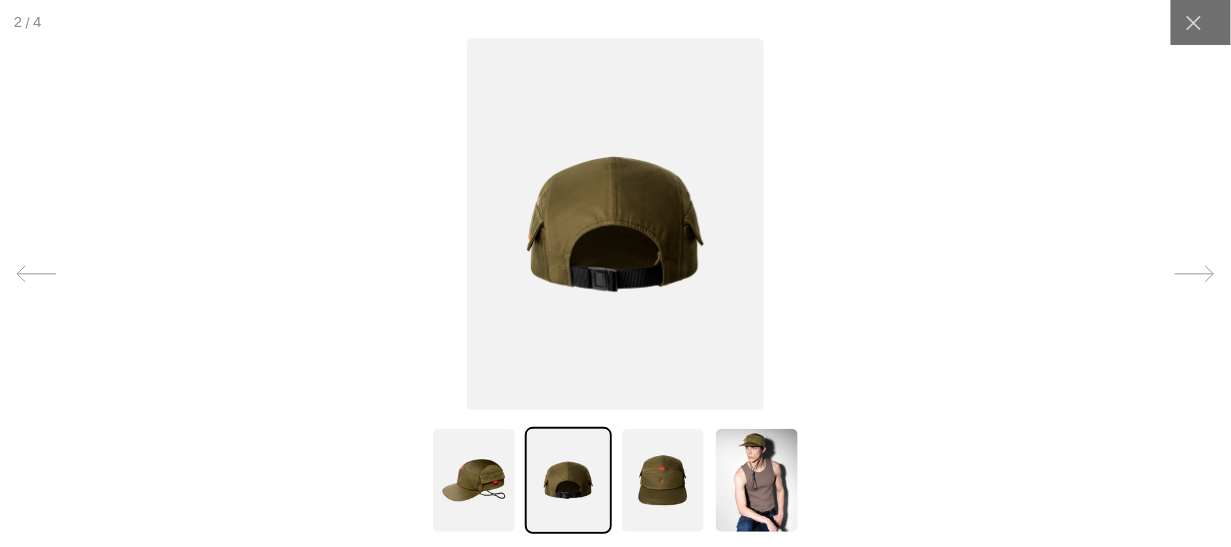 click 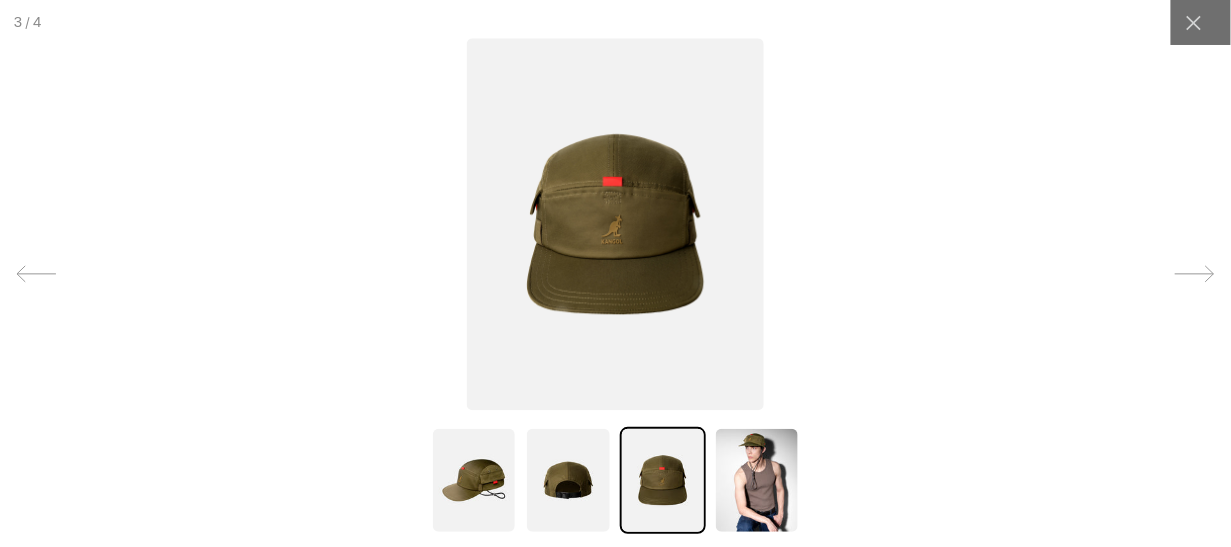 click 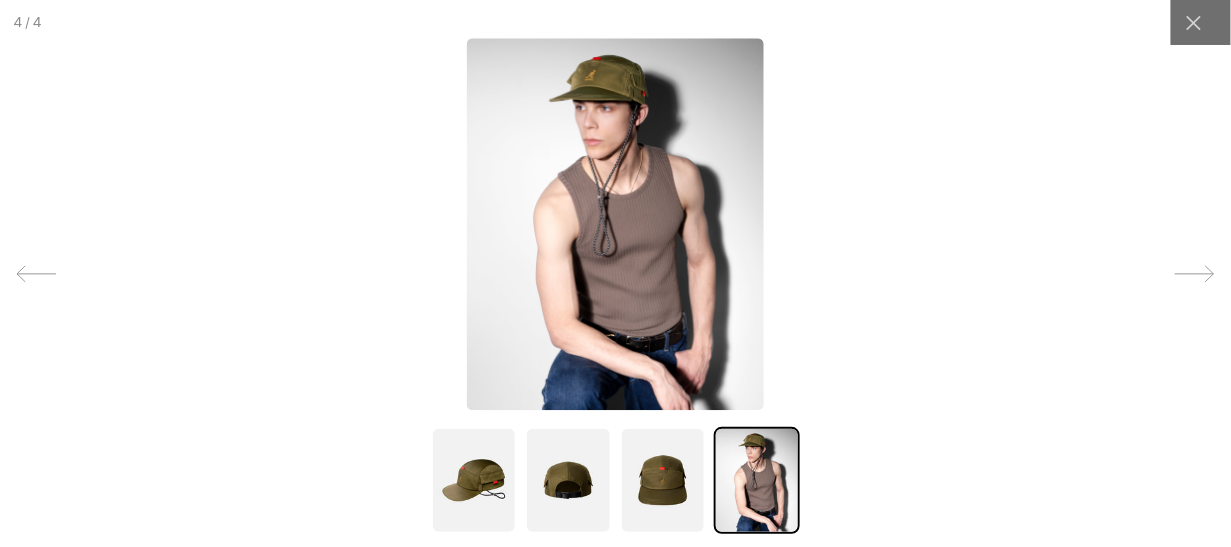 click 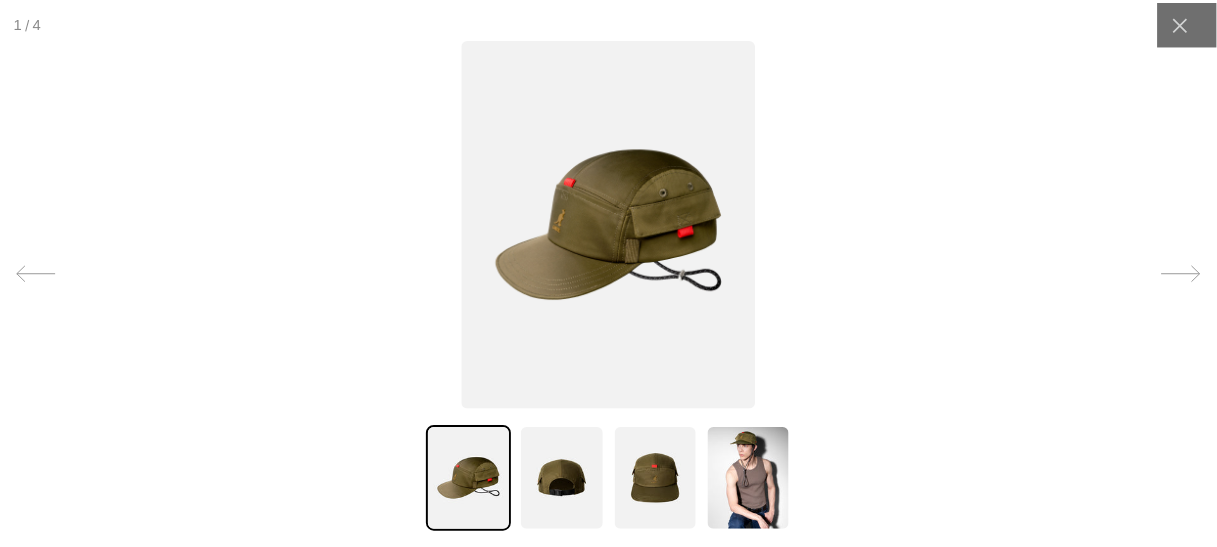 scroll, scrollTop: 0, scrollLeft: 411, axis: horizontal 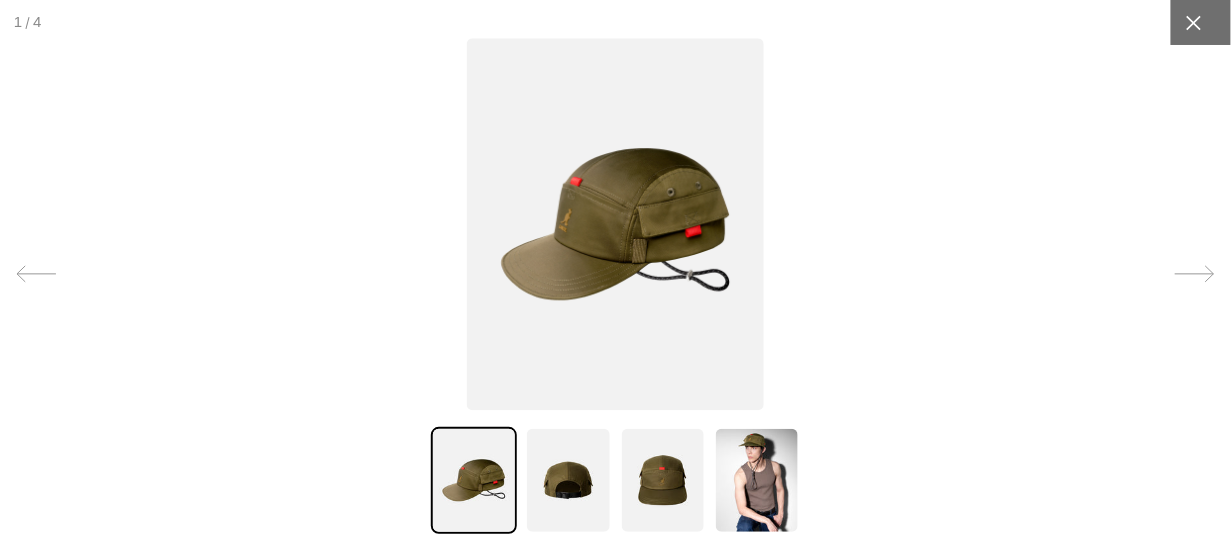click at bounding box center [1193, 22] 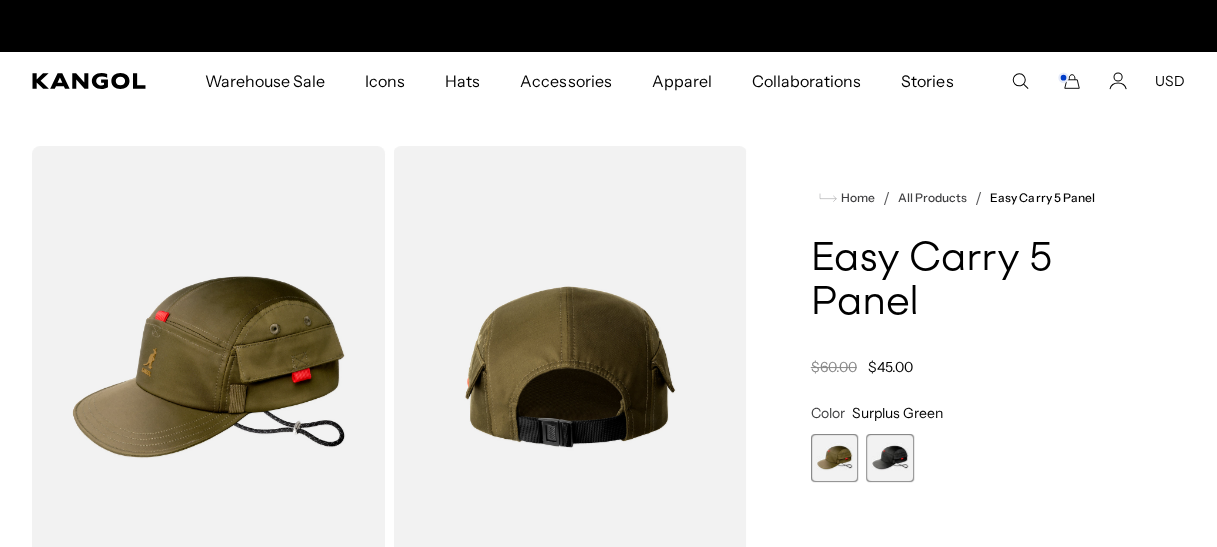 scroll, scrollTop: 0, scrollLeft: 0, axis: both 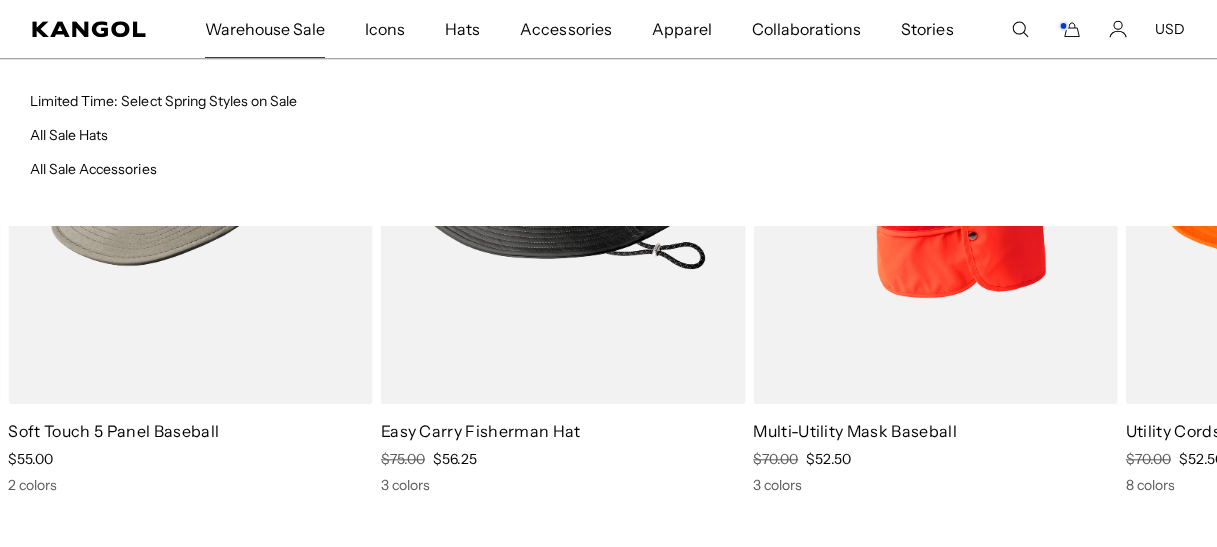 click on "Warehouse Sale" at bounding box center (265, 29) 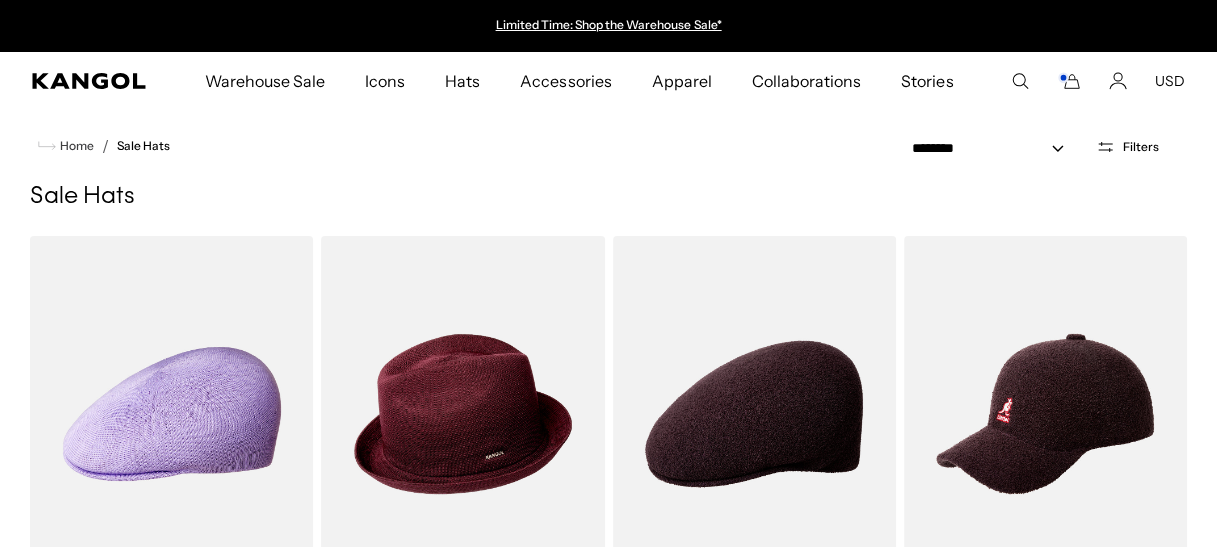 scroll, scrollTop: 0, scrollLeft: 0, axis: both 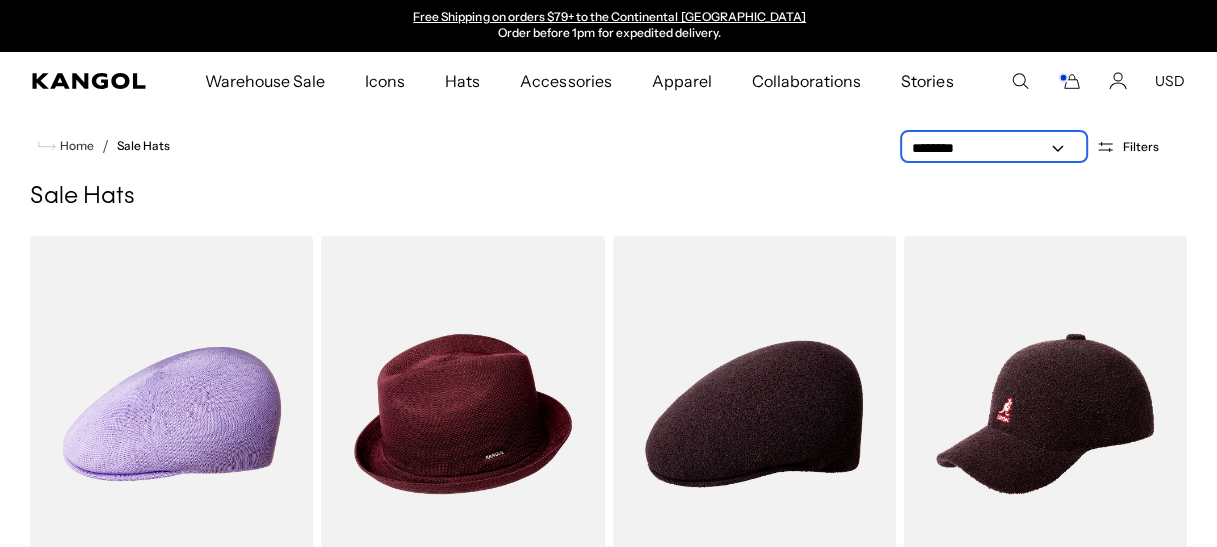 click on "**********" at bounding box center (994, 148) 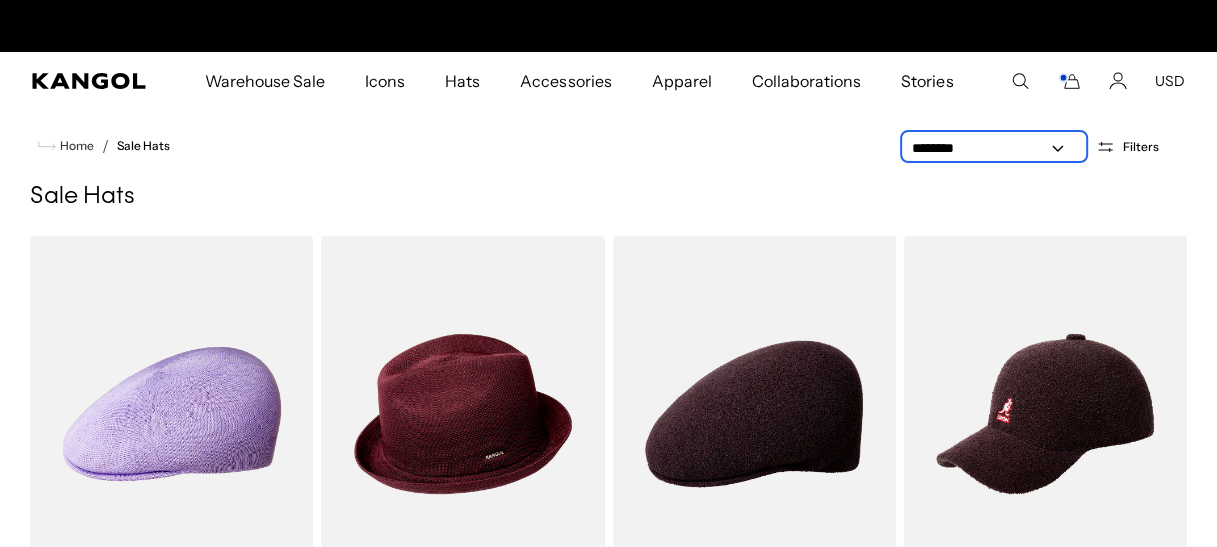 scroll, scrollTop: 0, scrollLeft: 0, axis: both 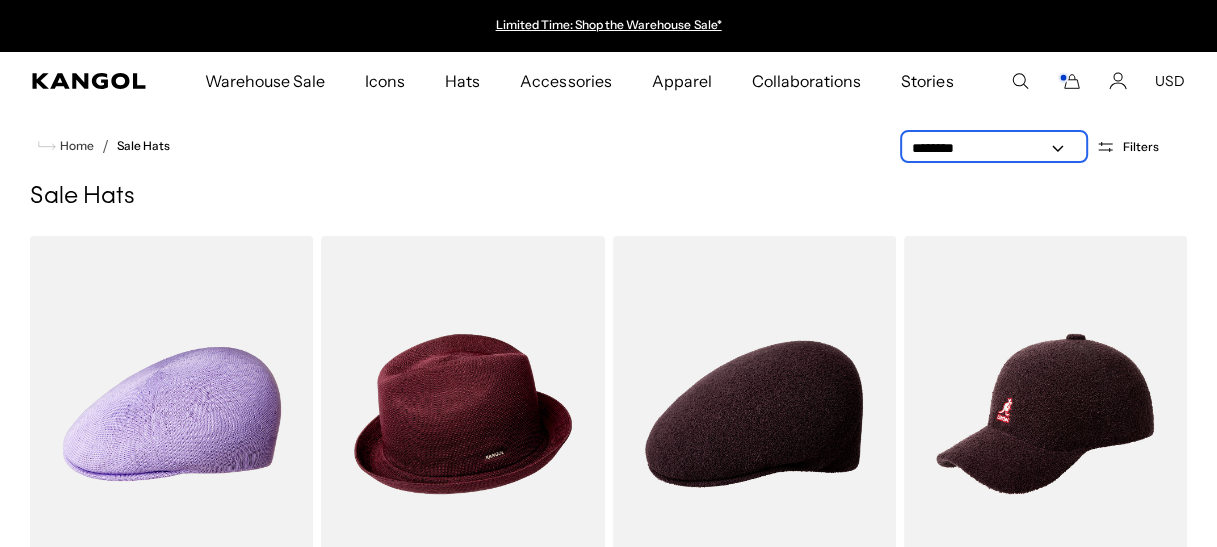 select on "*****" 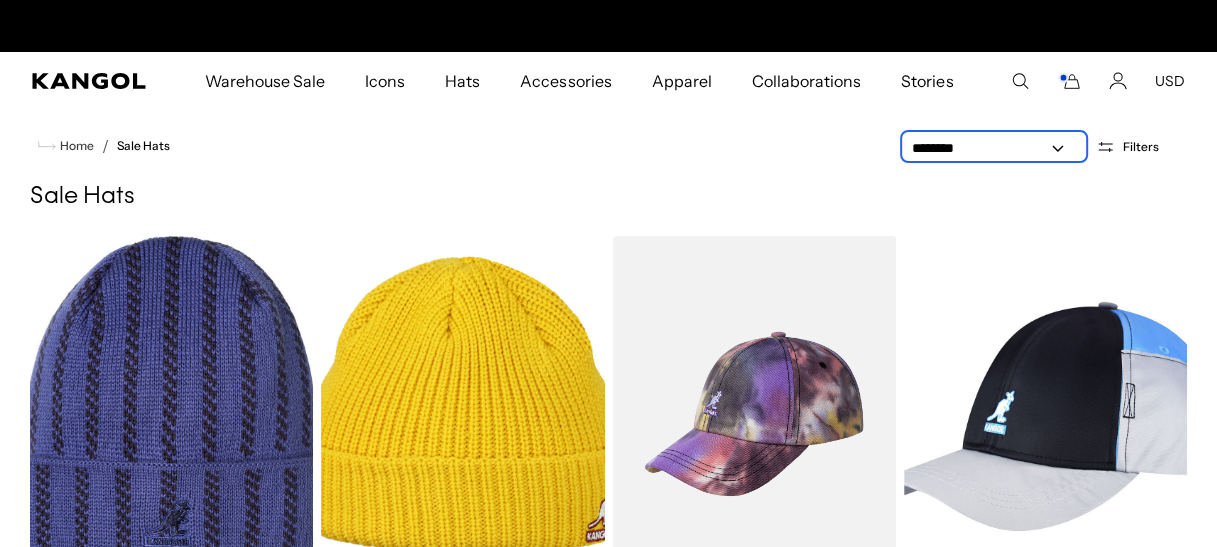 scroll, scrollTop: 0, scrollLeft: 411, axis: horizontal 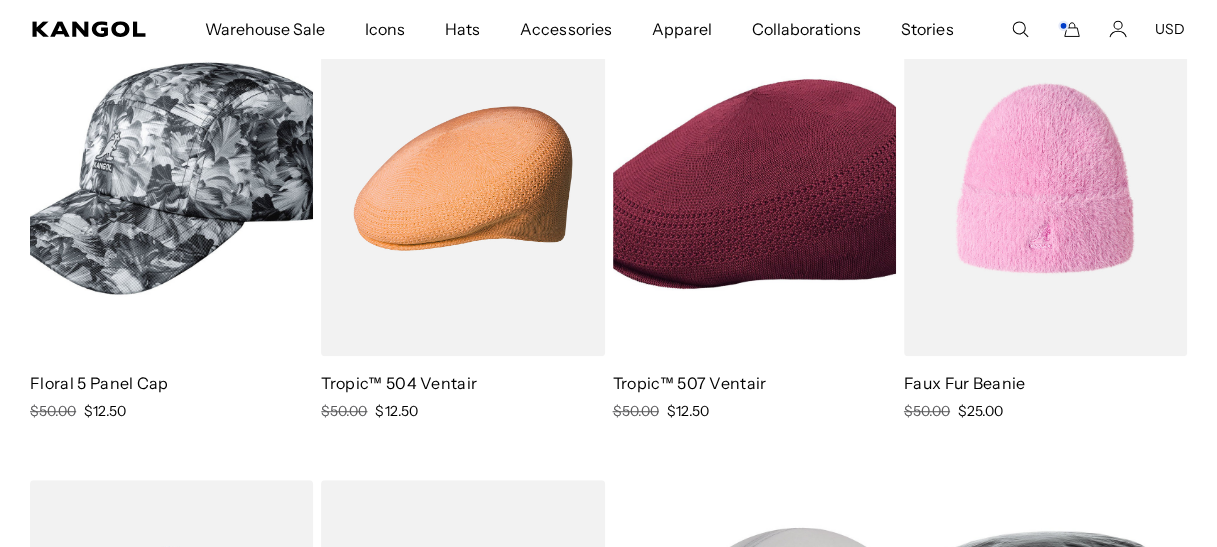 click at bounding box center [171, 179] 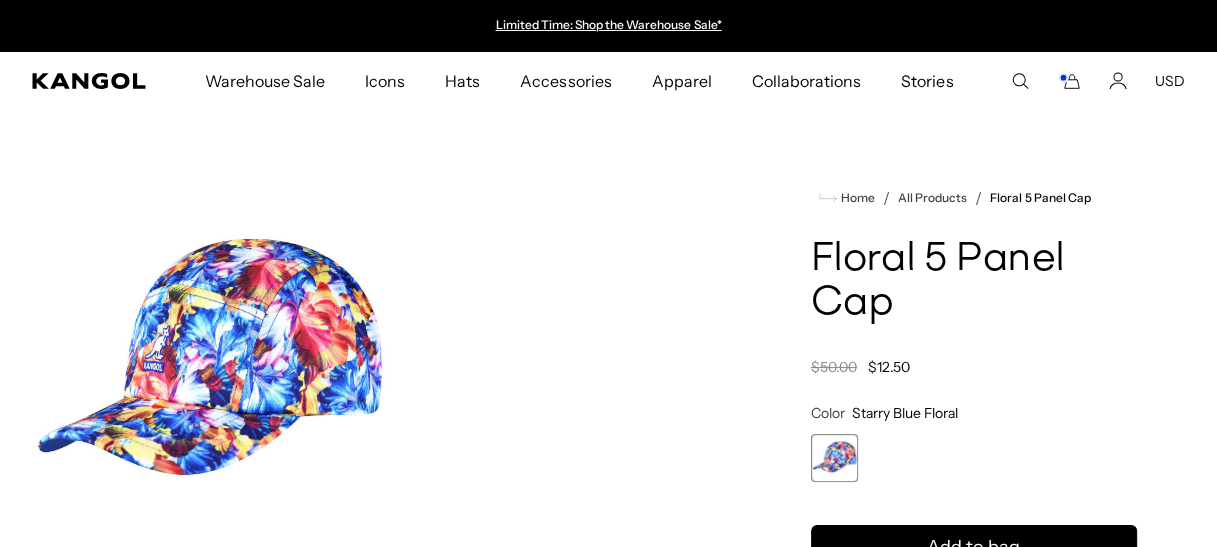 scroll, scrollTop: 0, scrollLeft: 0, axis: both 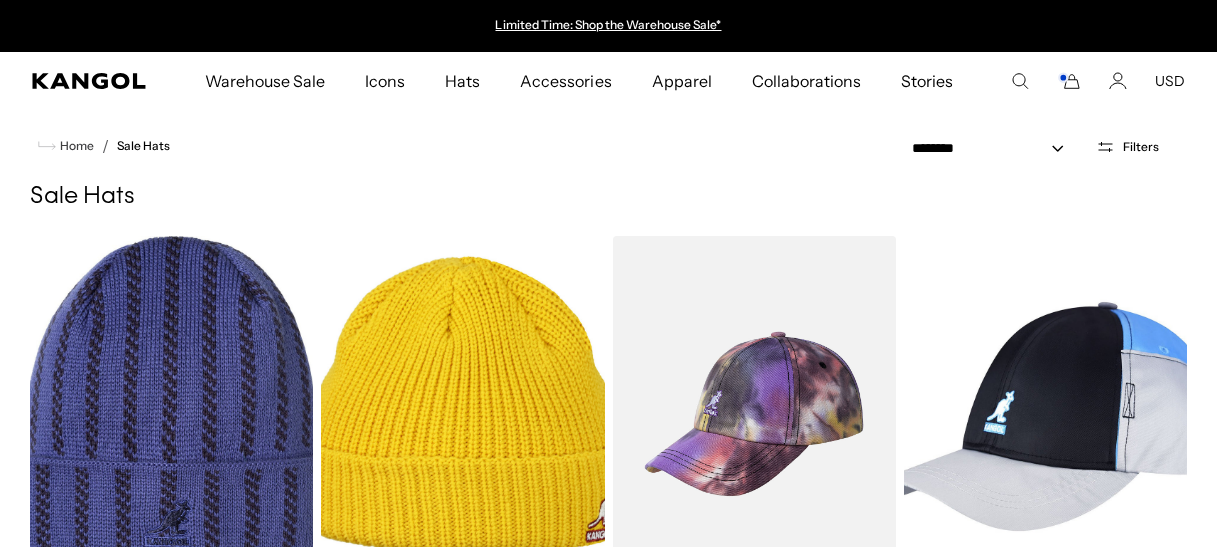 select on "*****" 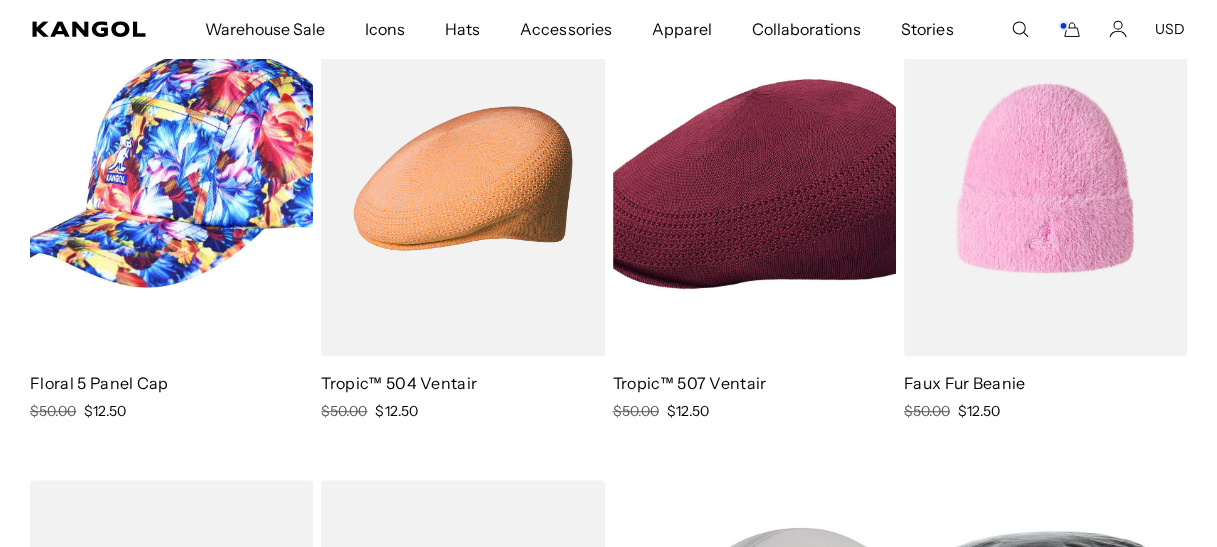 scroll, scrollTop: 0, scrollLeft: 0, axis: both 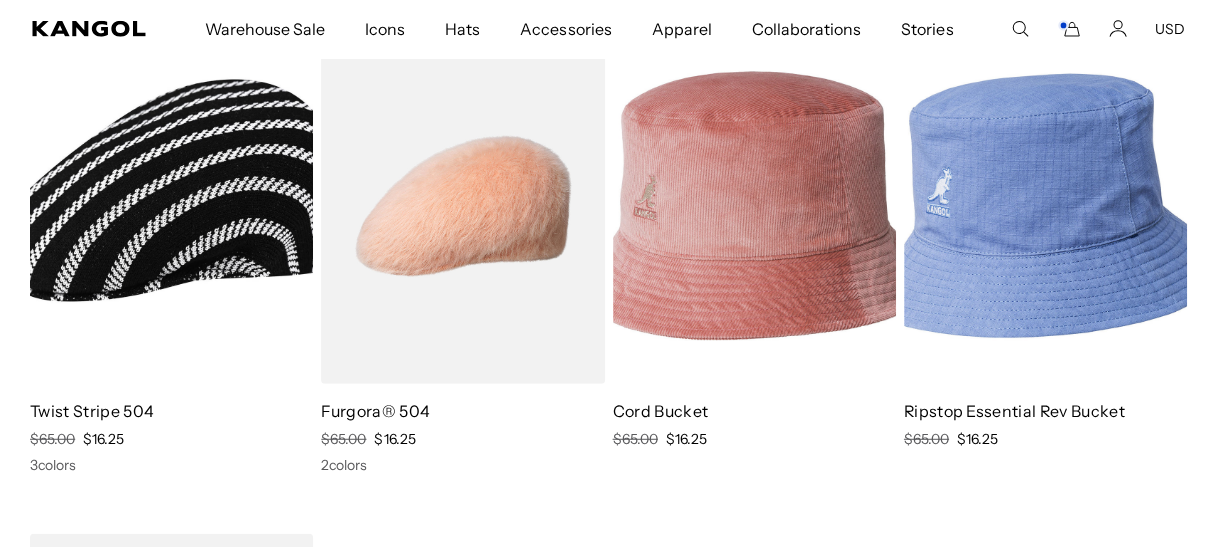 click at bounding box center [171, 206] 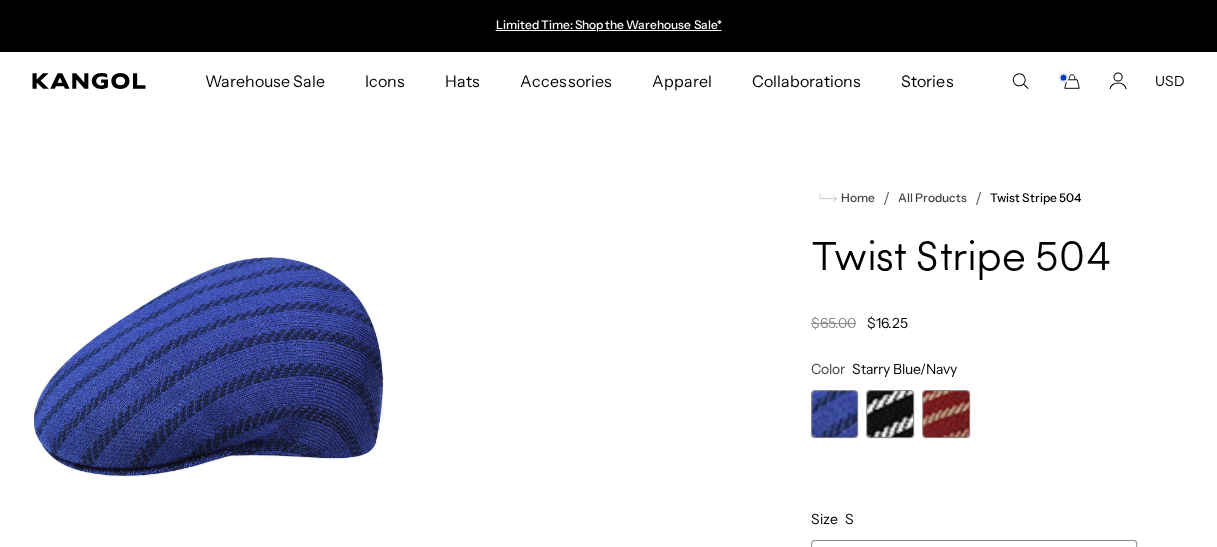 scroll, scrollTop: 0, scrollLeft: 0, axis: both 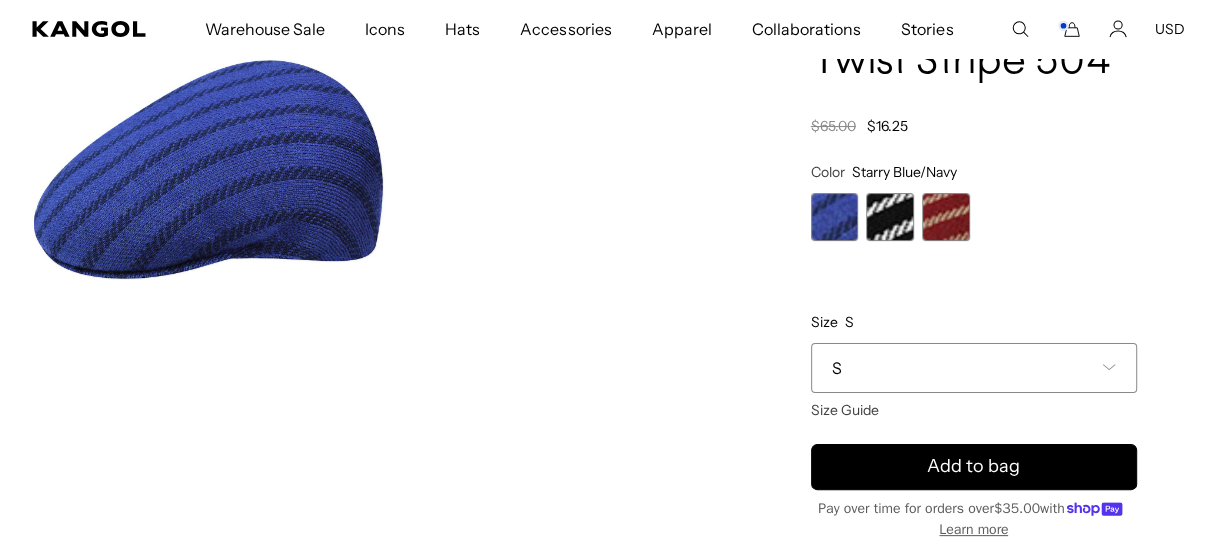 click at bounding box center [890, 217] 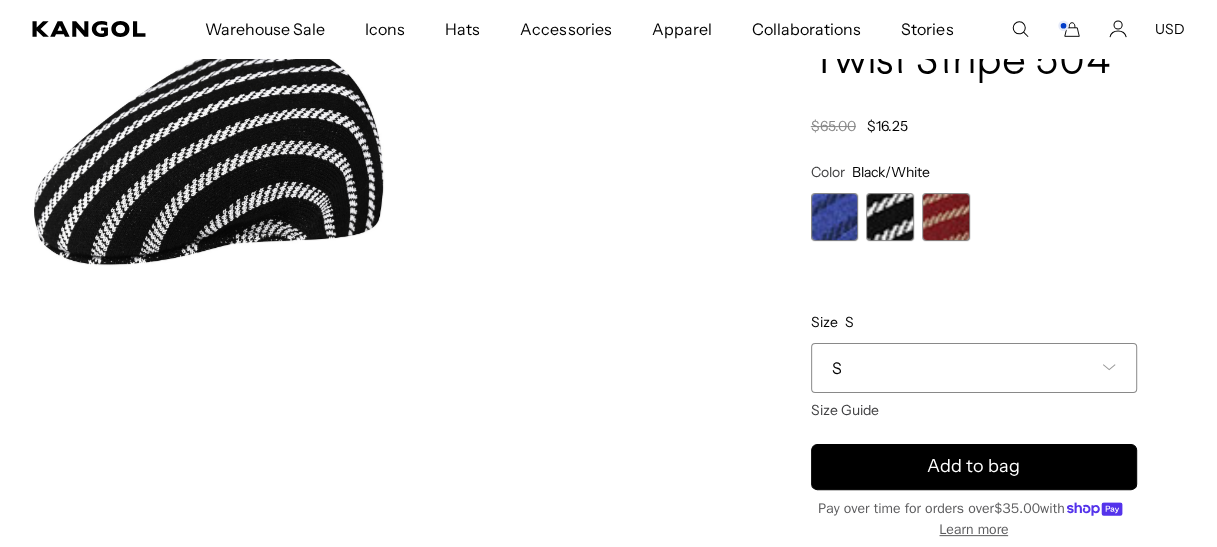 scroll, scrollTop: 0, scrollLeft: 0, axis: both 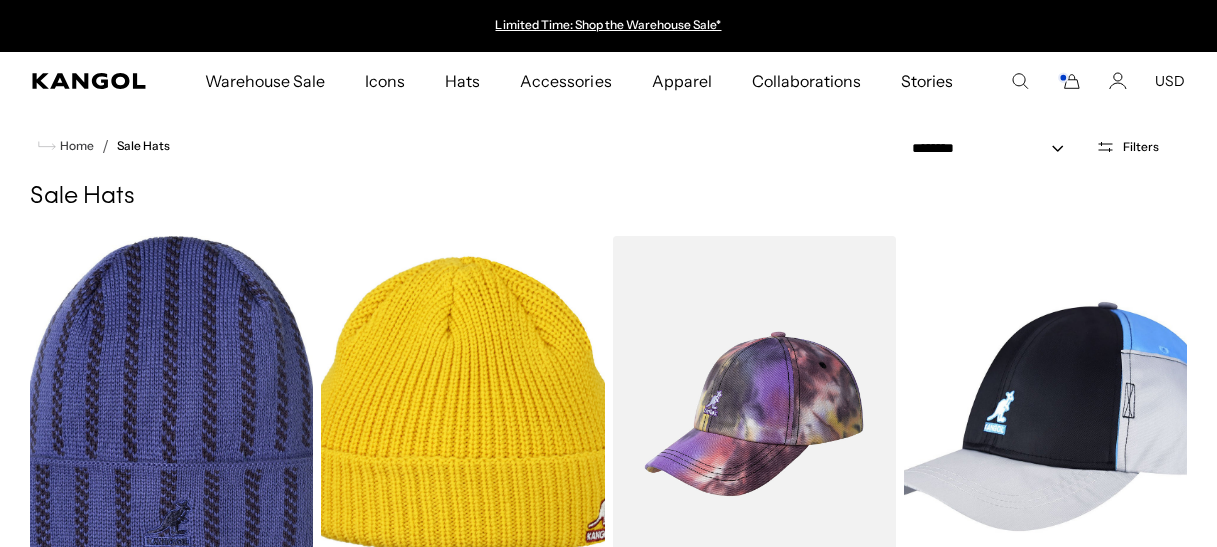 select on "*****" 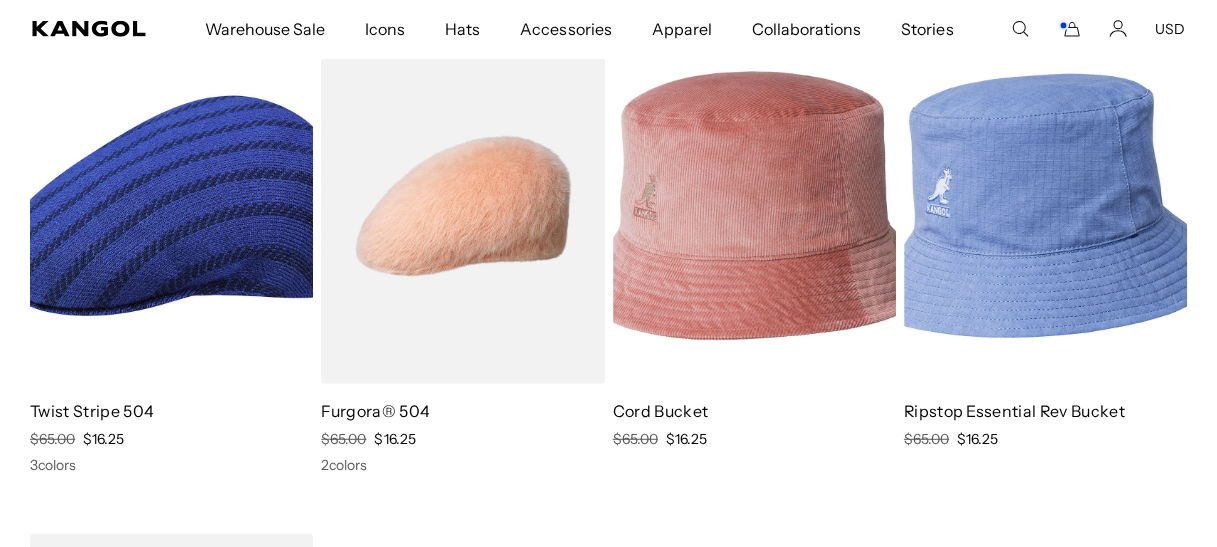 scroll, scrollTop: 0, scrollLeft: 0, axis: both 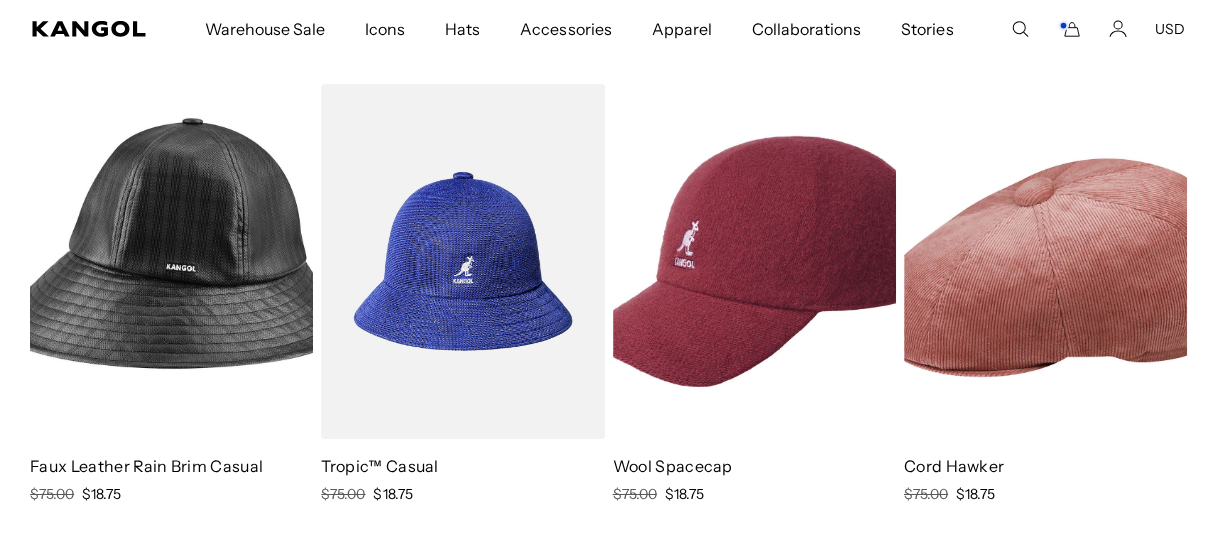 click at bounding box center (171, 262) 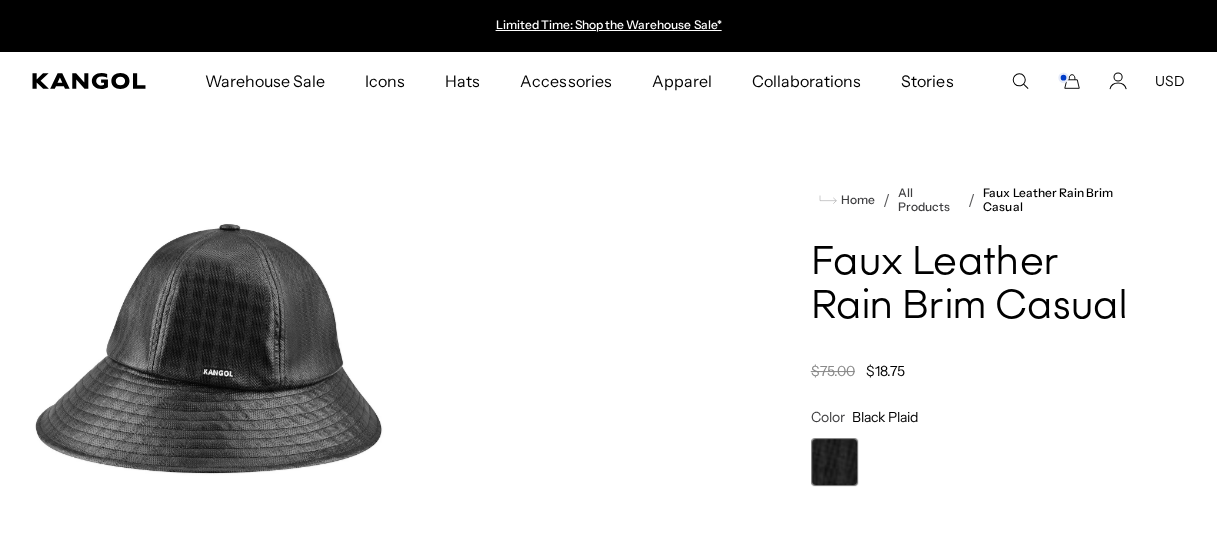 scroll, scrollTop: 0, scrollLeft: 0, axis: both 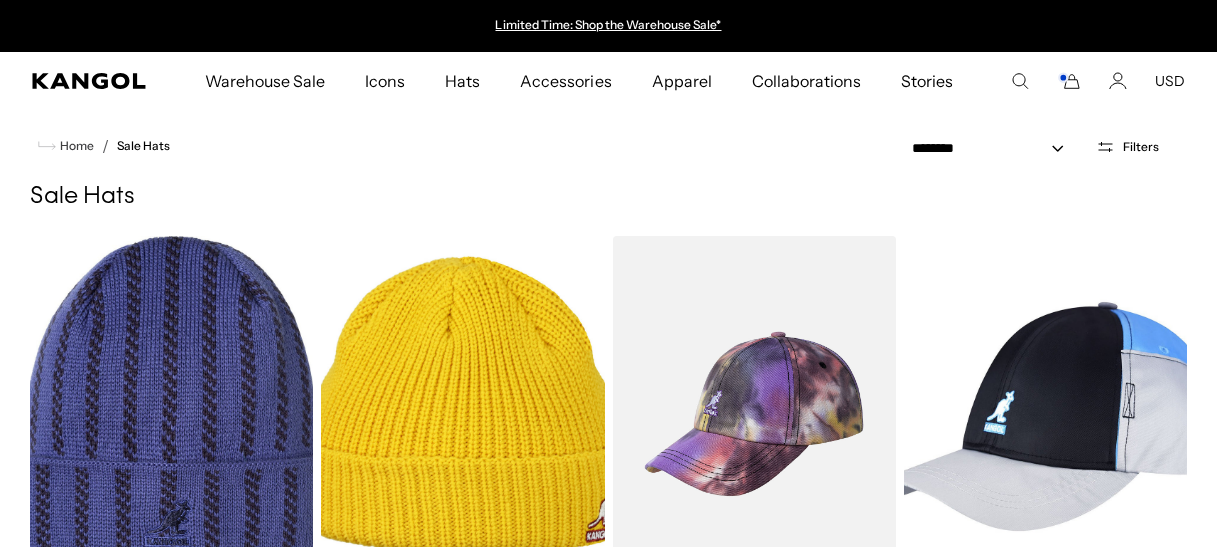 select on "*****" 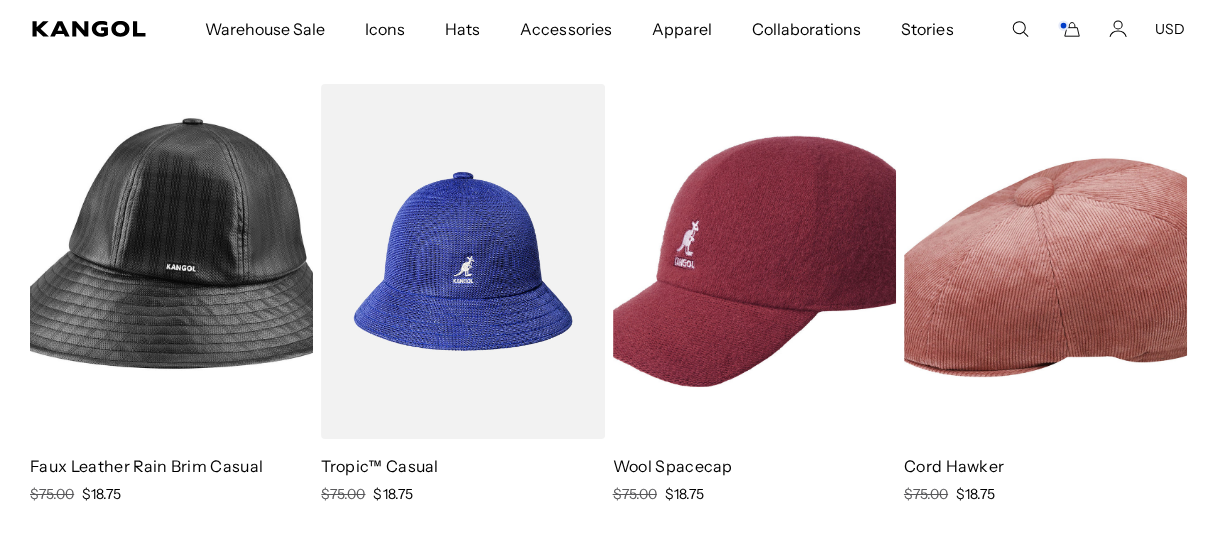 scroll, scrollTop: 0, scrollLeft: 0, axis: both 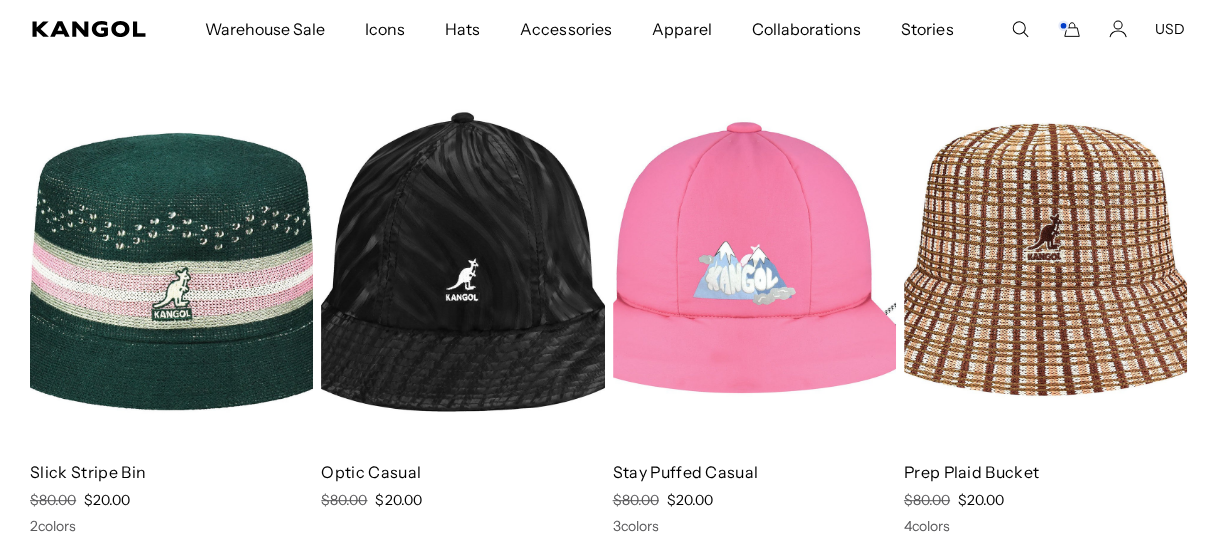 click at bounding box center [462, 267] 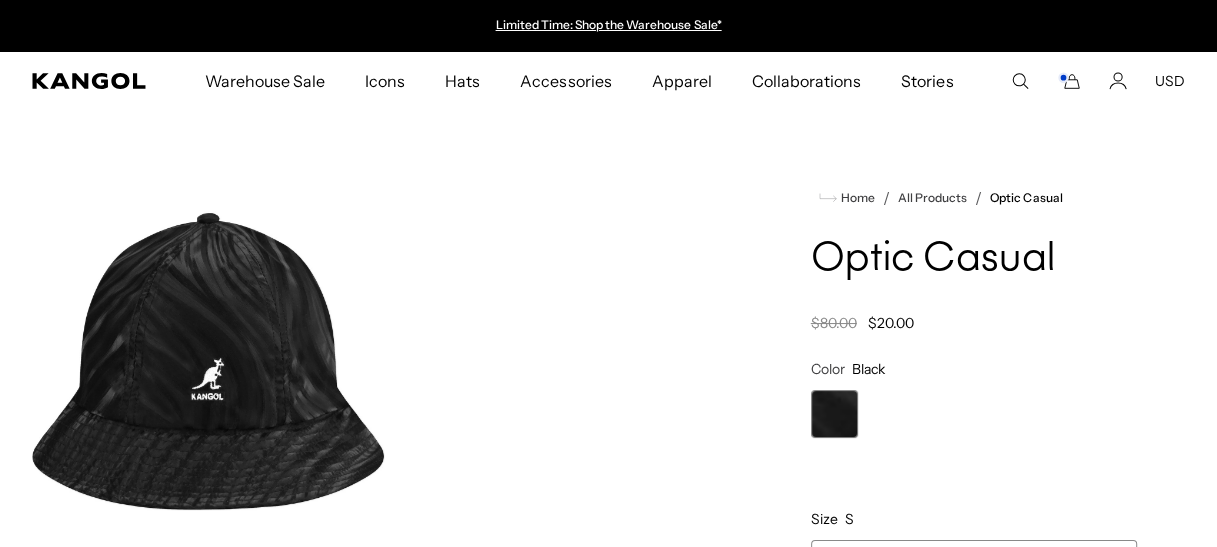 scroll, scrollTop: 0, scrollLeft: 0, axis: both 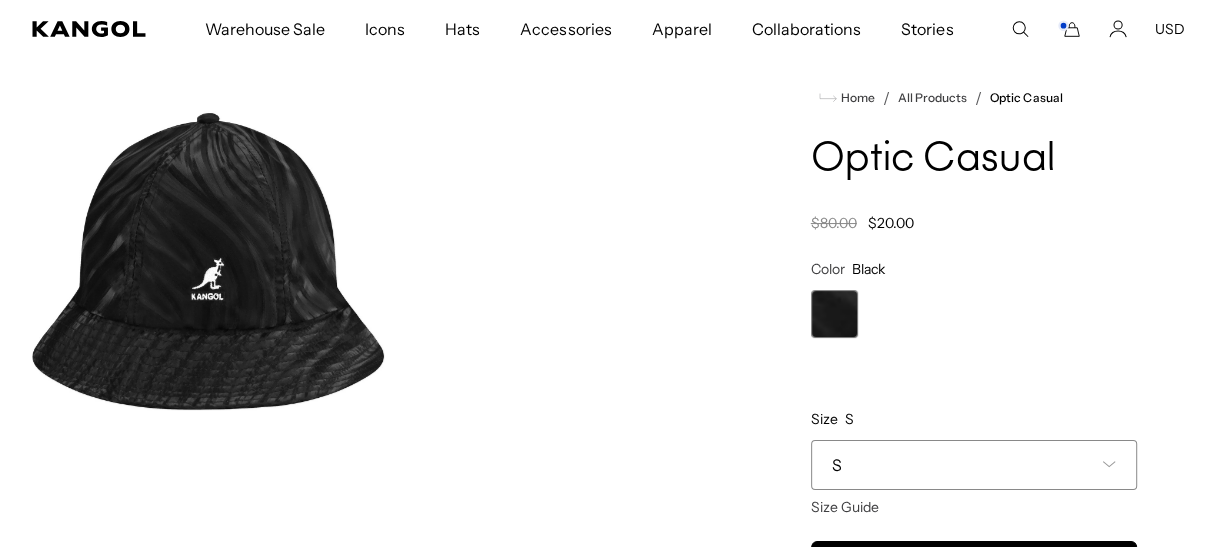click at bounding box center (208, 267) 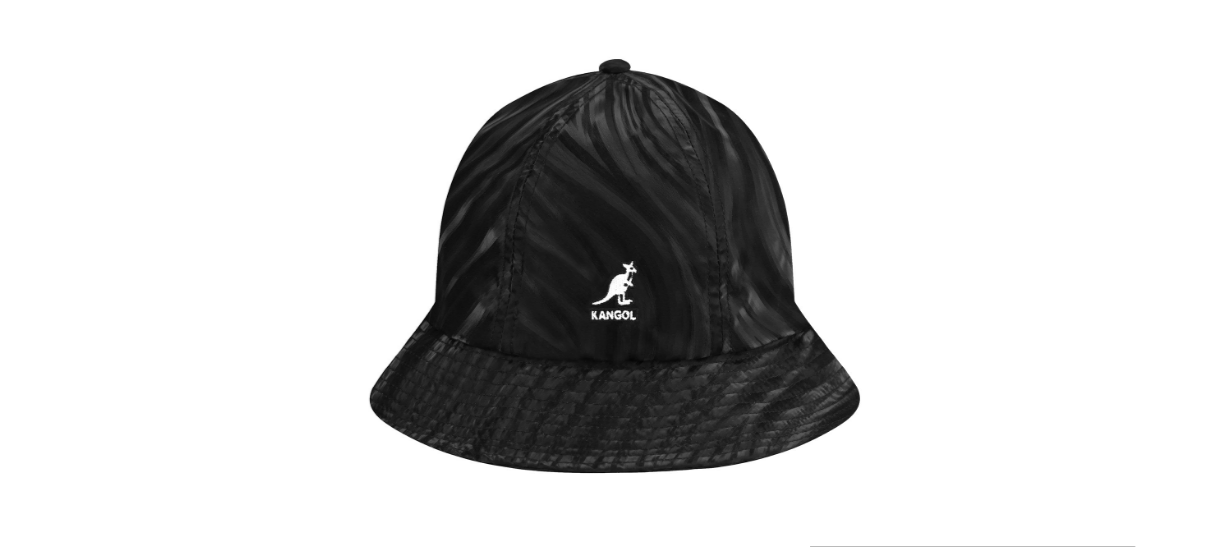 scroll, scrollTop: 0, scrollLeft: 411, axis: horizontal 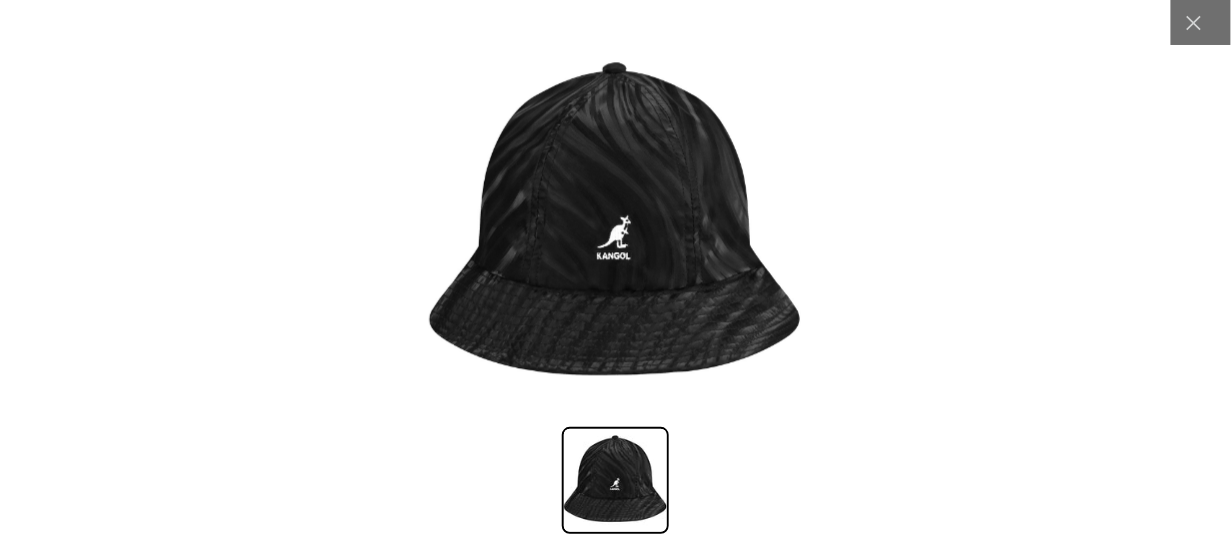 click at bounding box center (615, 225) 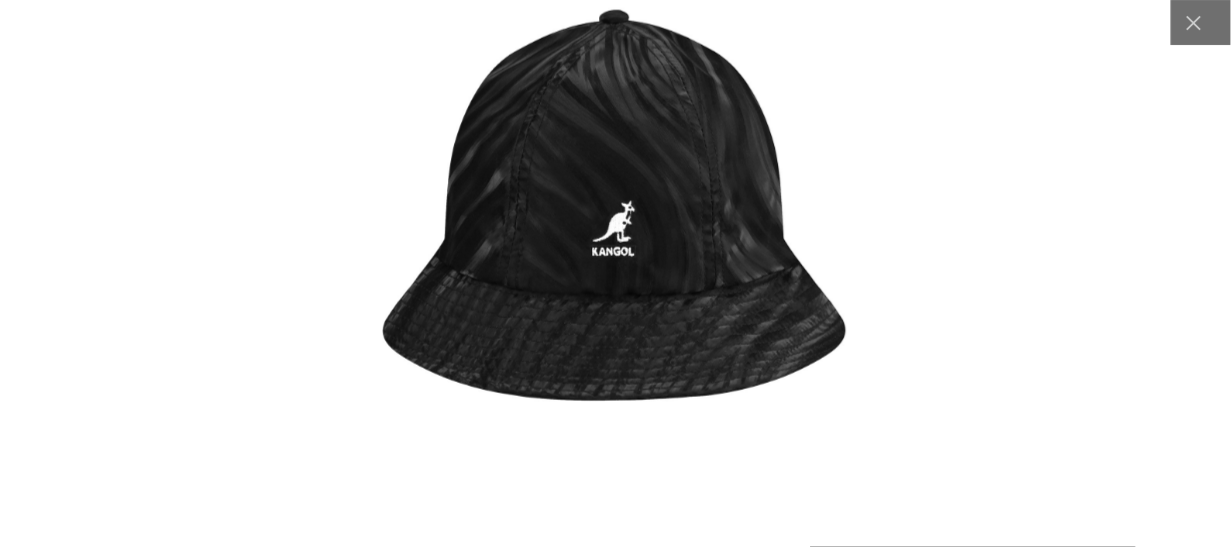 scroll, scrollTop: 0, scrollLeft: 0, axis: both 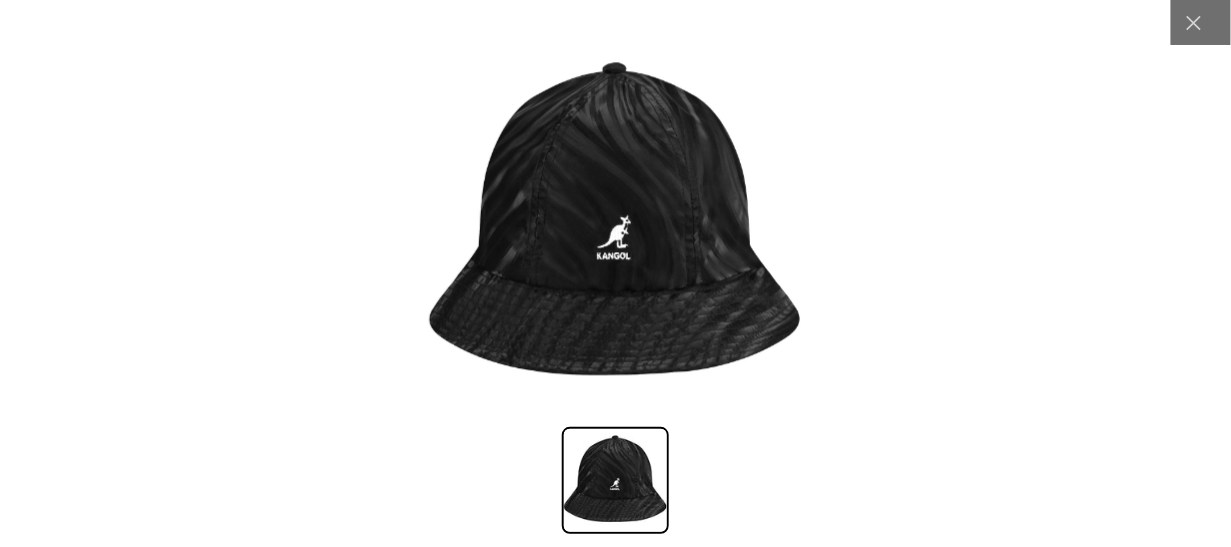 click at bounding box center (615, 225) 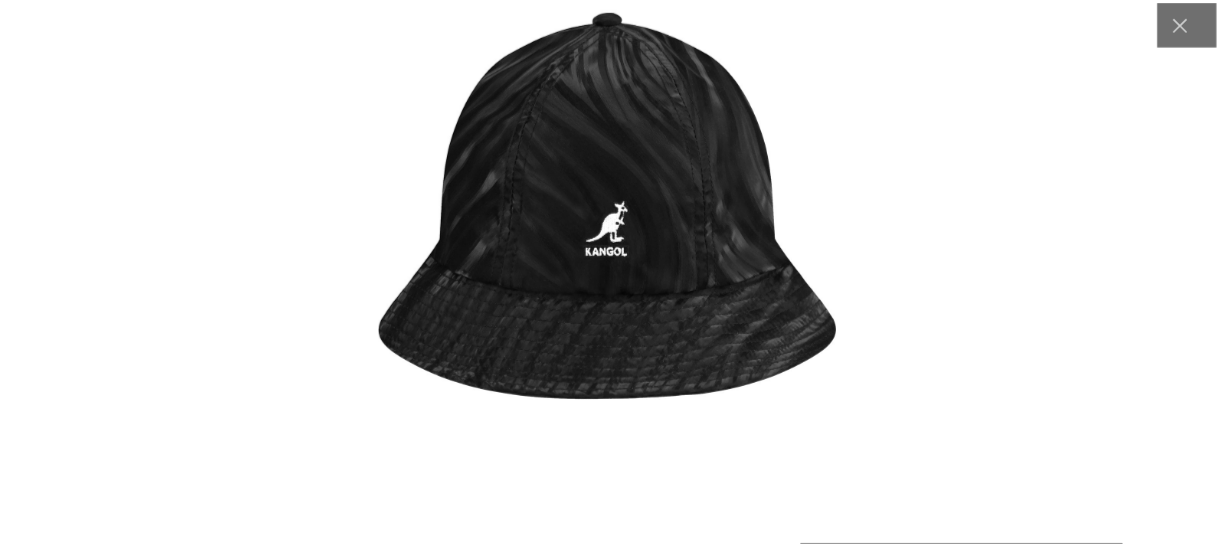 scroll, scrollTop: 0, scrollLeft: 411, axis: horizontal 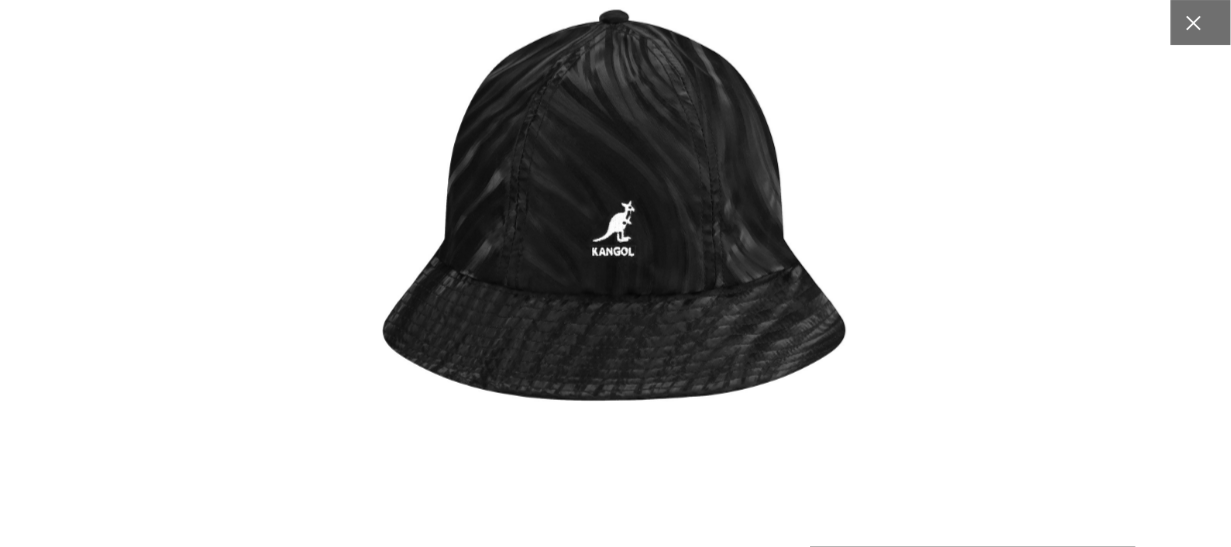 click 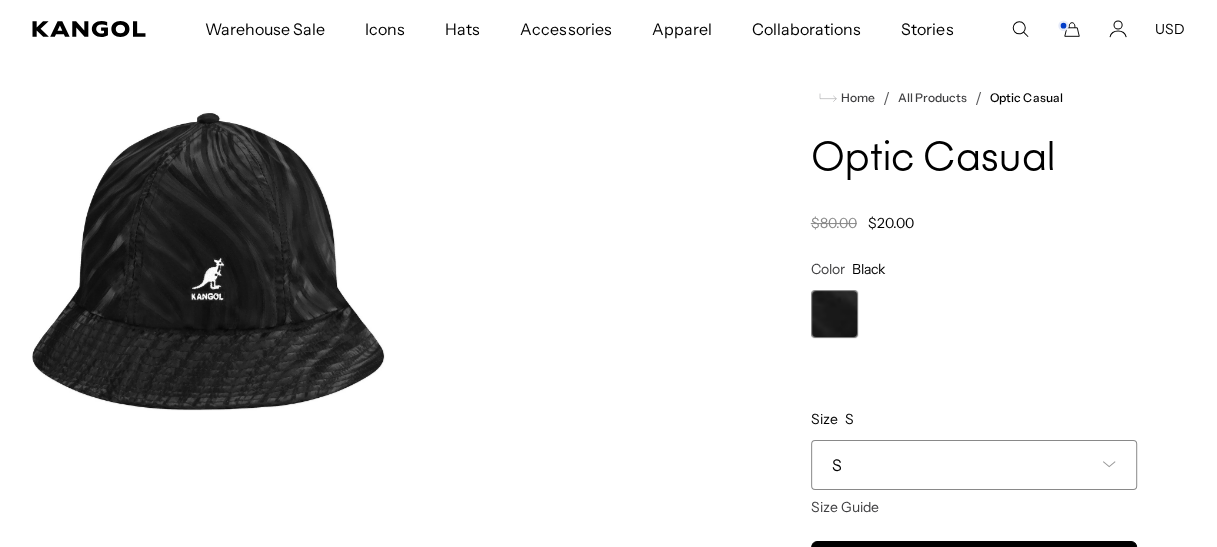scroll, scrollTop: 0, scrollLeft: 0, axis: both 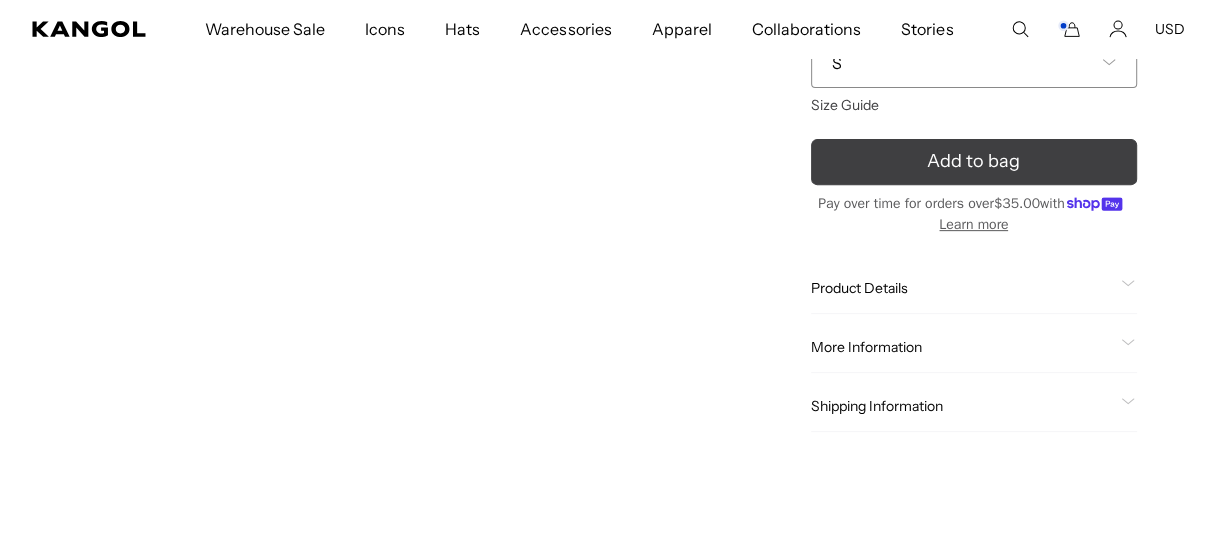click 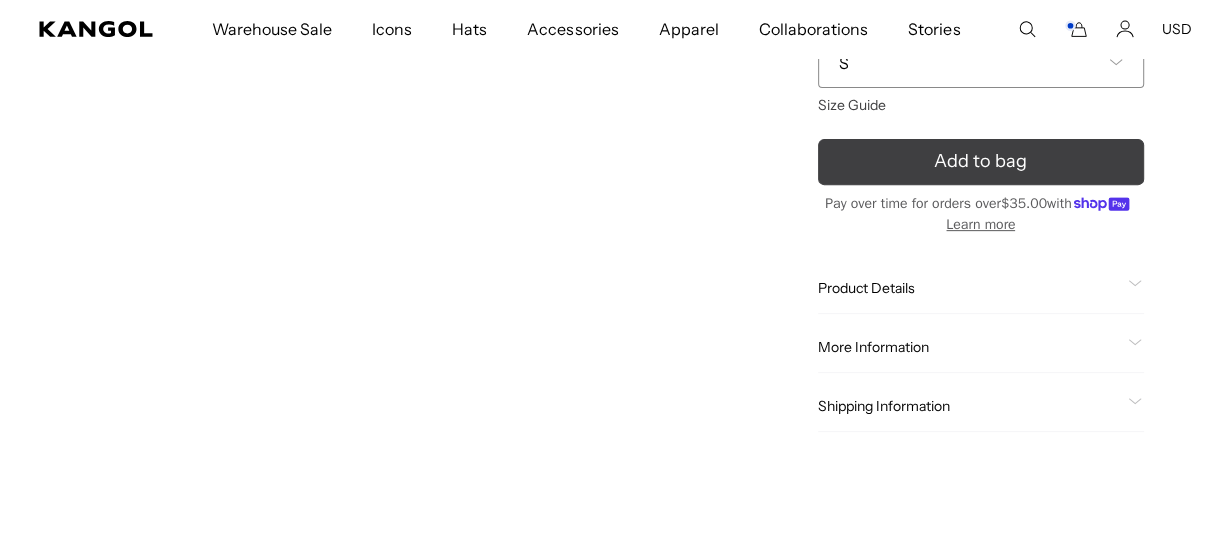 scroll, scrollTop: 0, scrollLeft: 411, axis: horizontal 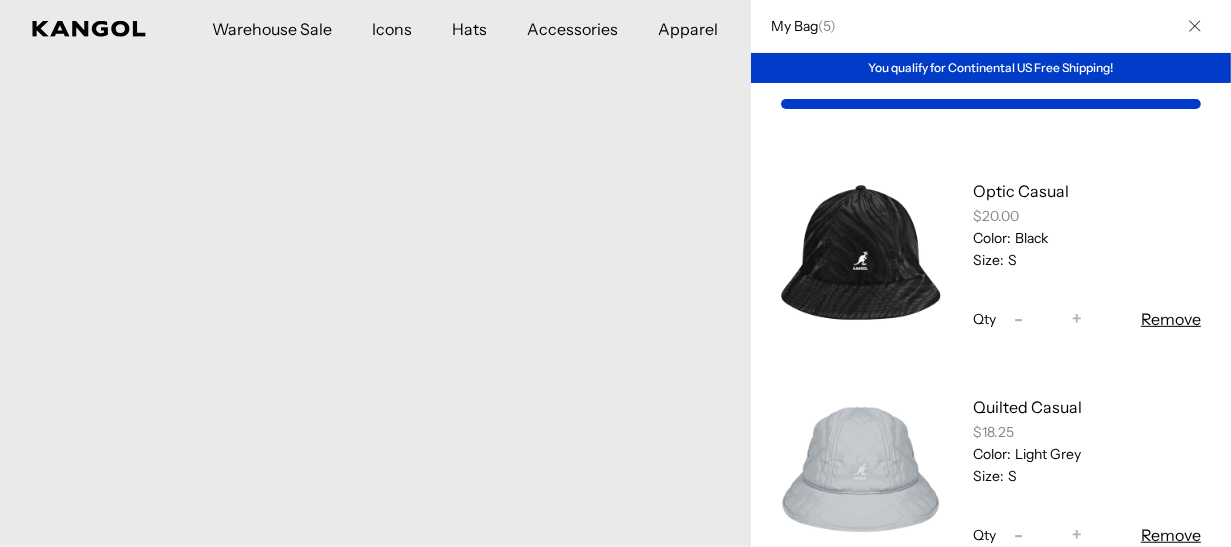 click on "My Bag
( 5 )" at bounding box center [798, 26] 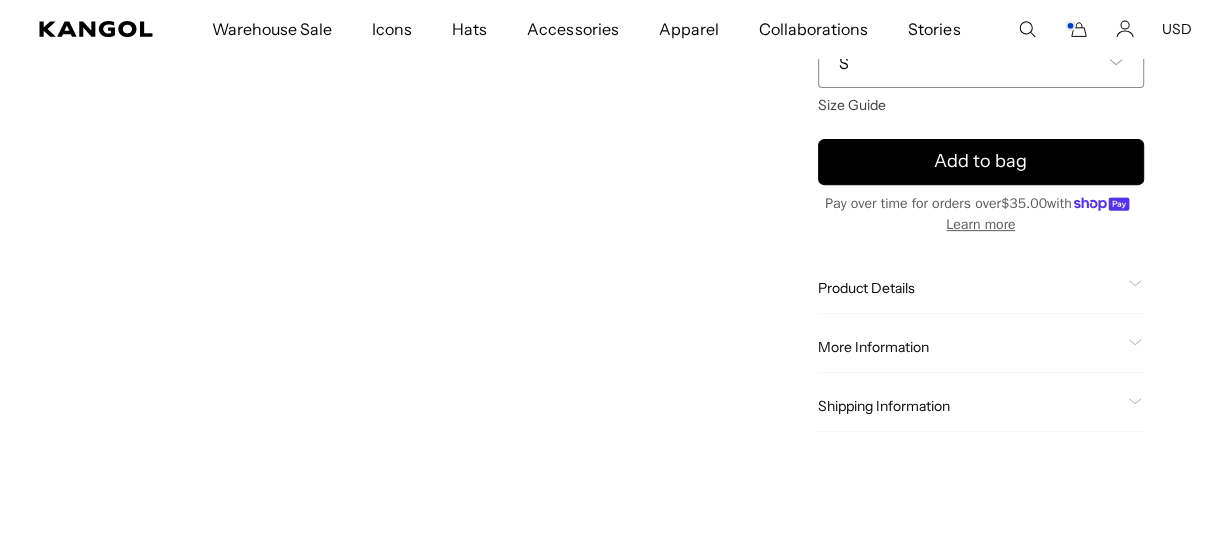 scroll, scrollTop: 0, scrollLeft: 411, axis: horizontal 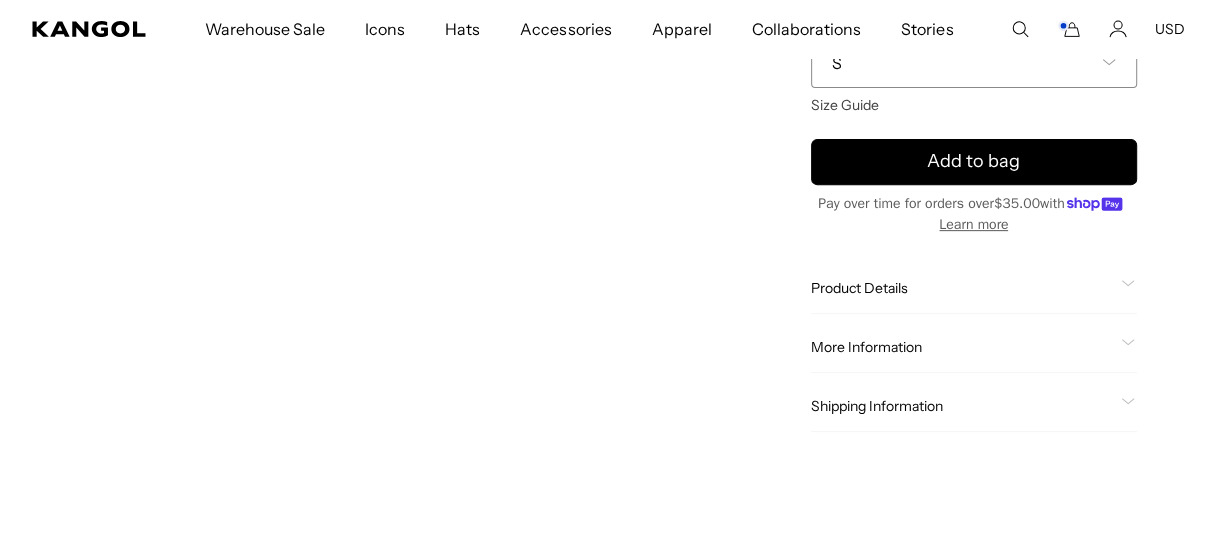 click 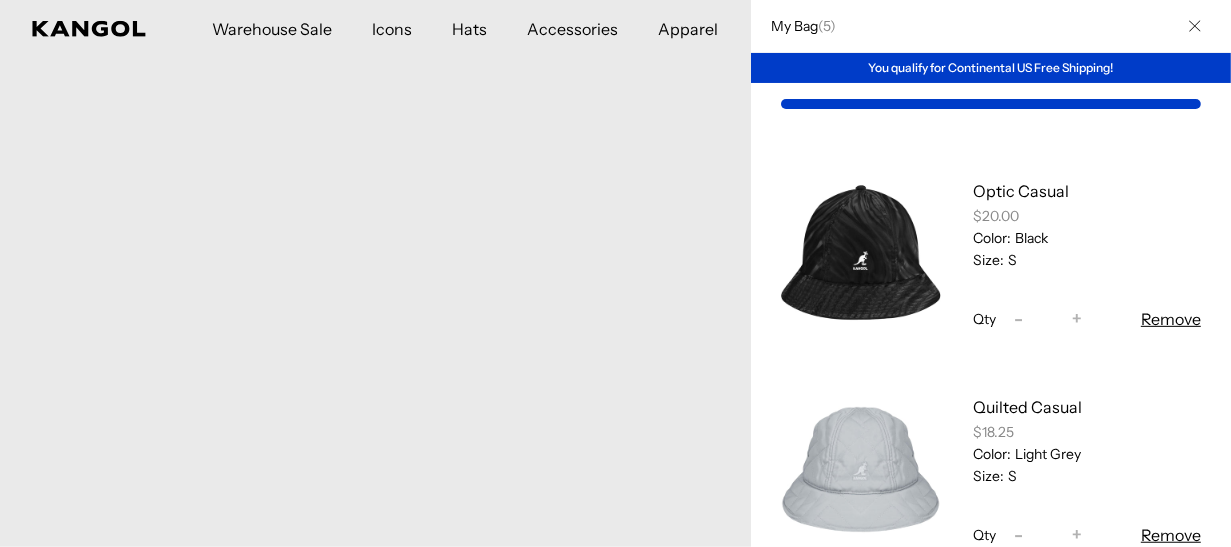 scroll, scrollTop: 0, scrollLeft: 0, axis: both 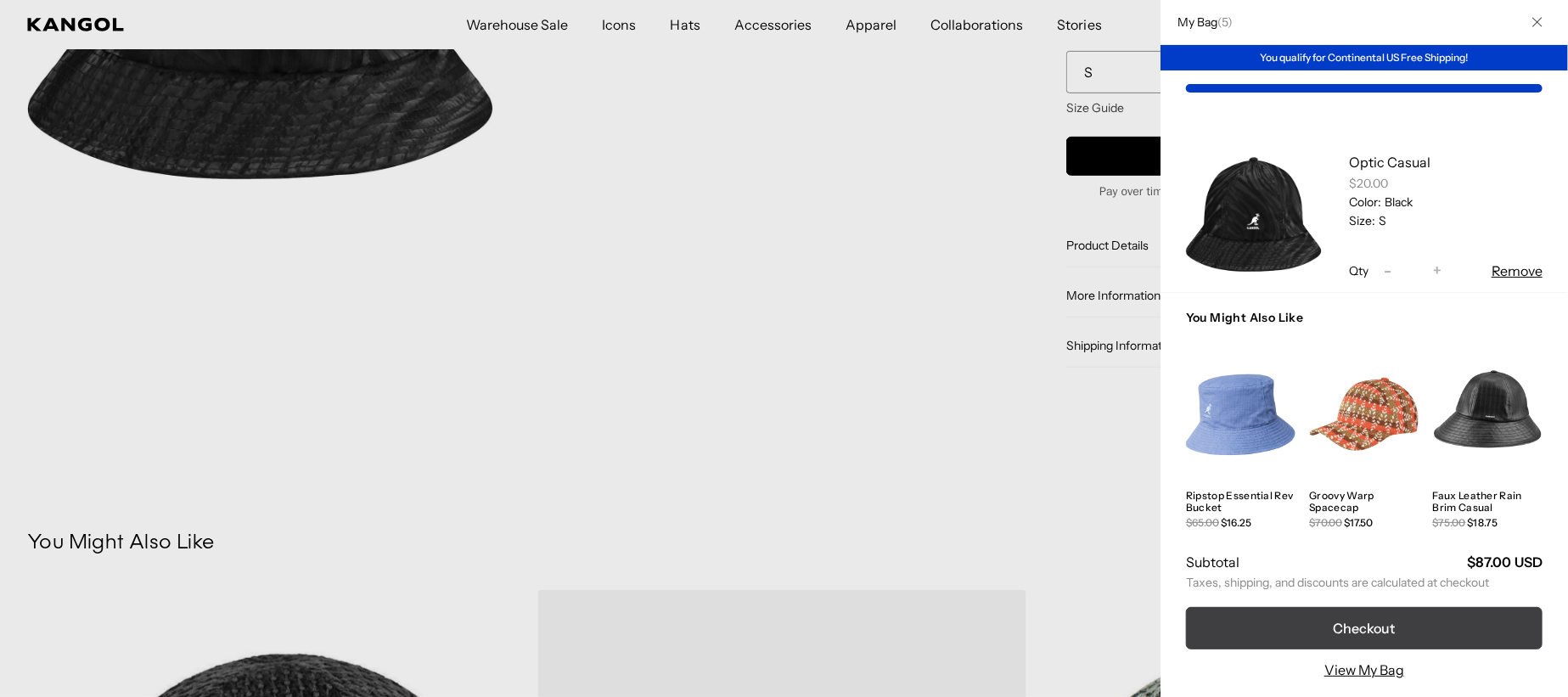 click on "Checkout" at bounding box center [1364, 628] 